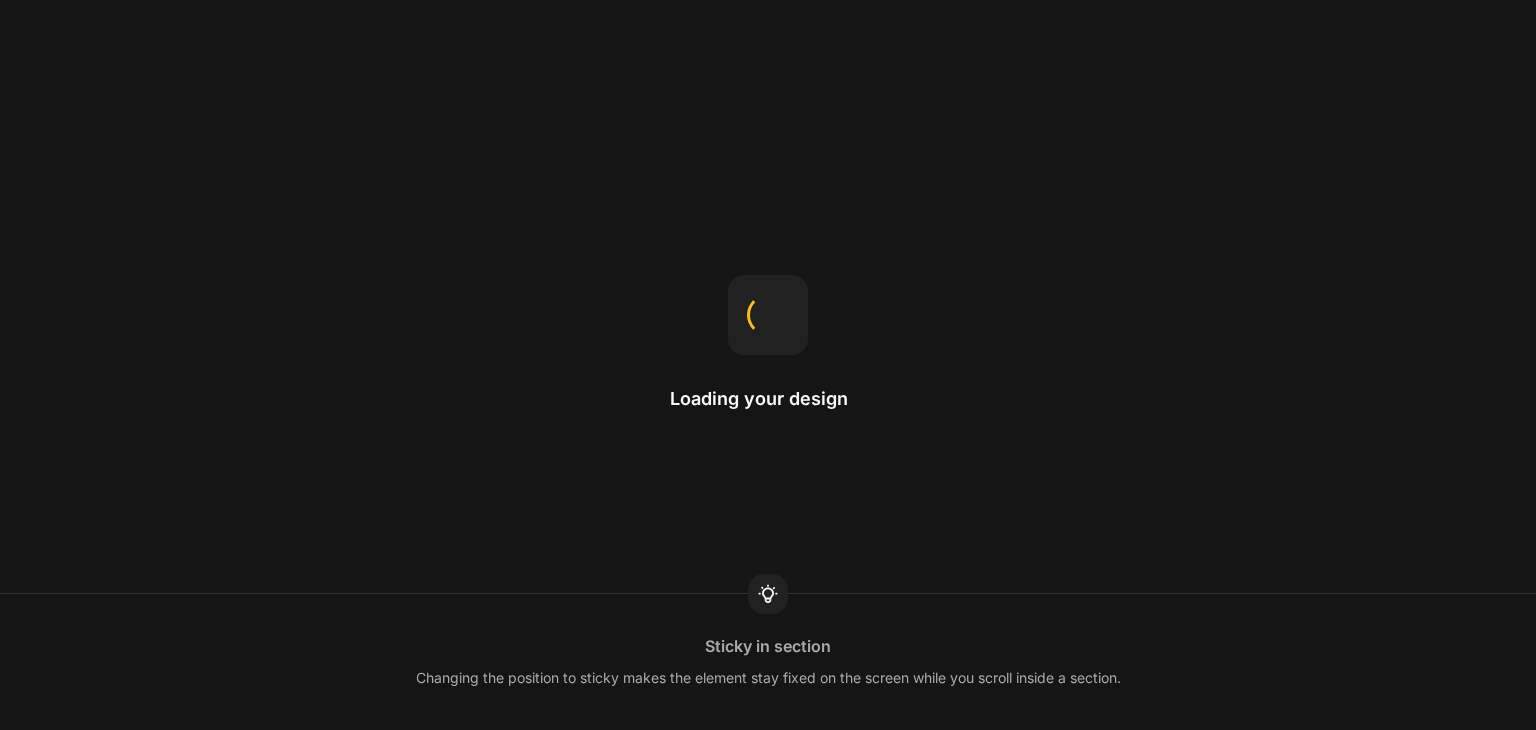 scroll, scrollTop: 0, scrollLeft: 0, axis: both 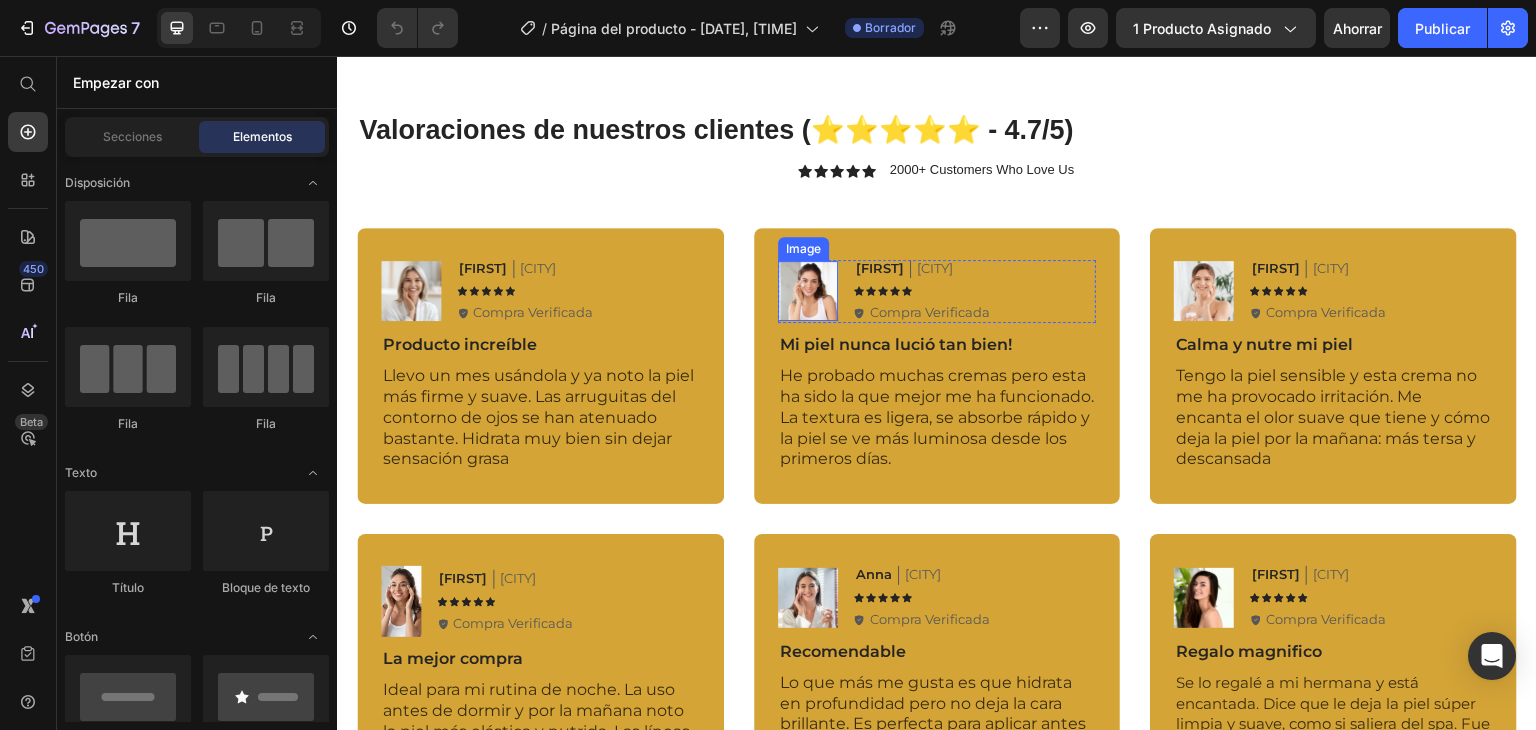 click at bounding box center [808, 291] 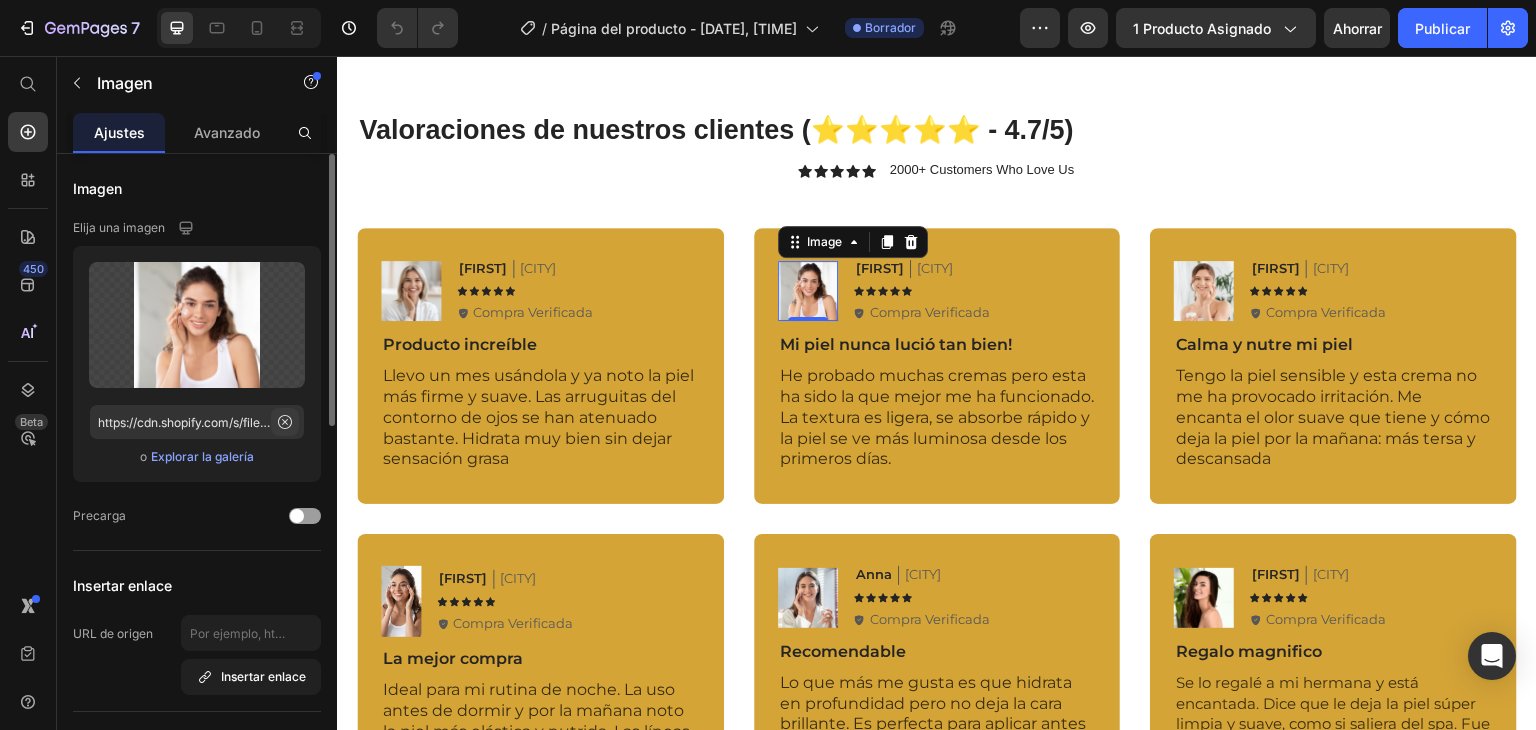 click 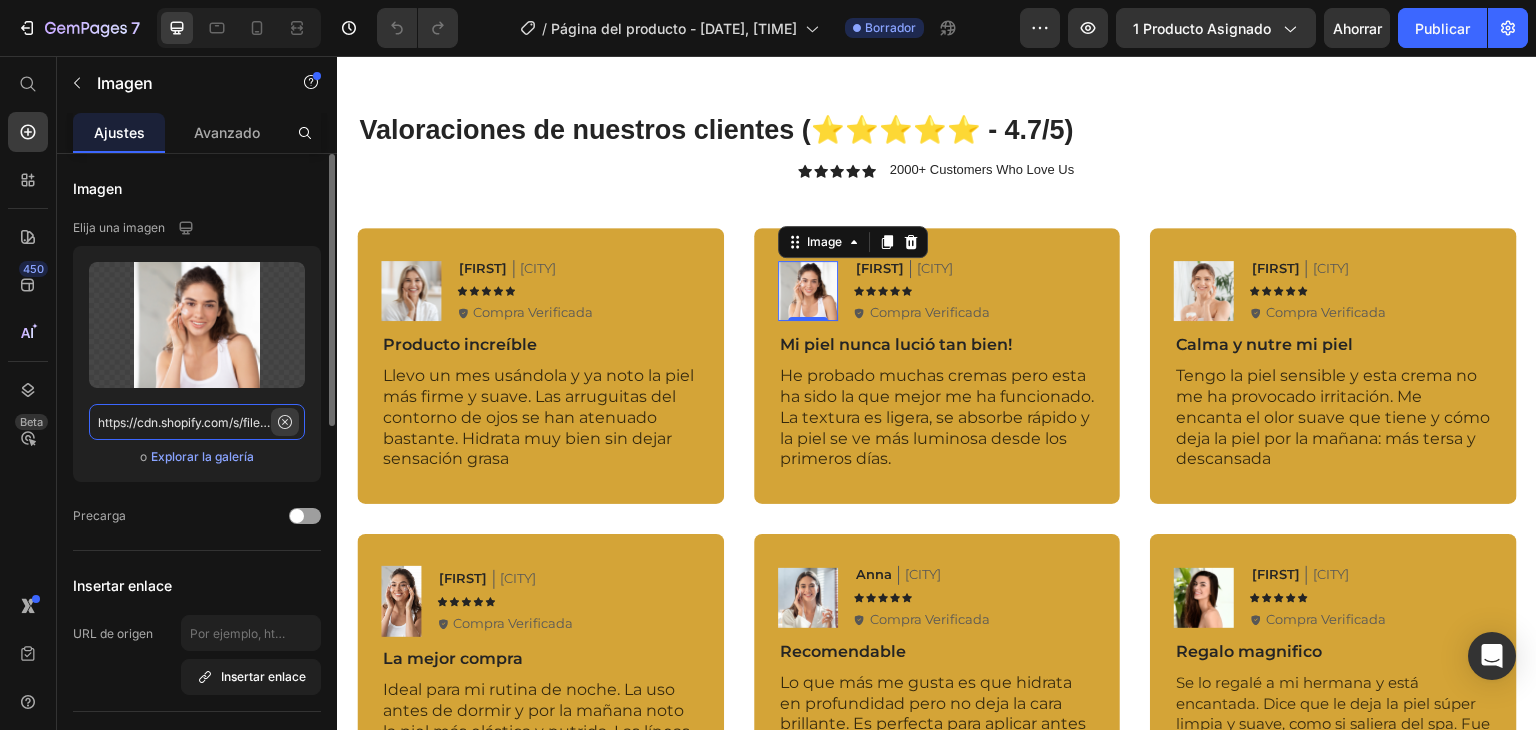type 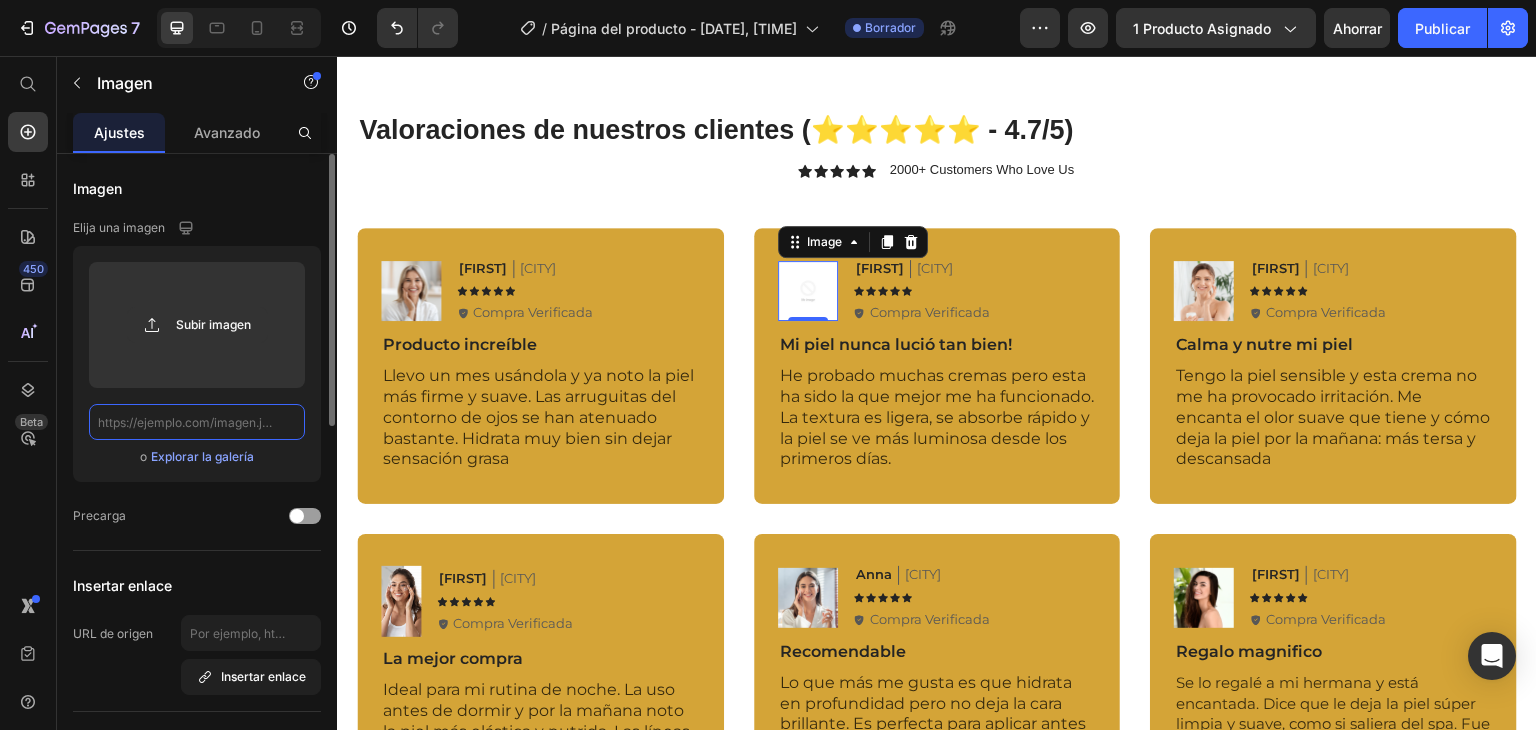 scroll, scrollTop: 0, scrollLeft: 0, axis: both 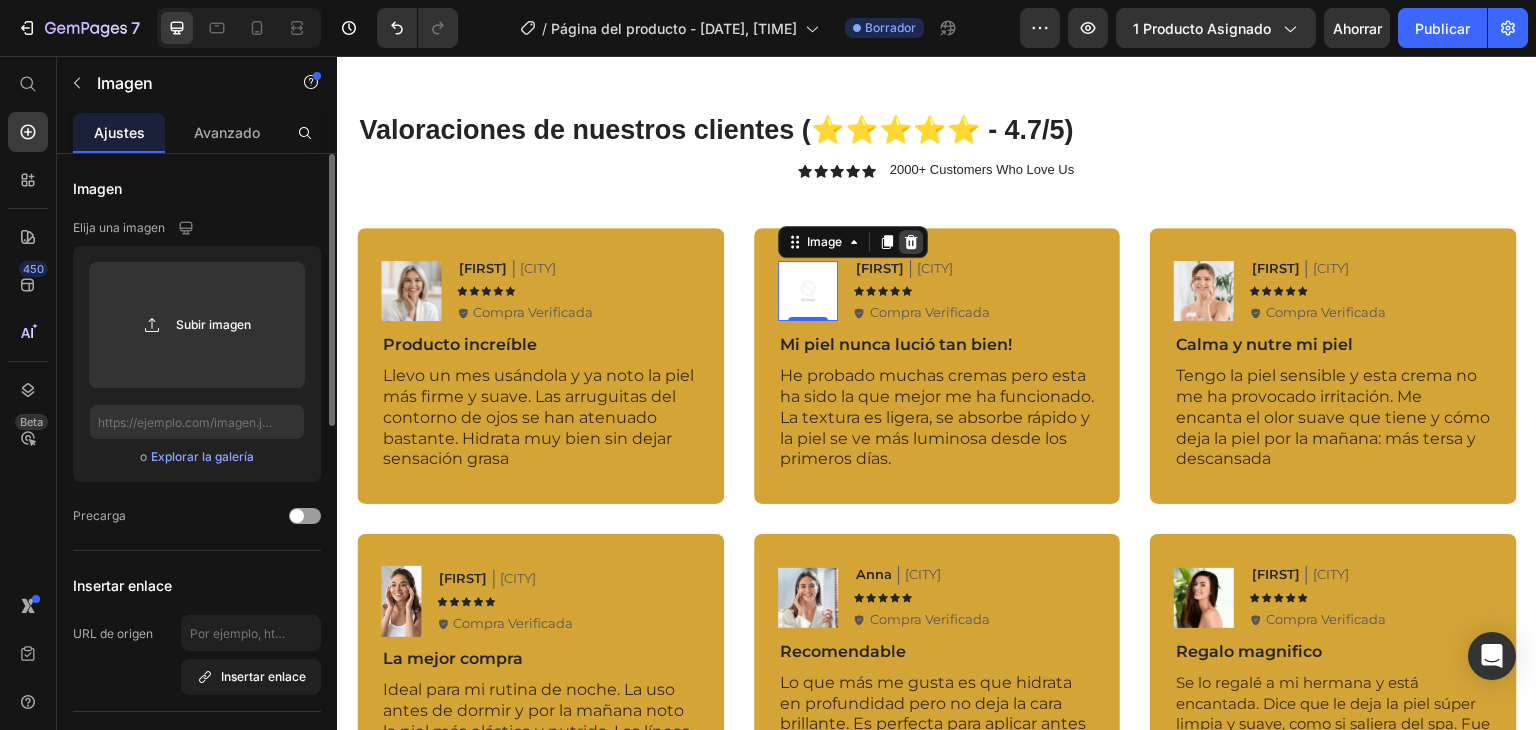 click 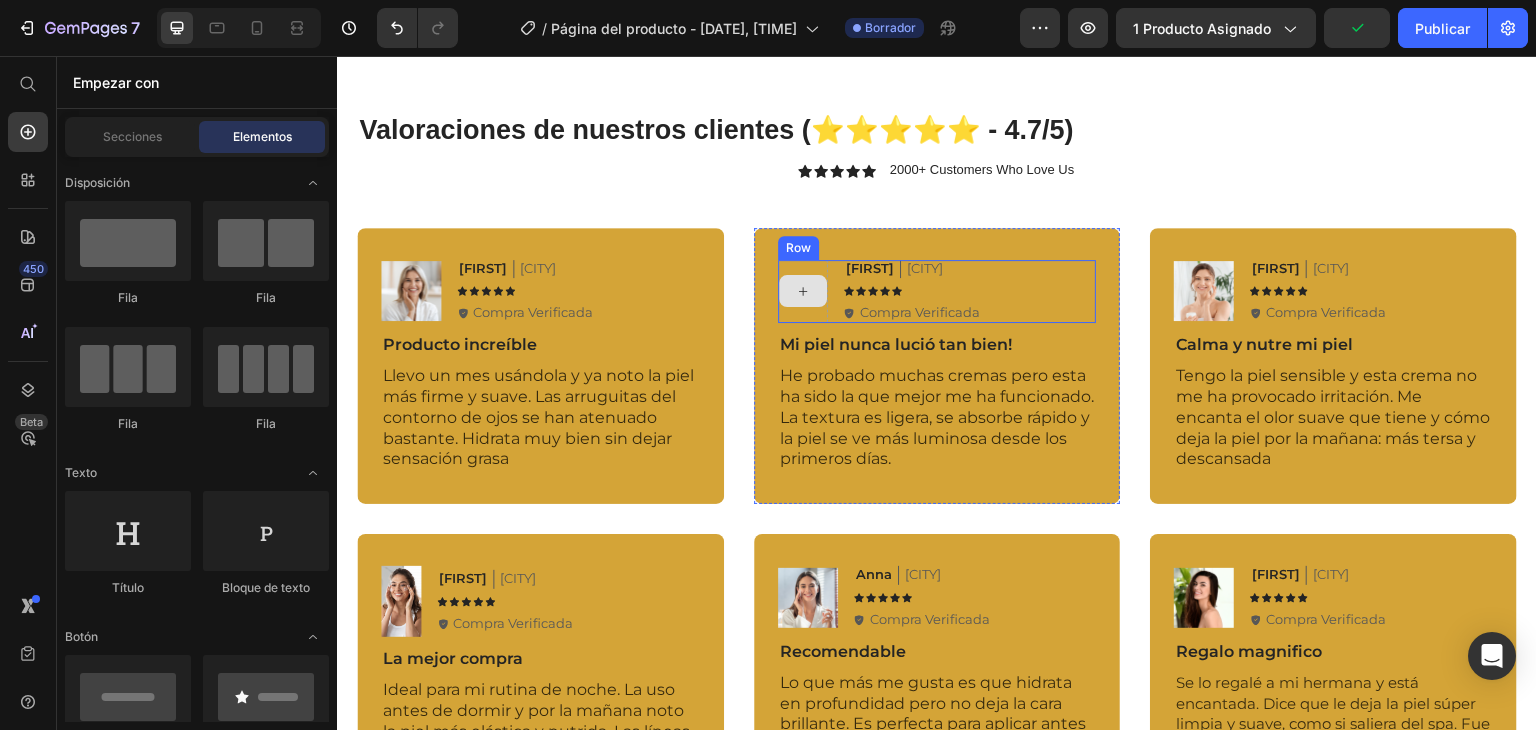click 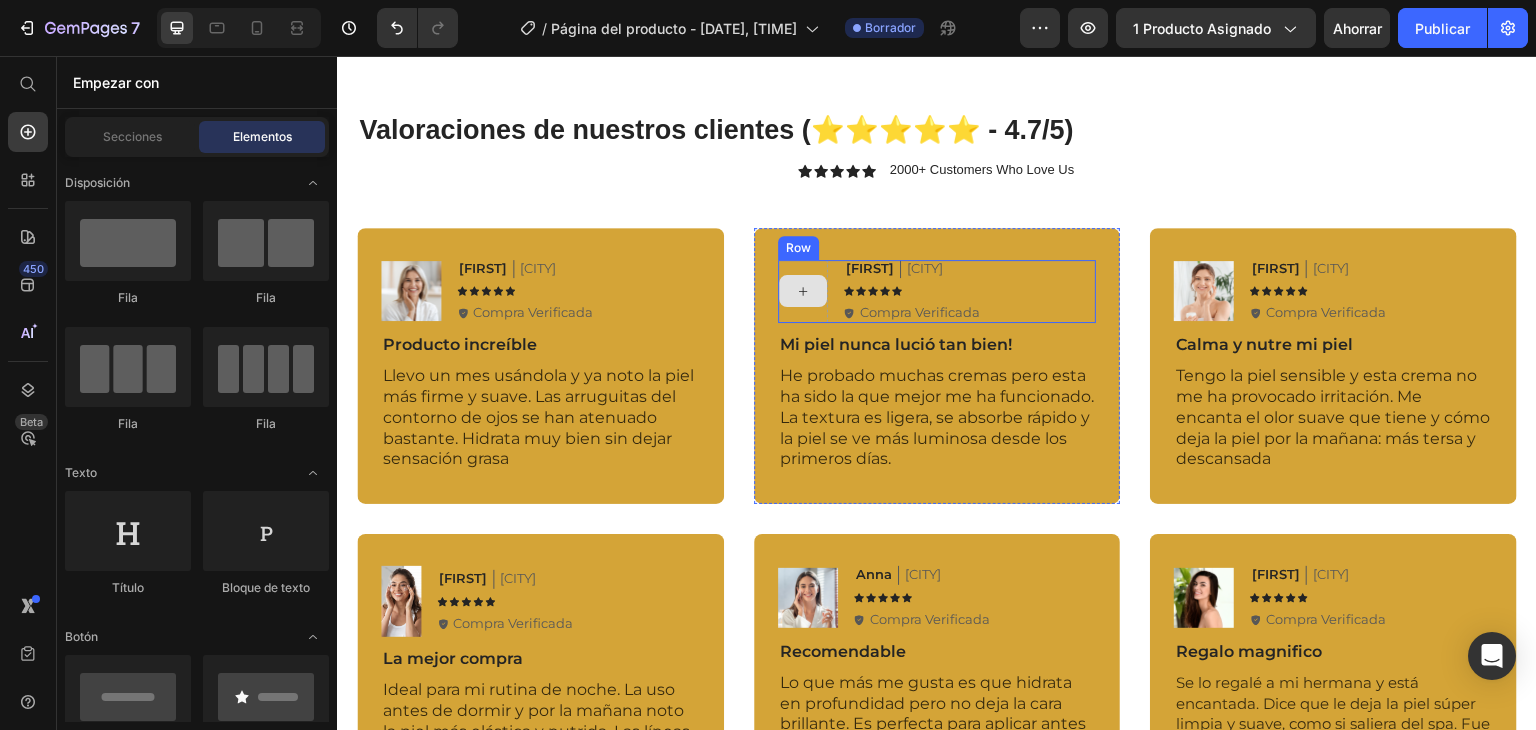 click 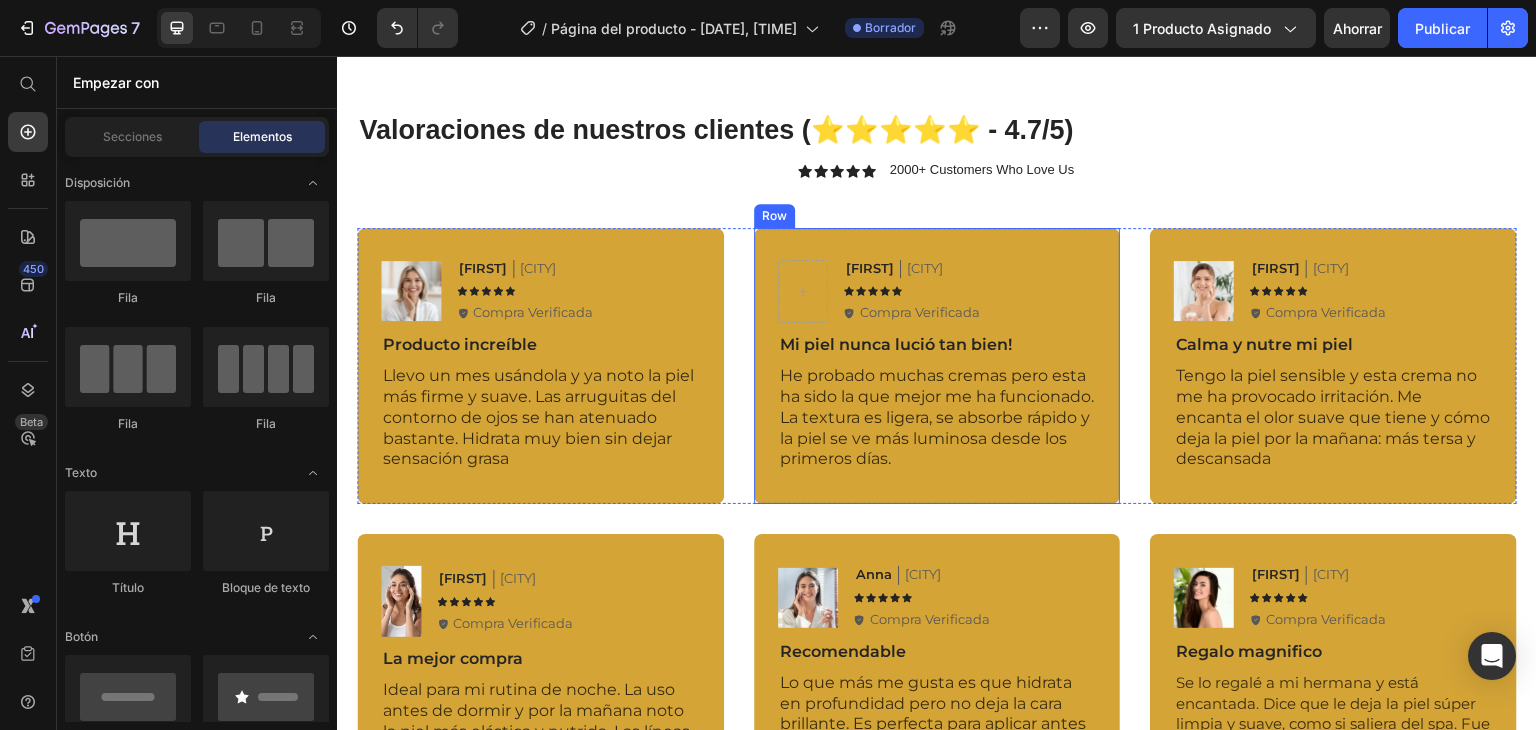 click on "[FIRST] Text Block [CITY] Text Block Row Icon Icon Icon Icon Icon Icon List
Icon Compra Verificada Text Block Row Row Mi piel nunca lució tan bien! Text Block He probado muchas cremas pero esta ha sido la que mejor me ha funcionado. La textura es ligera, se absorbe rápido y la piel se ve más luminosa desde los primeros días. Text Block Row" at bounding box center [937, 366] 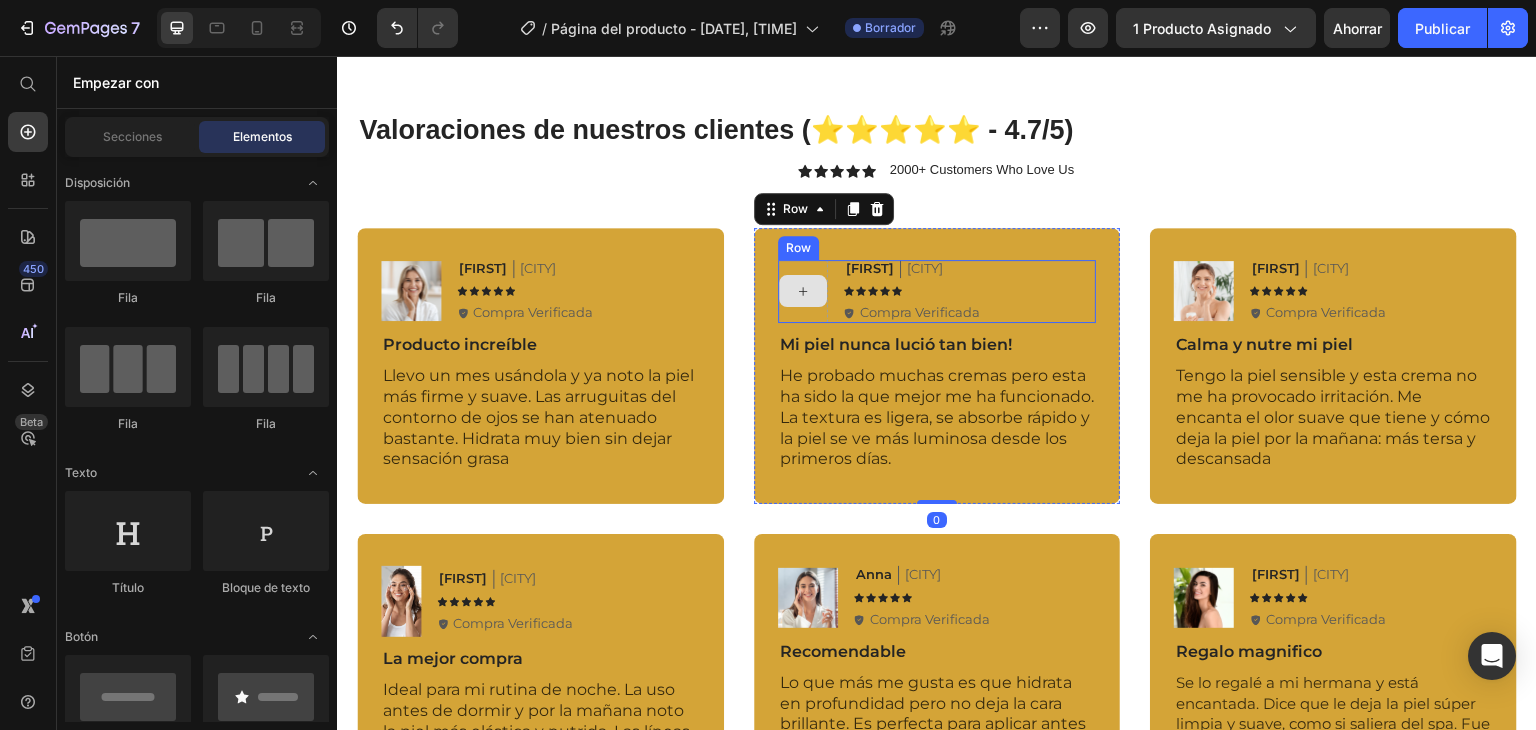 click at bounding box center (803, 291) 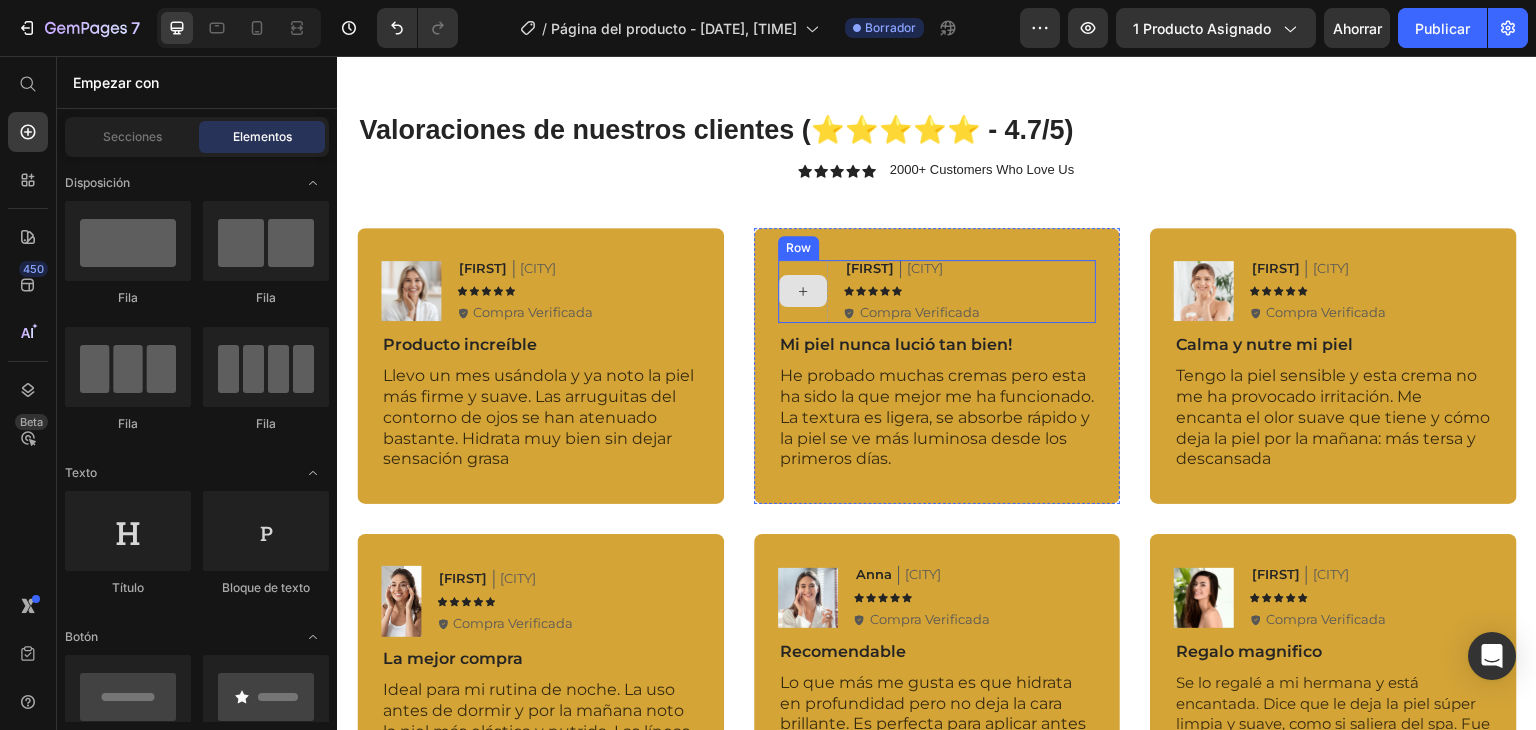 click at bounding box center (803, 292) 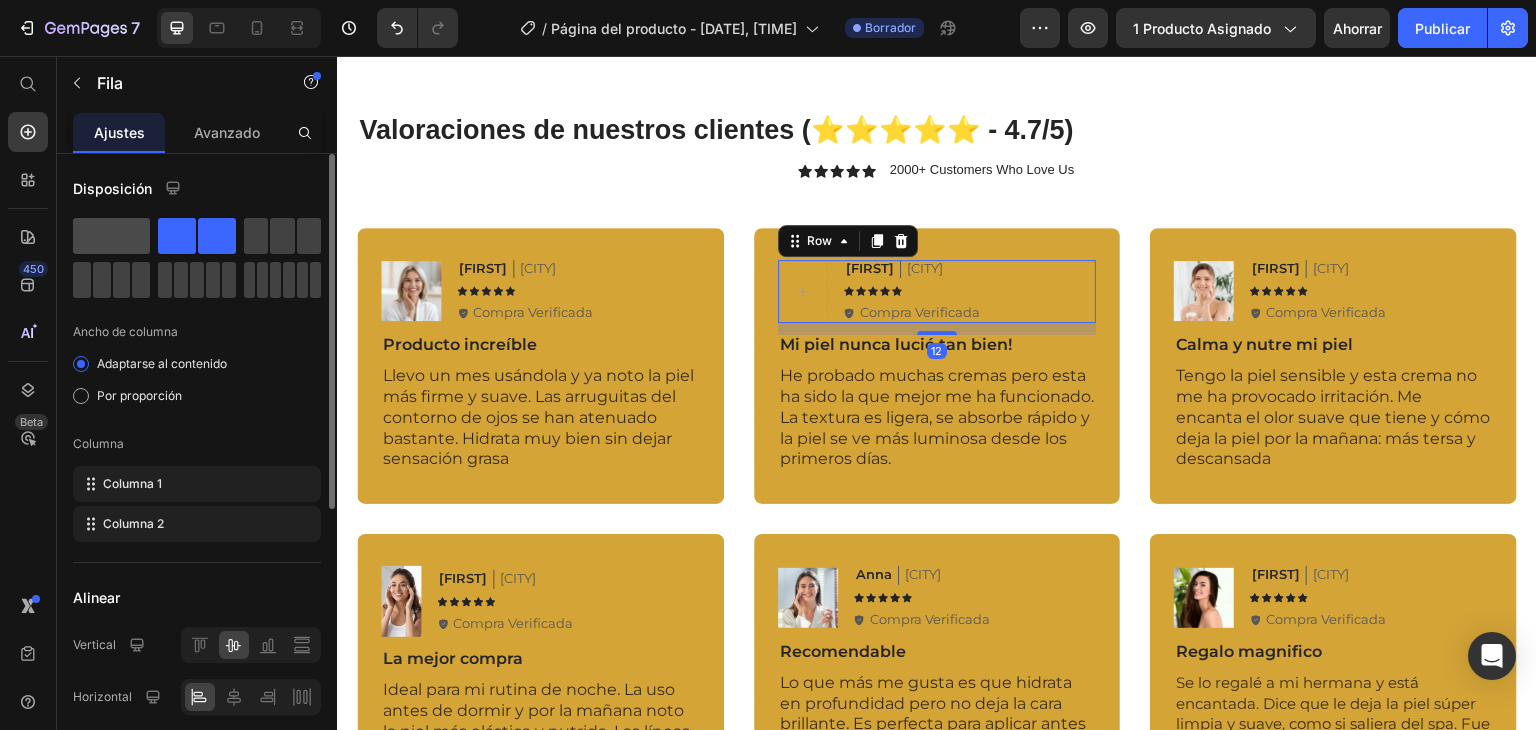 click 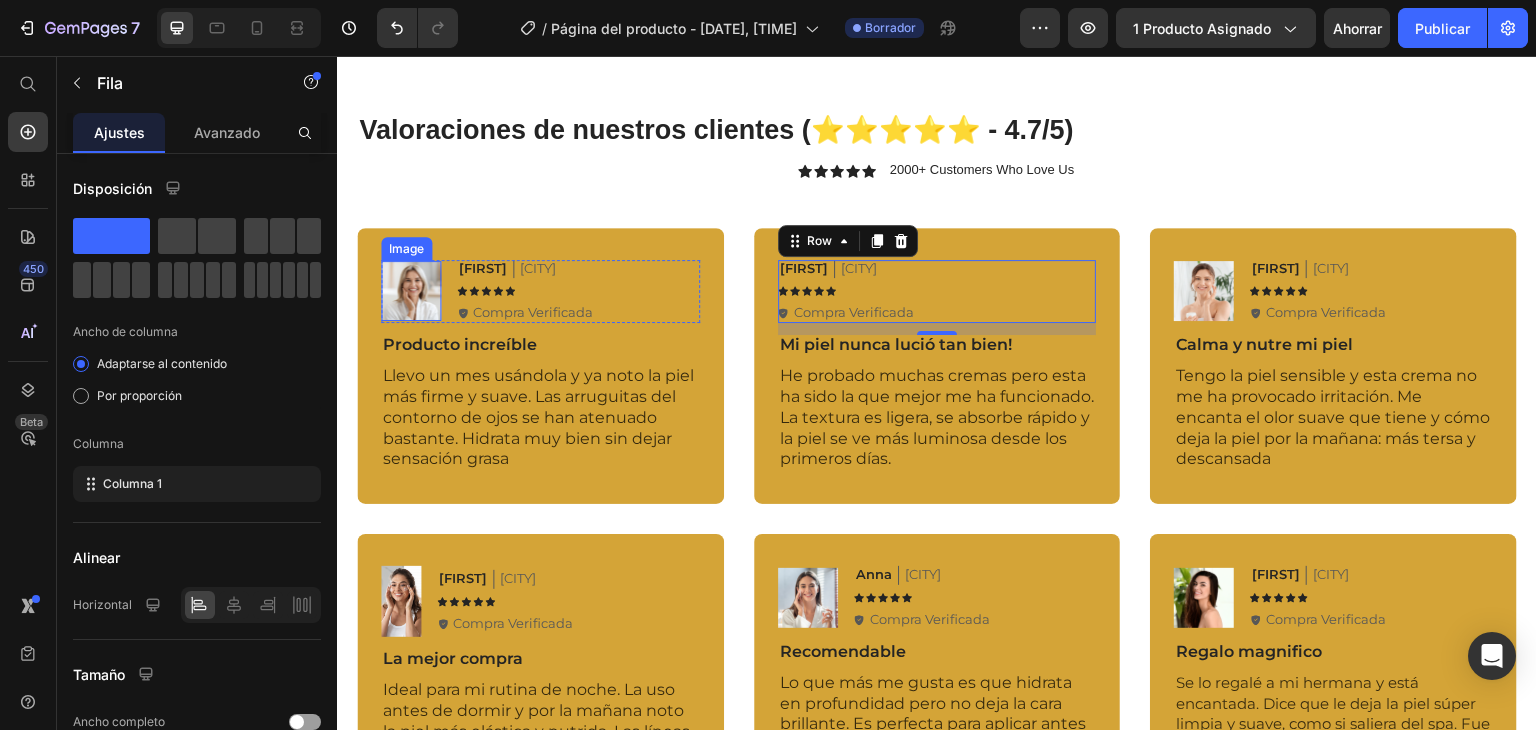click at bounding box center [411, 291] 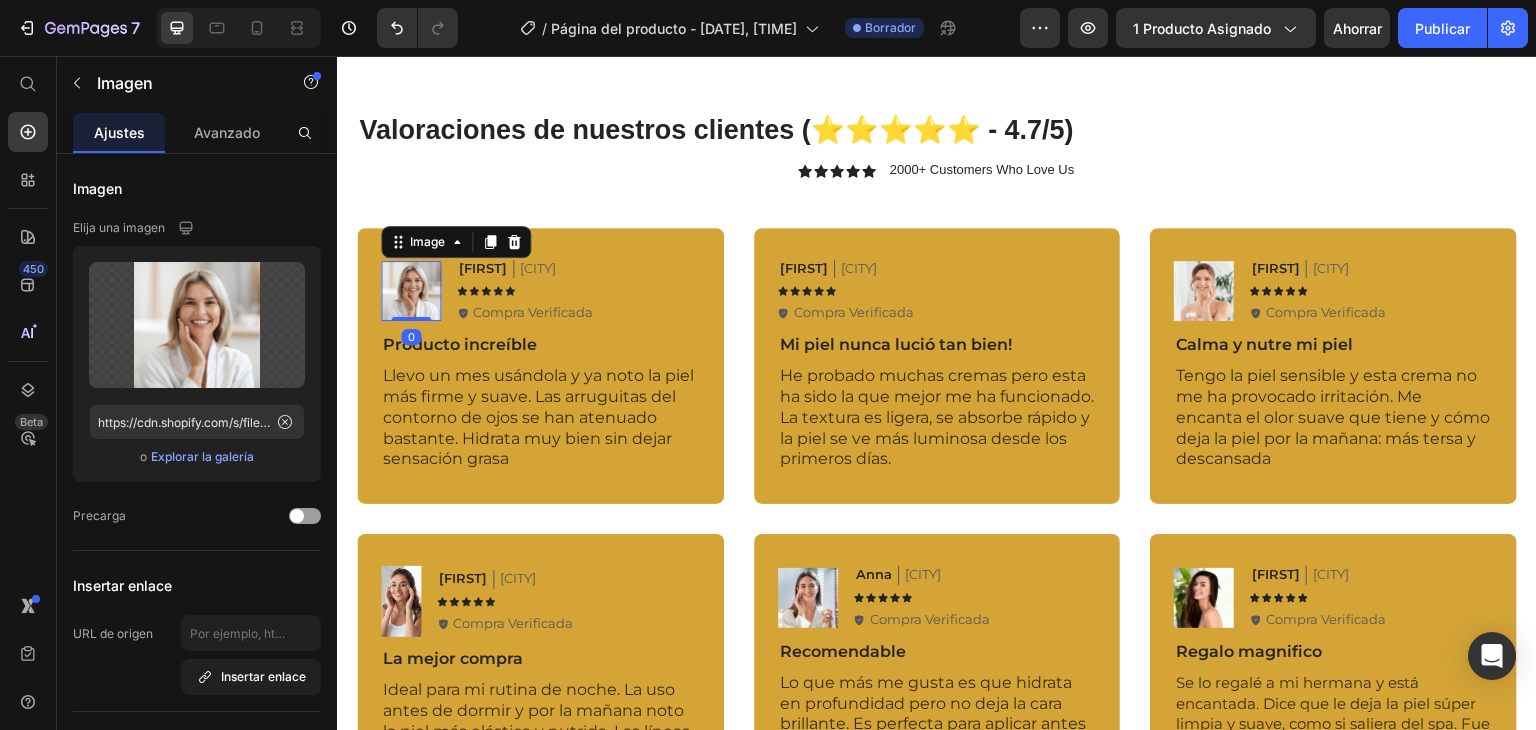 click 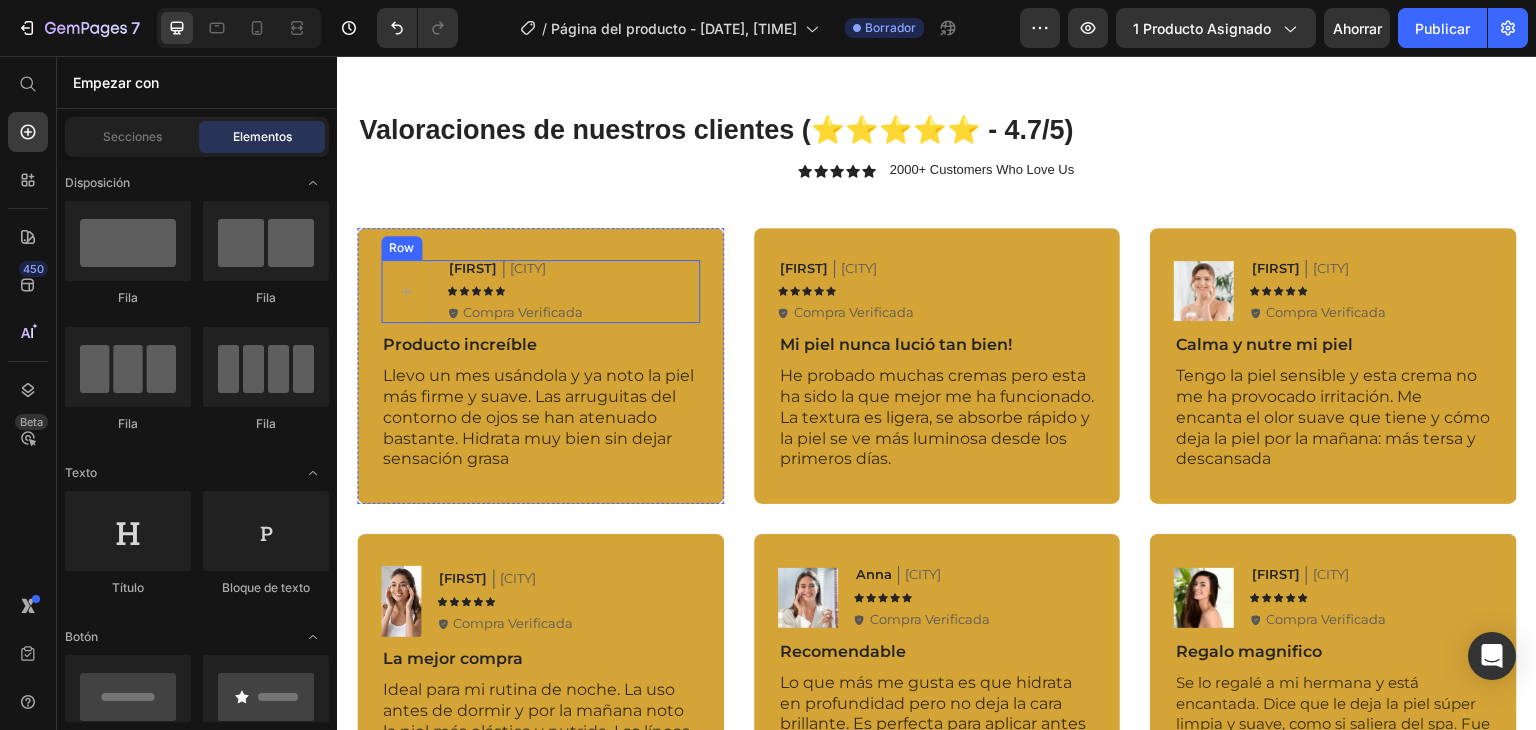 click on "[FIRST] Text Block [CITY] Text Block Row Icon Icon Icon Icon Icon Icon List
Icon Compra Verificada Text Block Row Row" at bounding box center [540, 292] 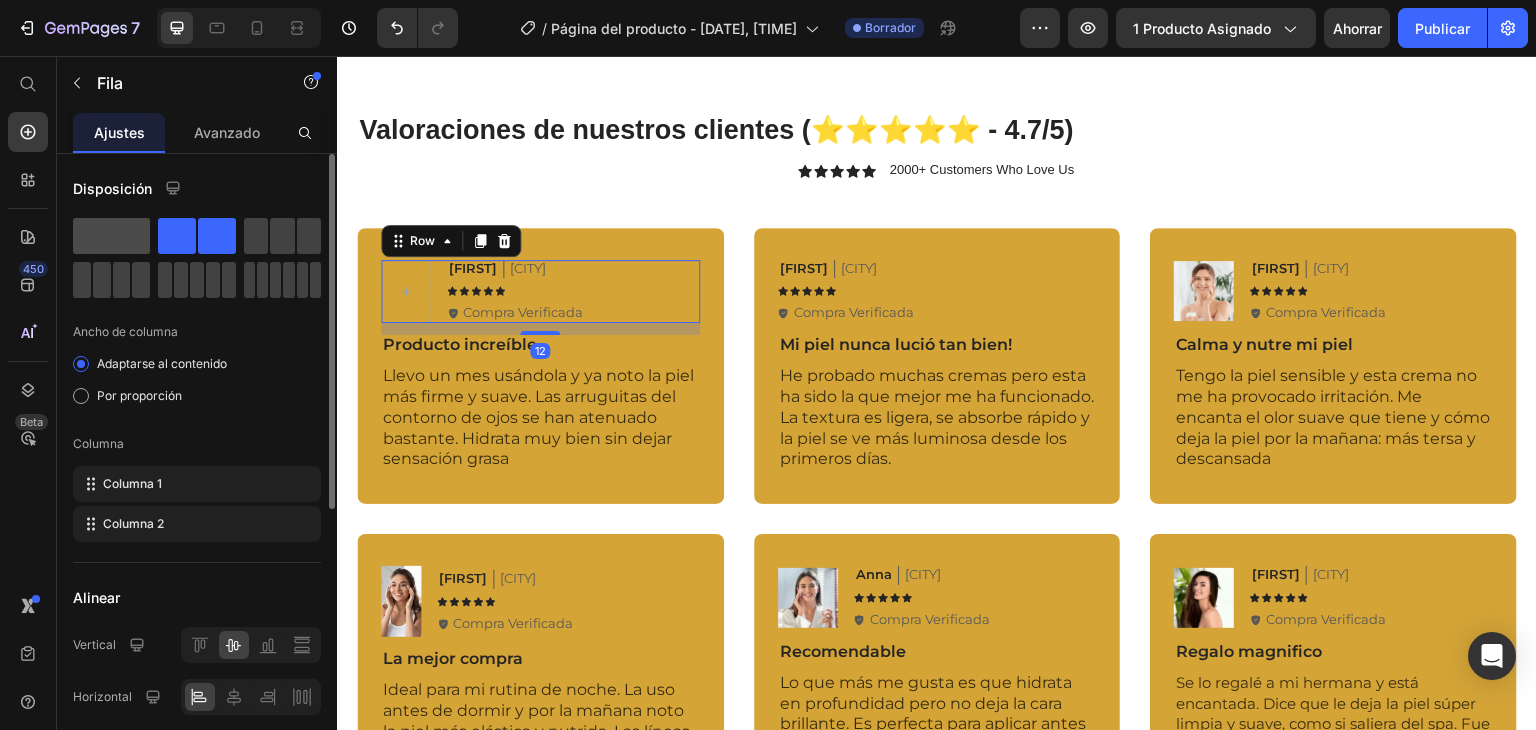 click 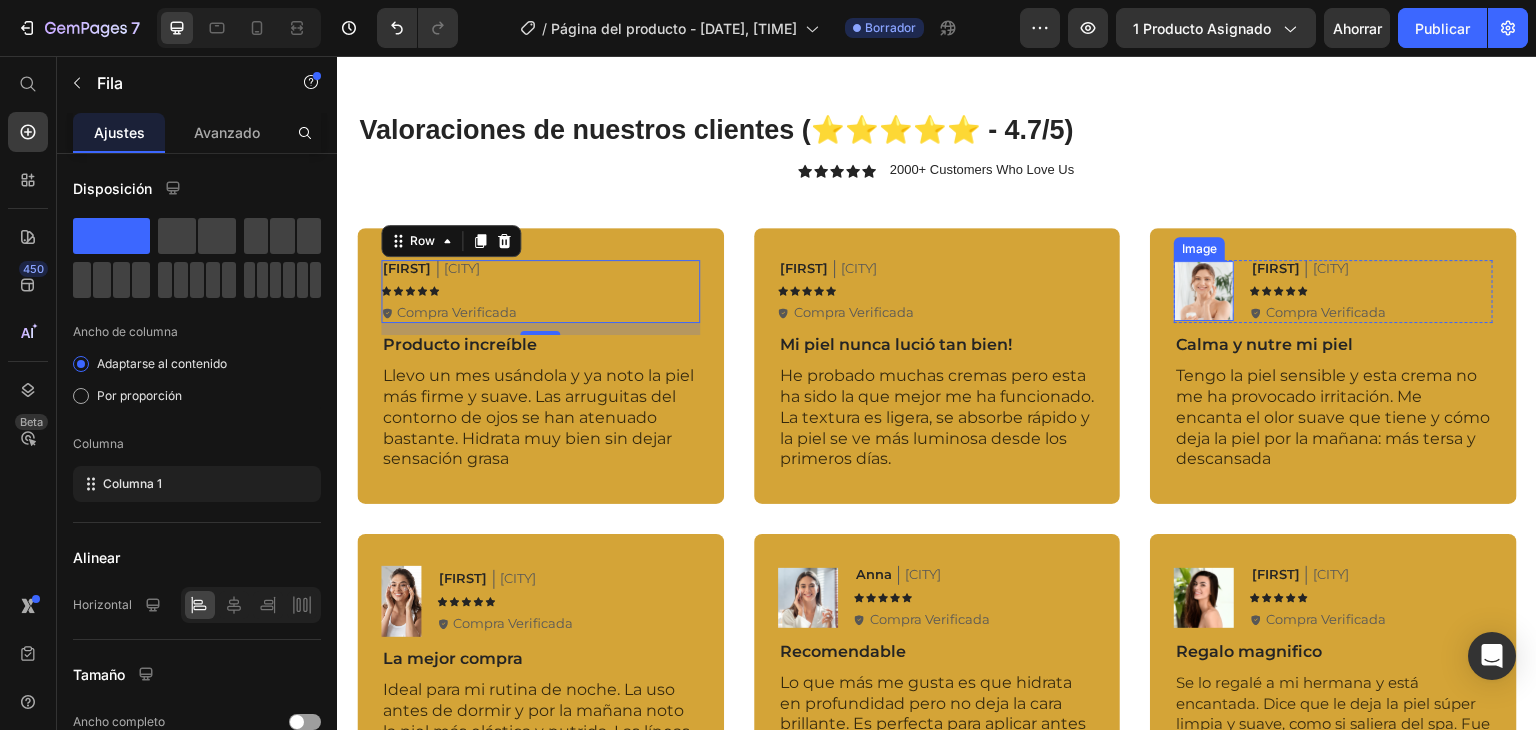 click at bounding box center (1204, 291) 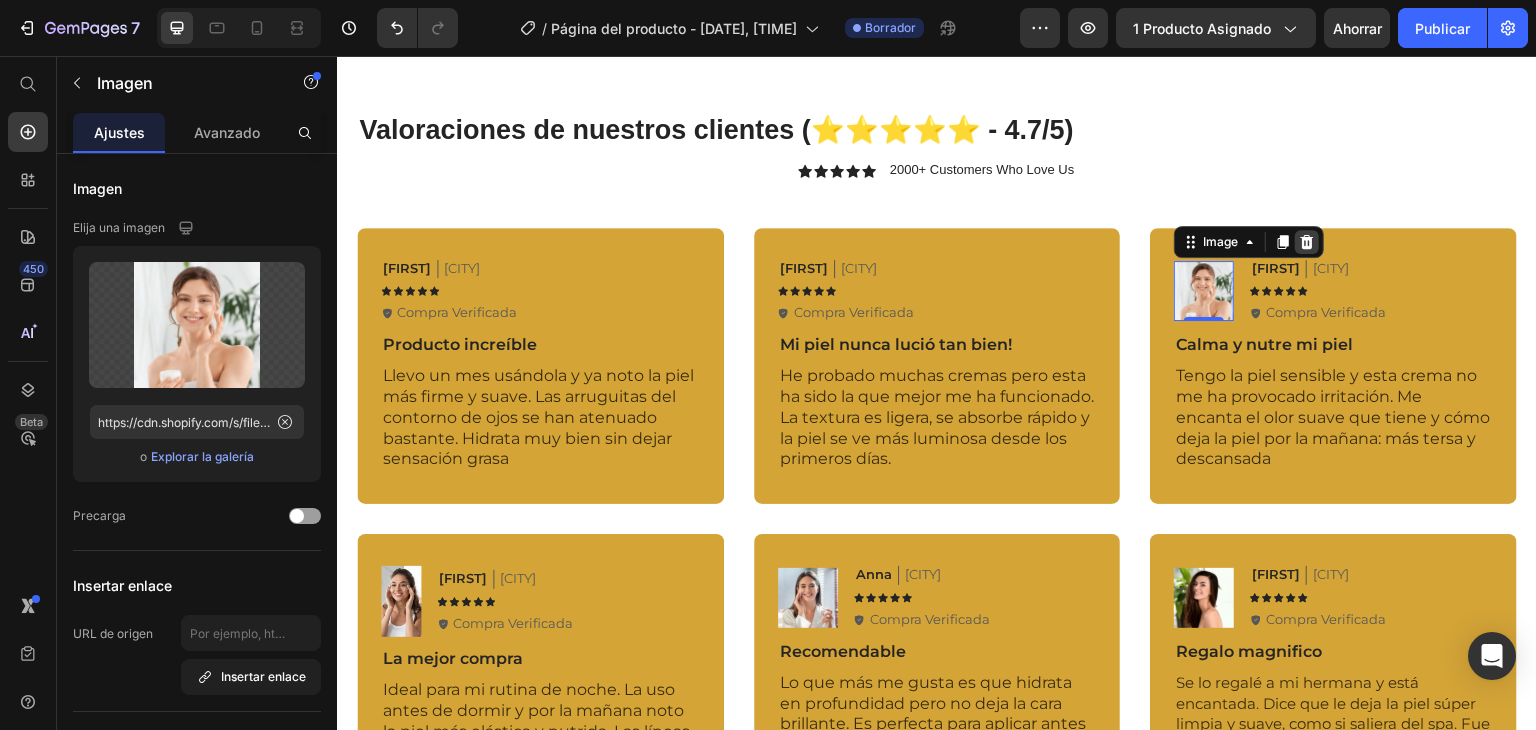 click 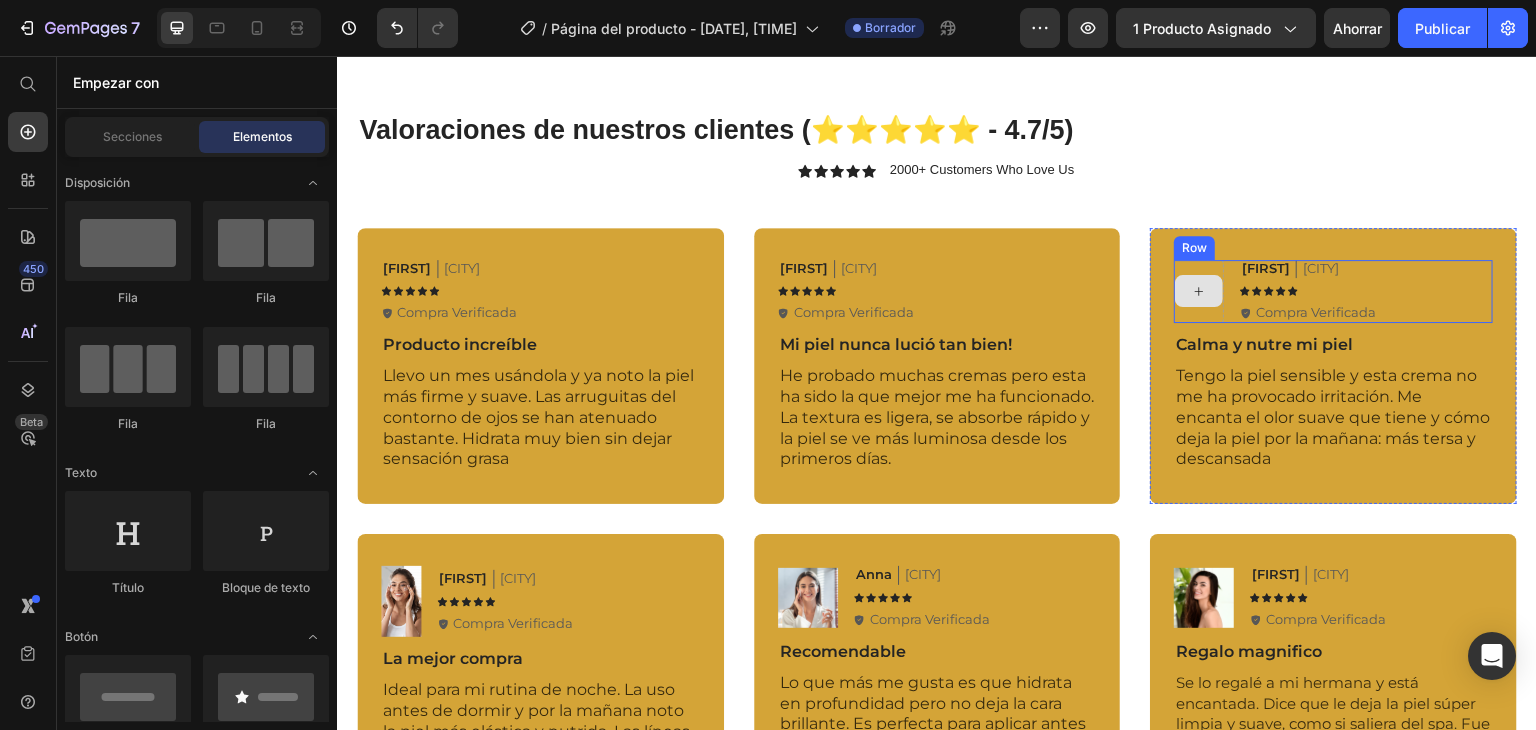 click at bounding box center [1199, 292] 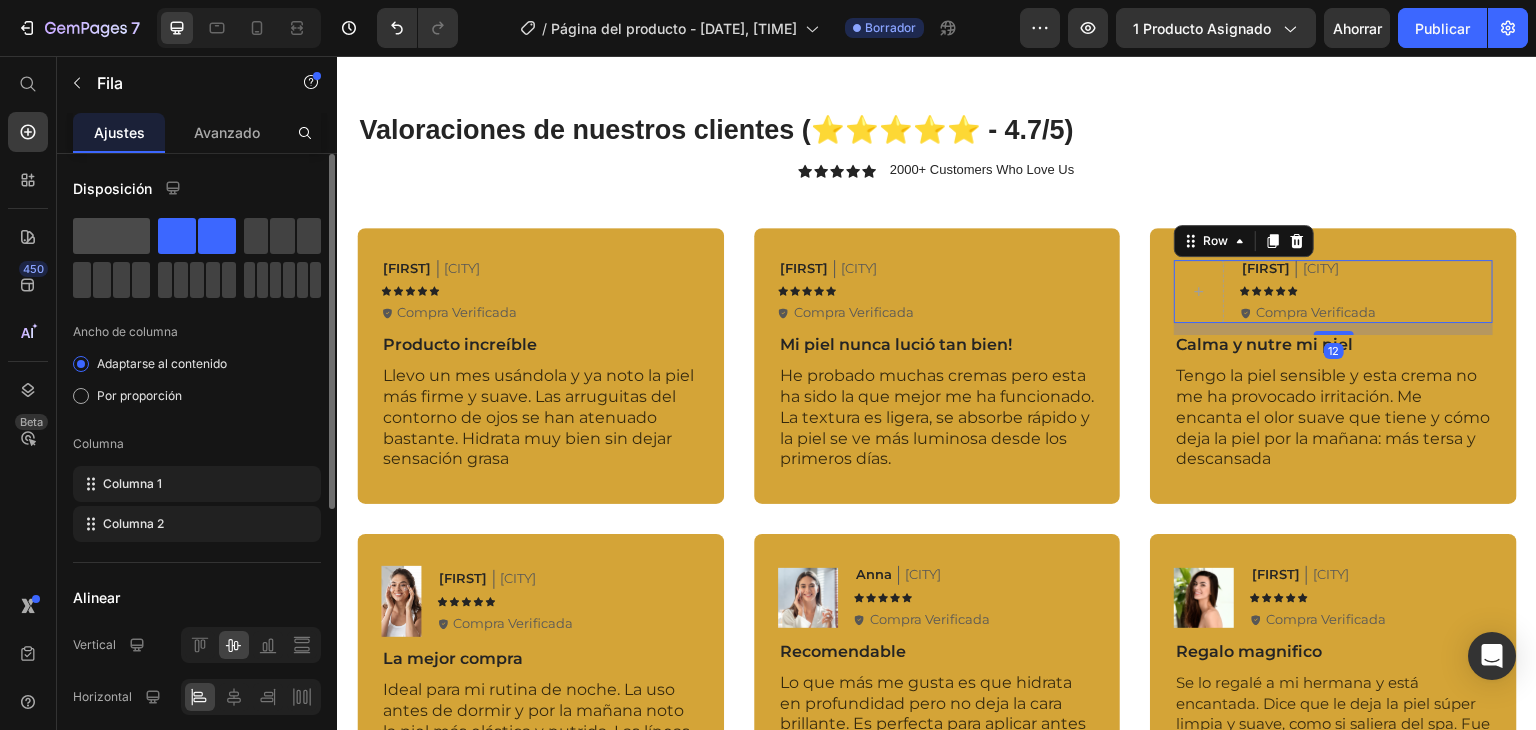 click 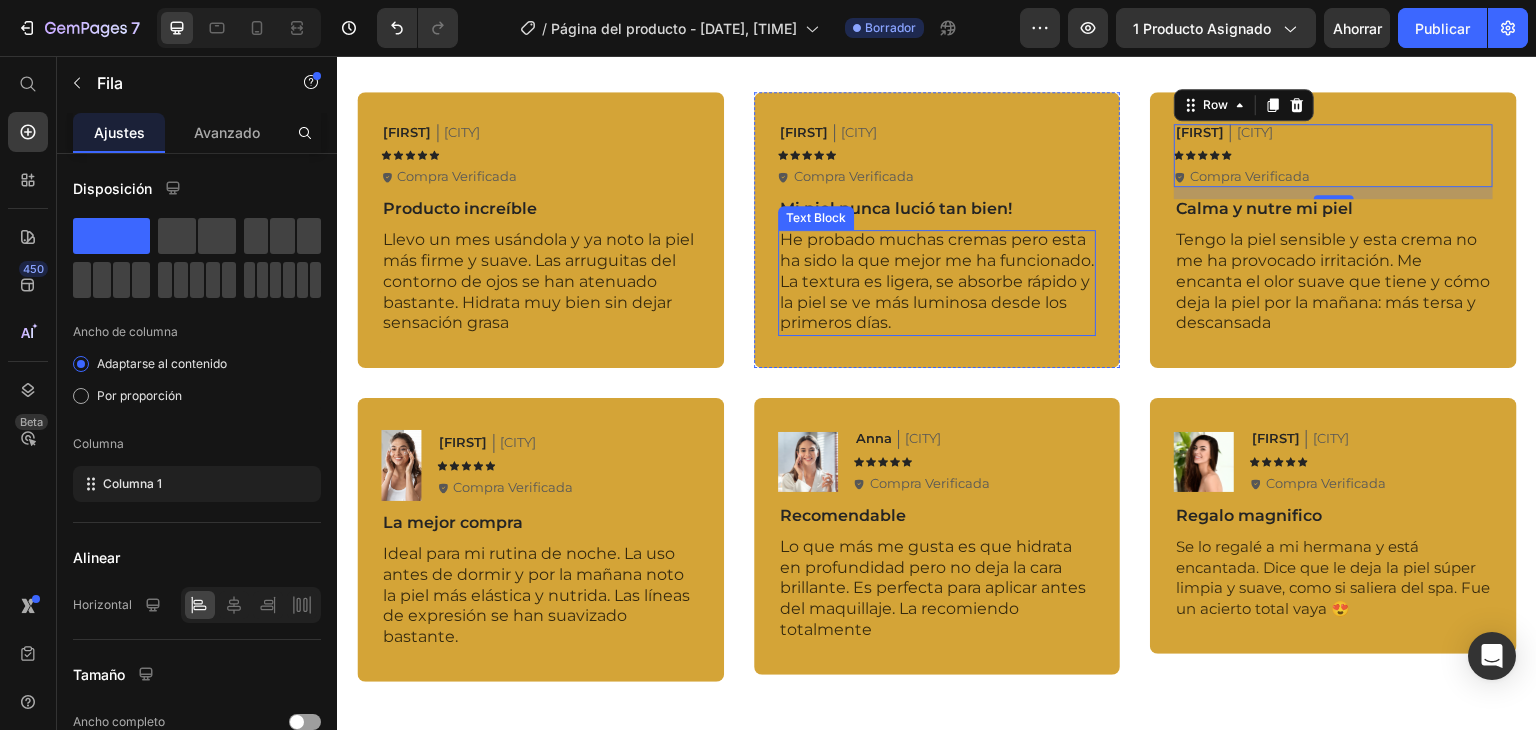 scroll, scrollTop: 2600, scrollLeft: 0, axis: vertical 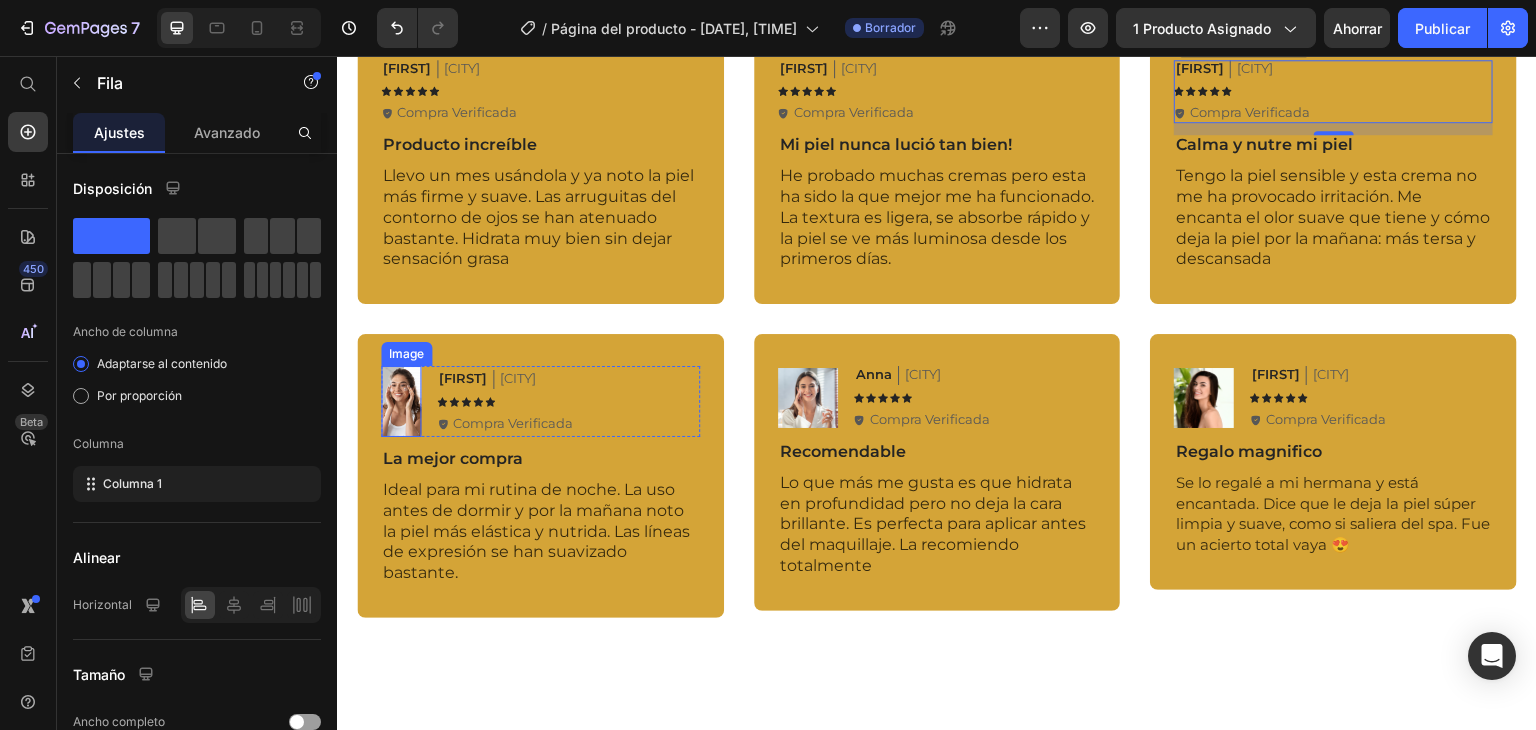 click at bounding box center (401, 401) 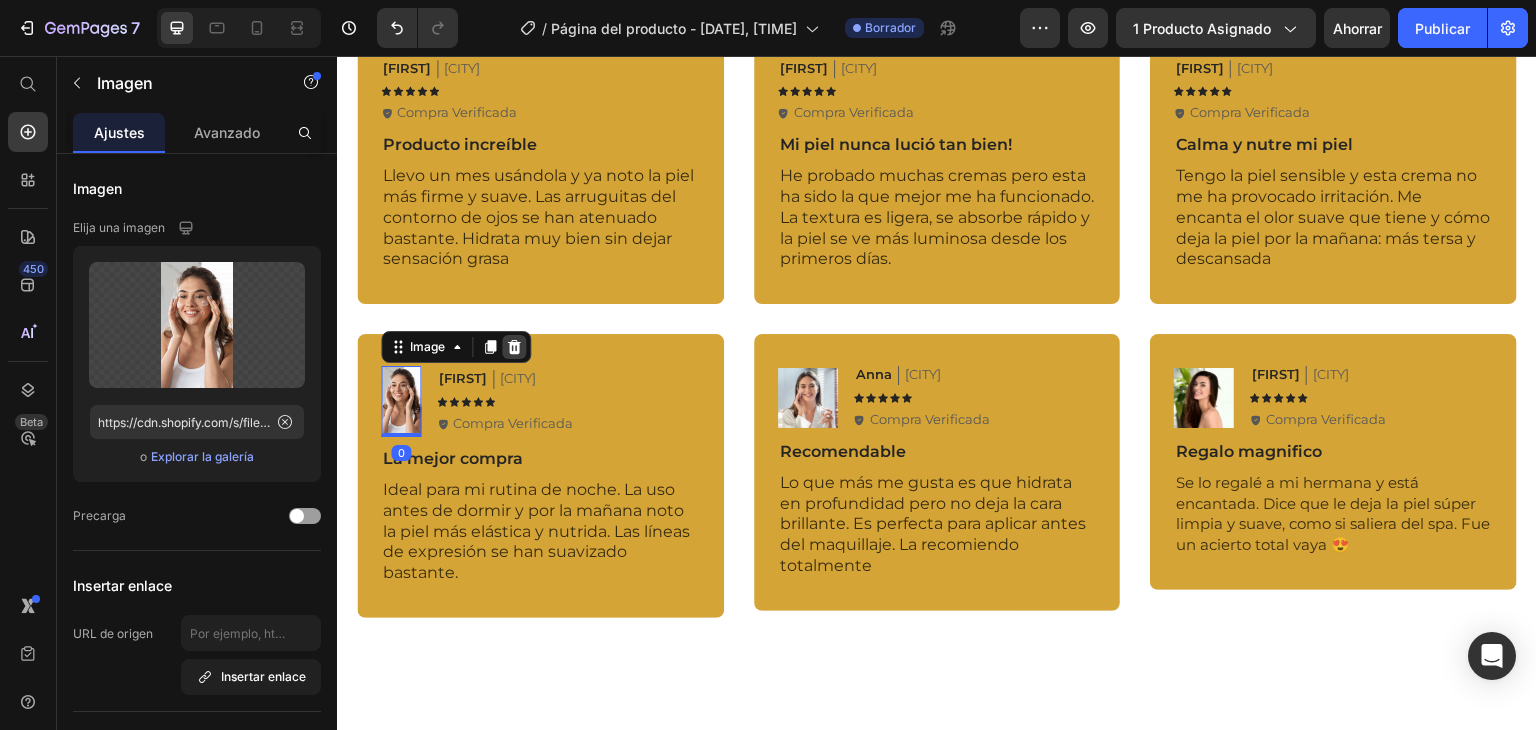 click 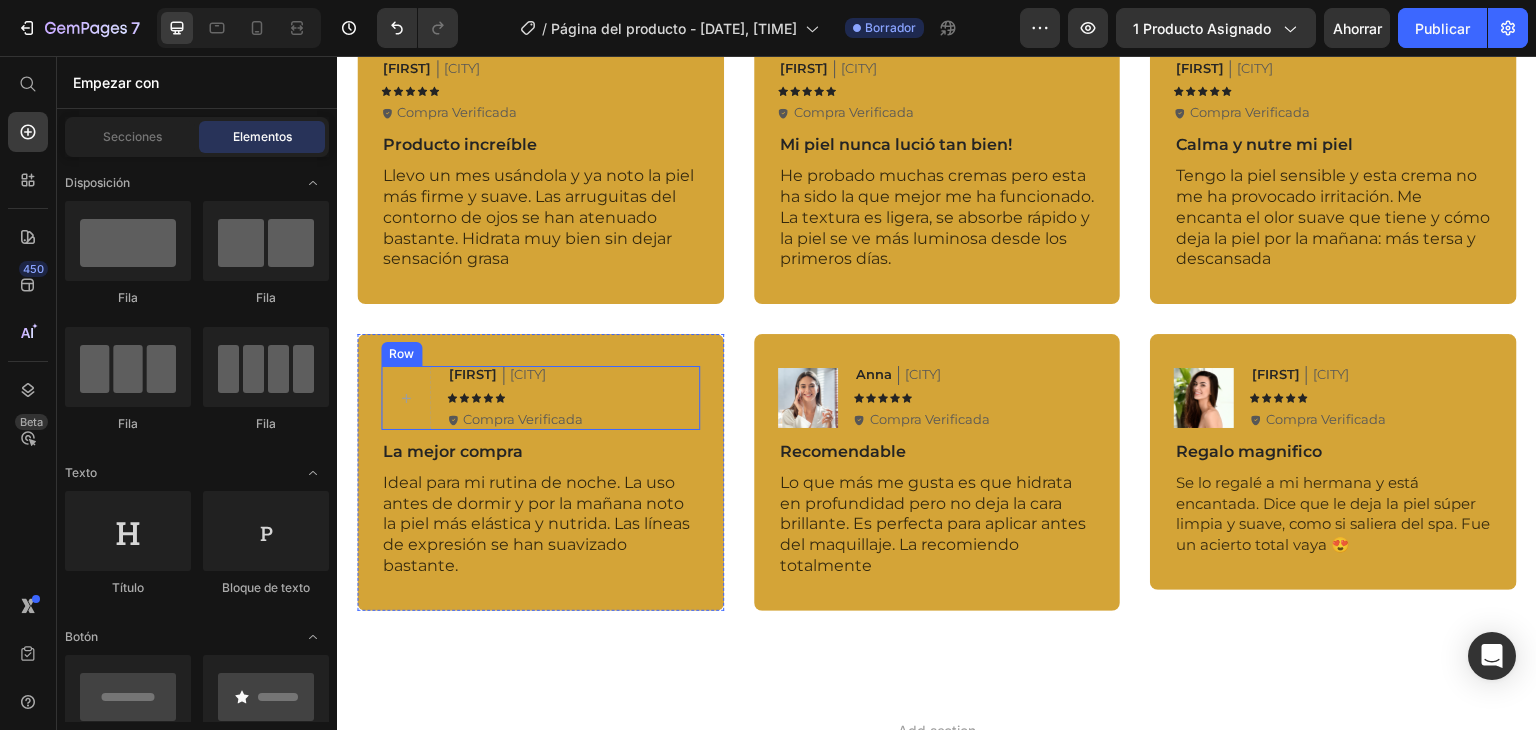 click on "[FIRST] Text Block [CITY] Text Block Row Icon Icon Icon Icon Icon Icon List
Icon Compra Verificada Text Block Row Row" at bounding box center [540, 398] 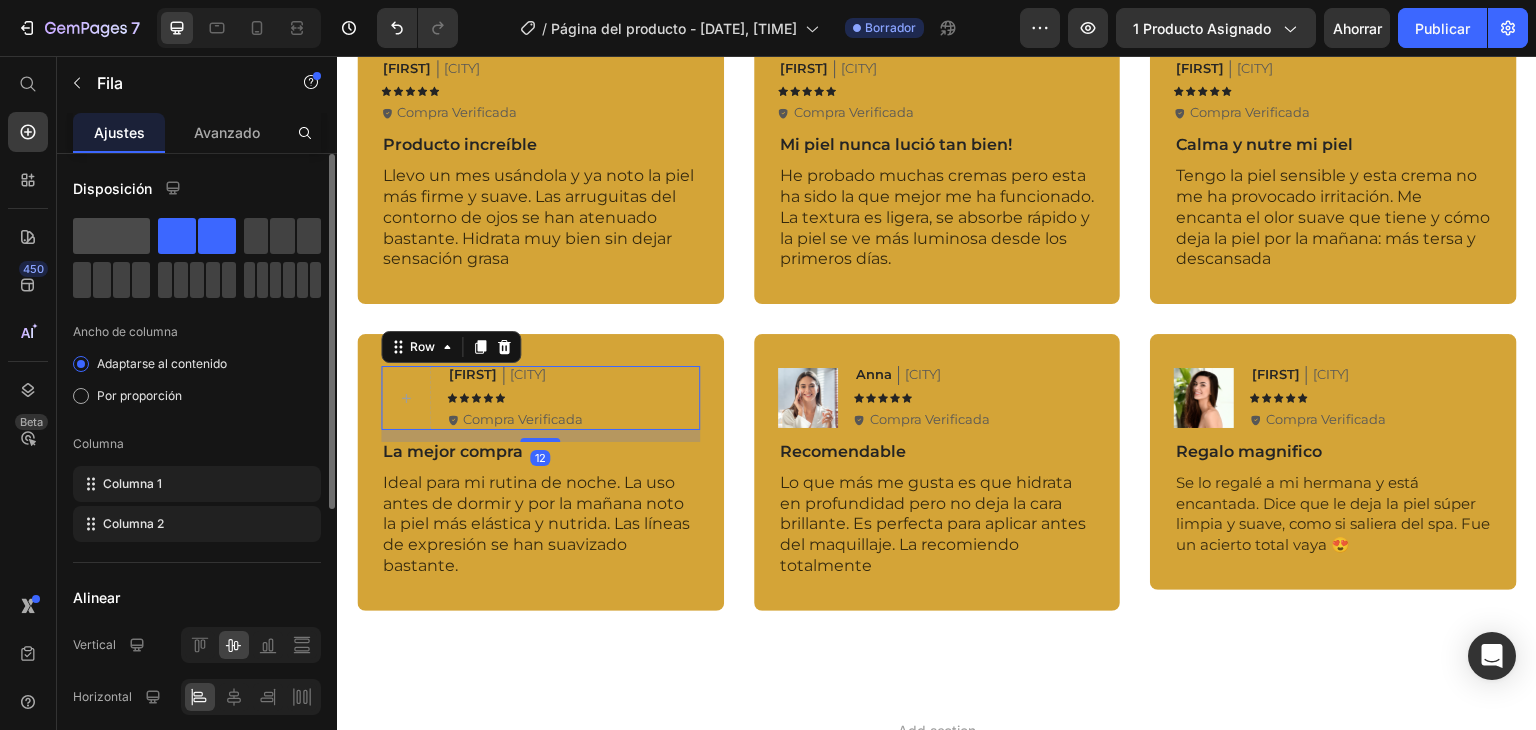 click 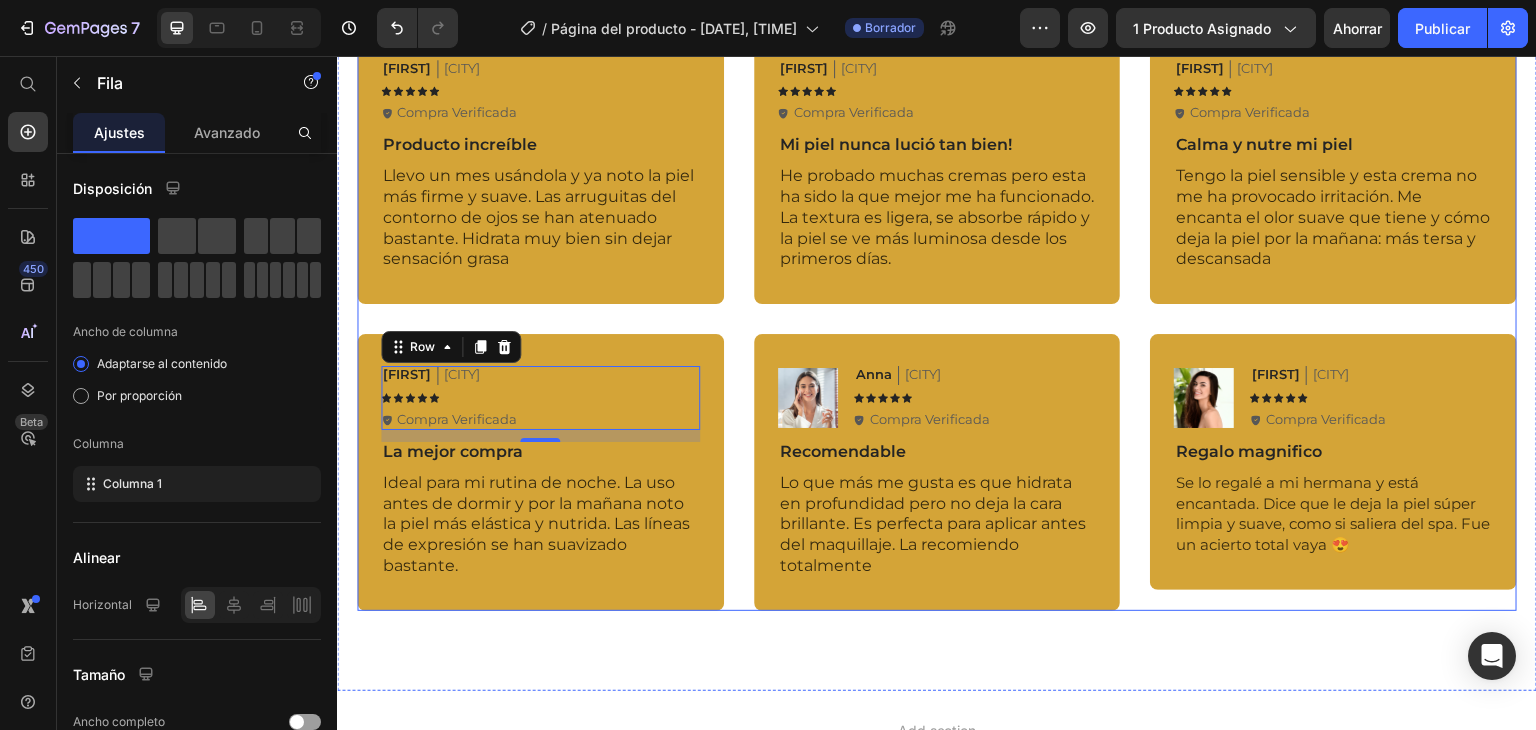 click on "Valoraciones de nuestros clientes (⭐⭐⭐⭐⭐ - 4.7/5) Heading Icon Icon Icon Icon Icon Icon List 2000+ Customers Who Love Us Text Block Row [FIRST] Text Block [CITY] Text Block Row Icon Icon Icon Icon Icon Icon List
Icon Compra Verificada Text Block Row Row Producto increíble Text Block Llevo un mes usándola y ya noto la piel más firme y suave. Las arruguitas del contorno de ojos se han atenuado bastante. Hidrata muy bien sin dejar sensación grasa Text Block Row [FIRST] Text Block [CITY] Text Block Row Icon Icon Icon Icon Icon Icon List
Icon Compra Verificada Text Block Row Row Mi piel nunca lució tan bien! Text Block He probado muchas cremas pero esta ha sido la que mejor me ha funcionado. La textura es ligera, se absorbe rápido y la piel se ve más luminosa desde los primeros días. Text Block Row [FIRST] Text Block [CITY] Text Block Row Icon Icon Icon Icon Icon Icon List
Icon Compra Verificada Text Block Row Row Calma y nutre mi piel Row Row" at bounding box center [937, 261] 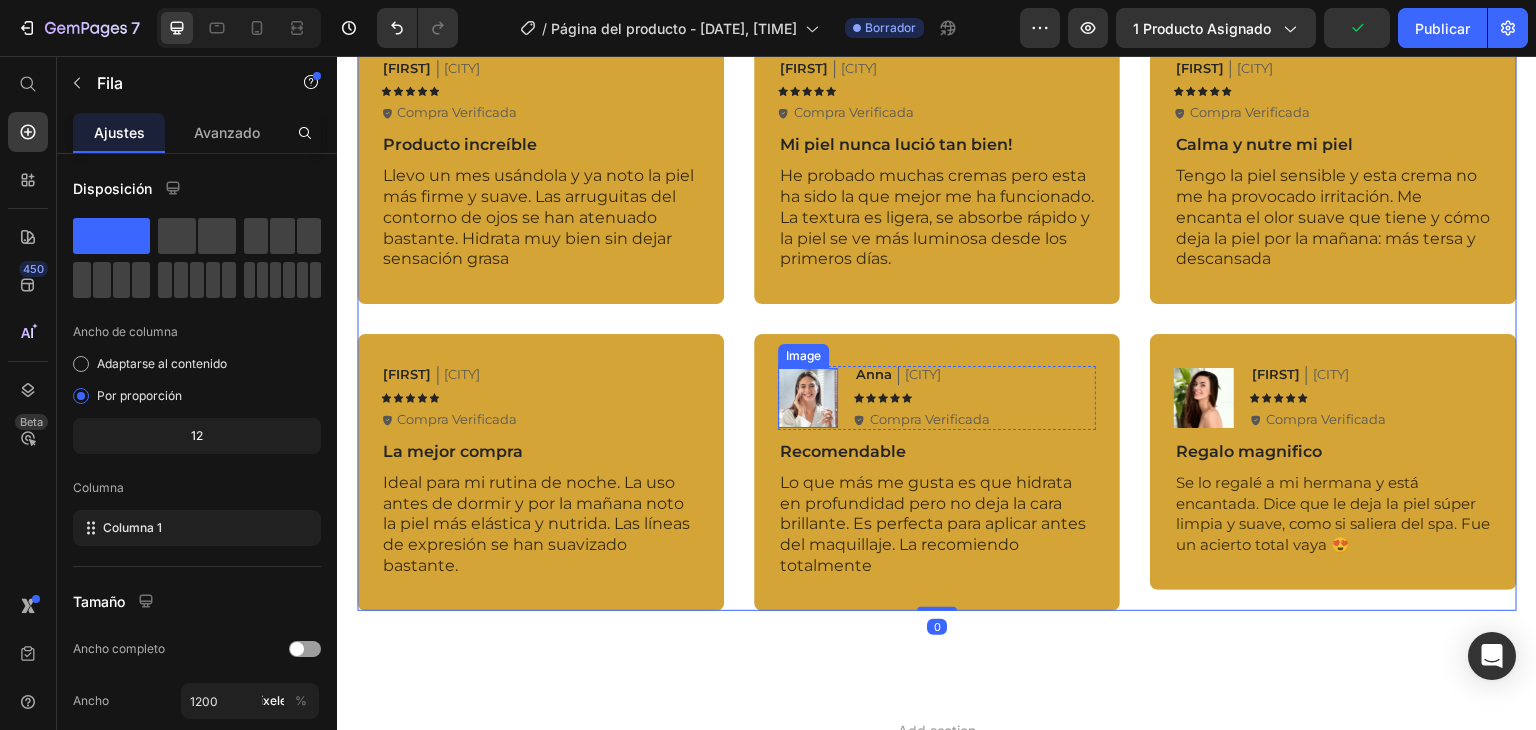 click at bounding box center [808, 398] 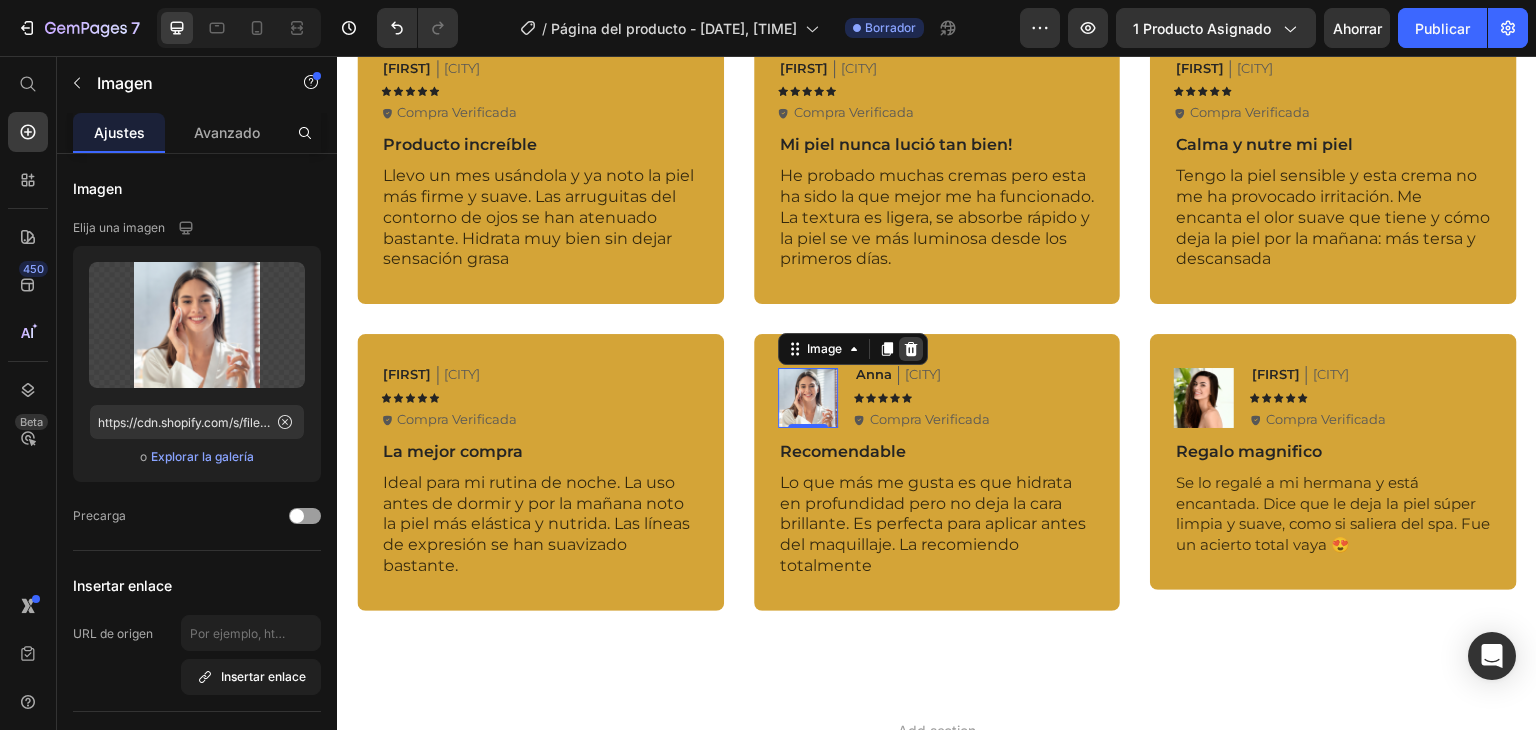 click 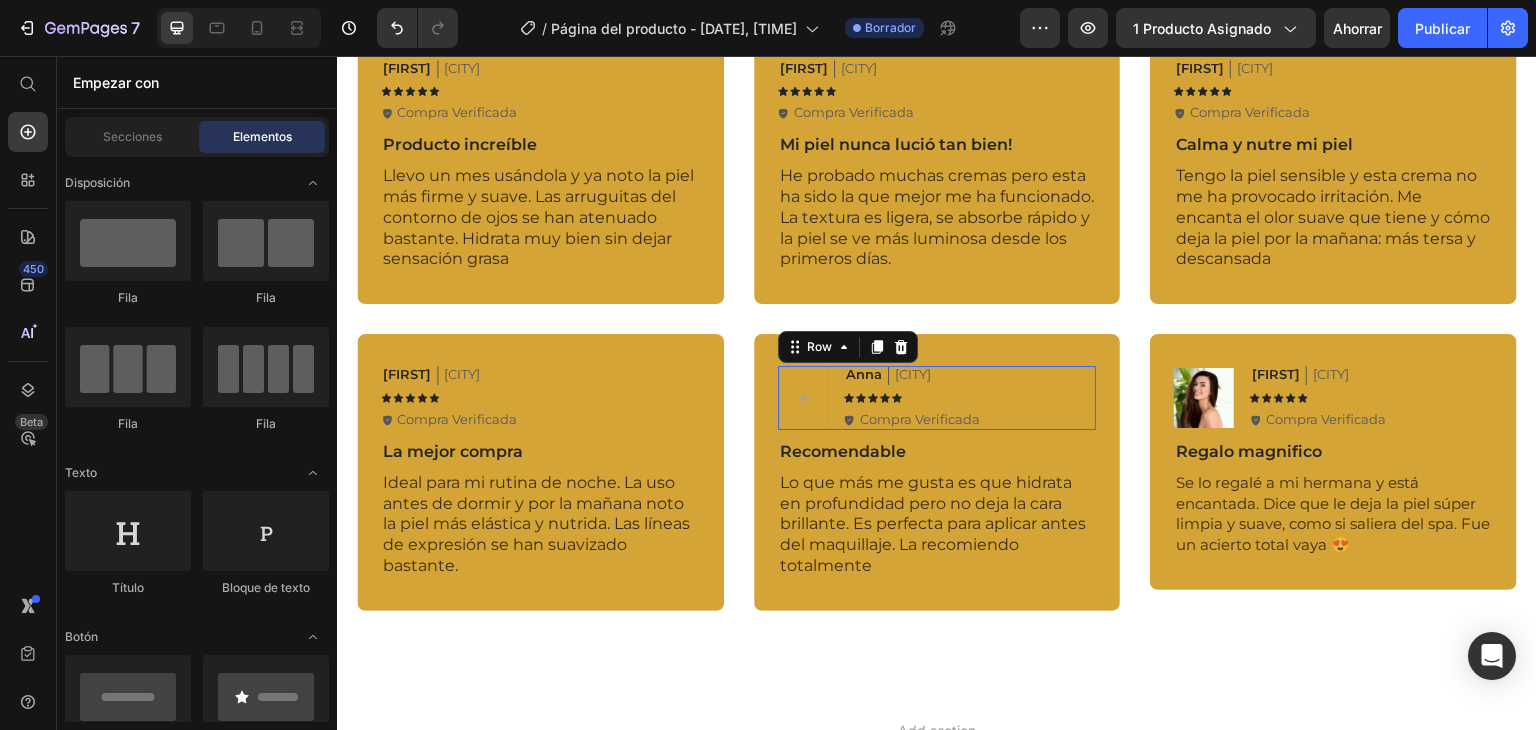click on "[FIRST] Text Block [CITY] Text Block Row Icon Icon Icon Icon Icon Icon List
Icon Compra Verificada Text Block Row Row   0" at bounding box center [937, 398] 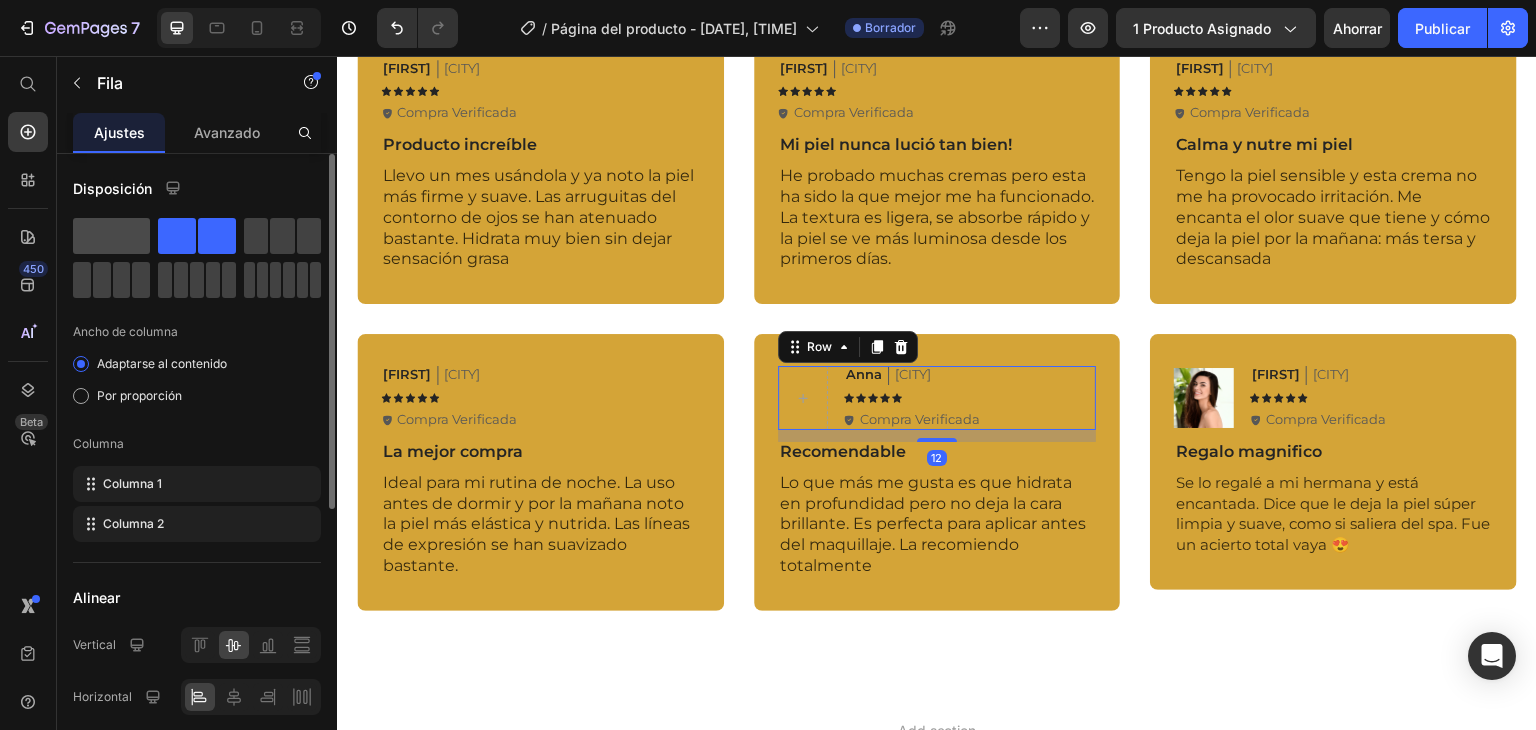 click 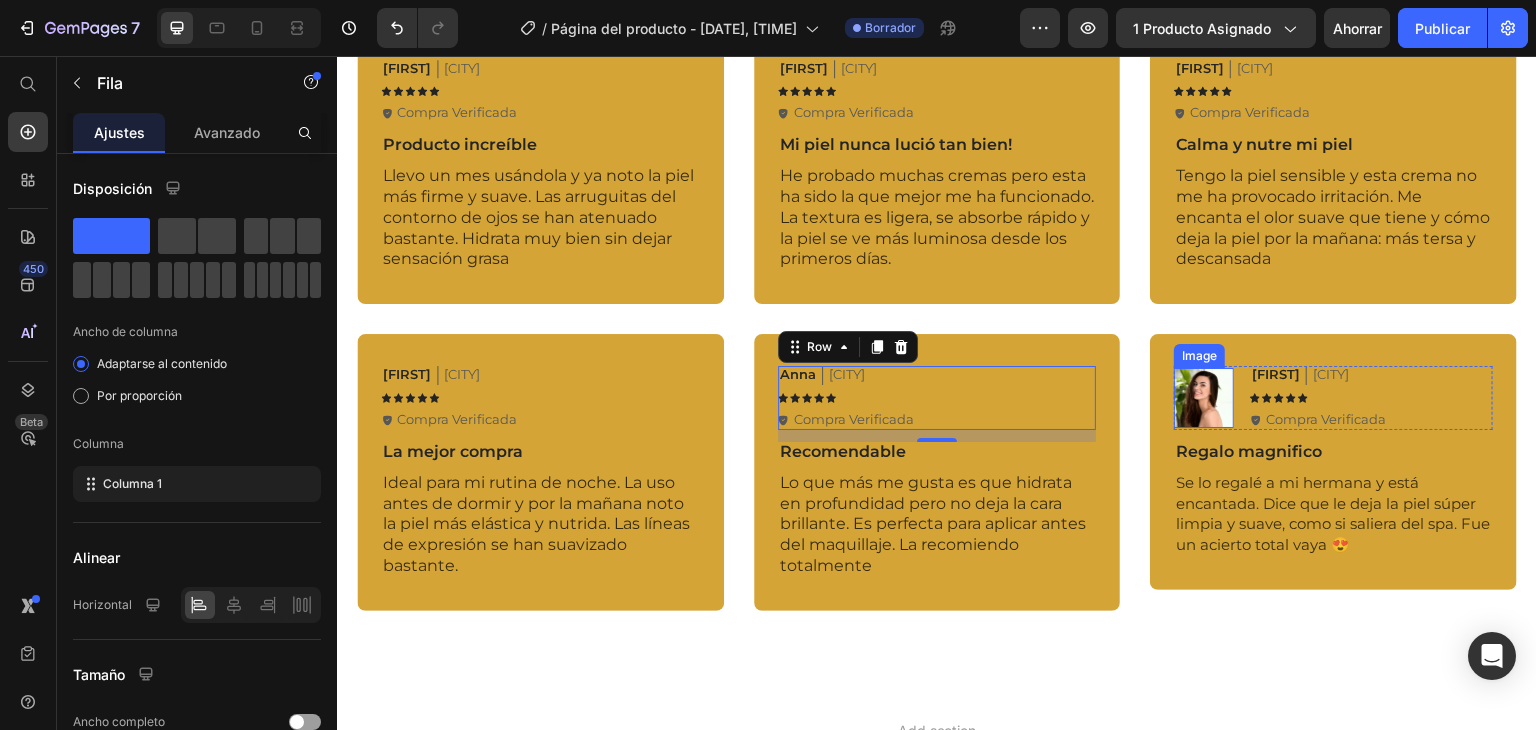 click at bounding box center [1204, 398] 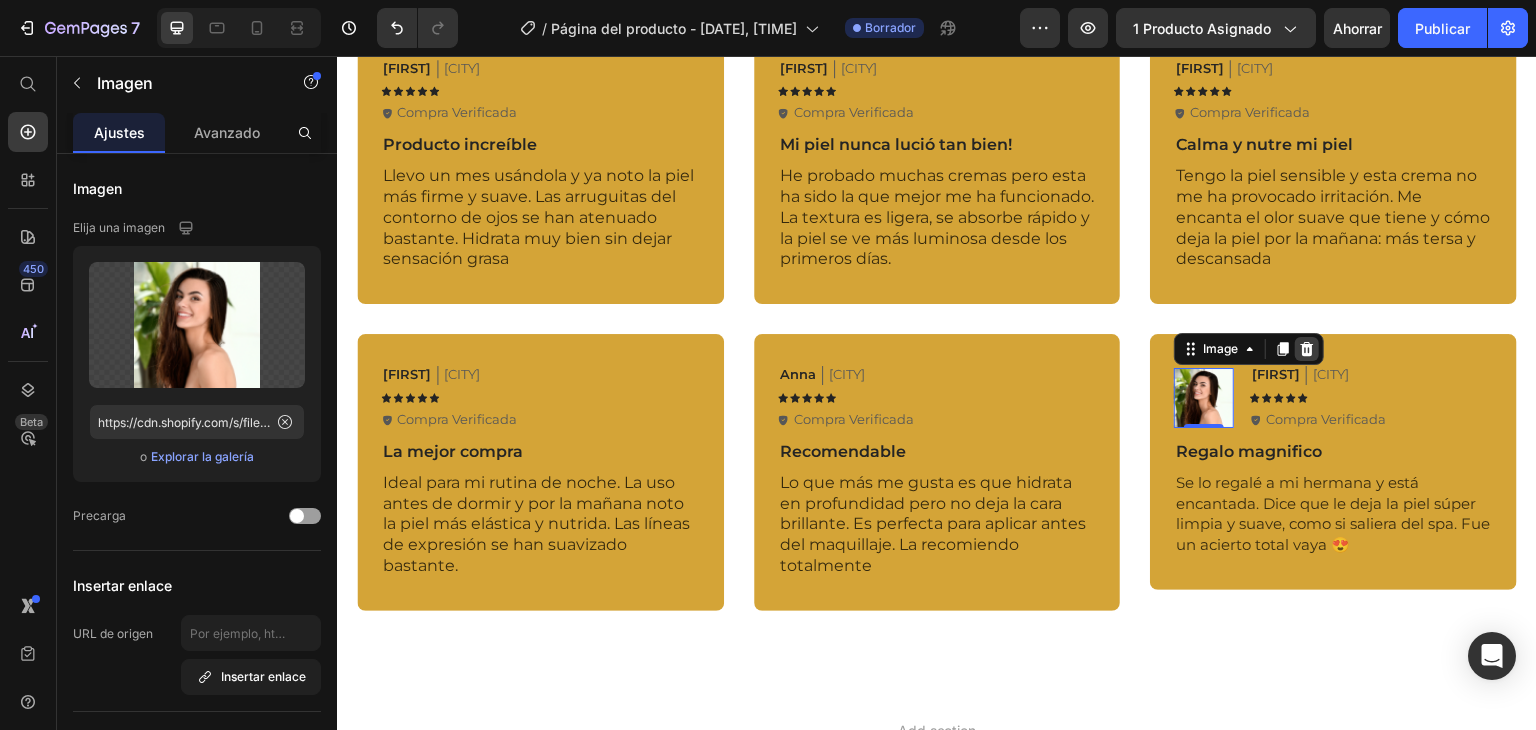 click 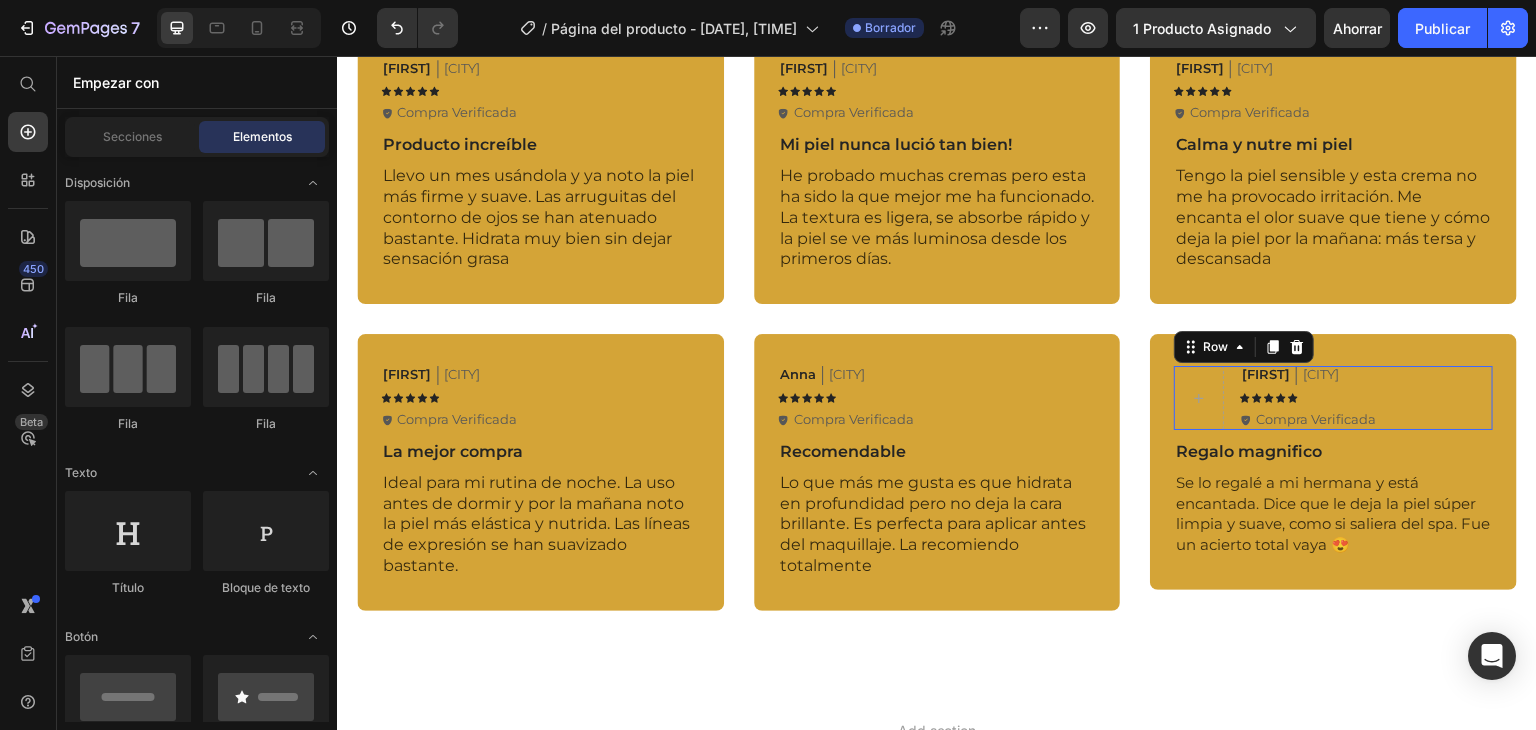 click on "[FIRST] Text Block [CITY] Text Block Row Icon Icon Icon Icon Icon Icon List
Icon Compra Verificada Text Block Row Row   0" at bounding box center (1333, 398) 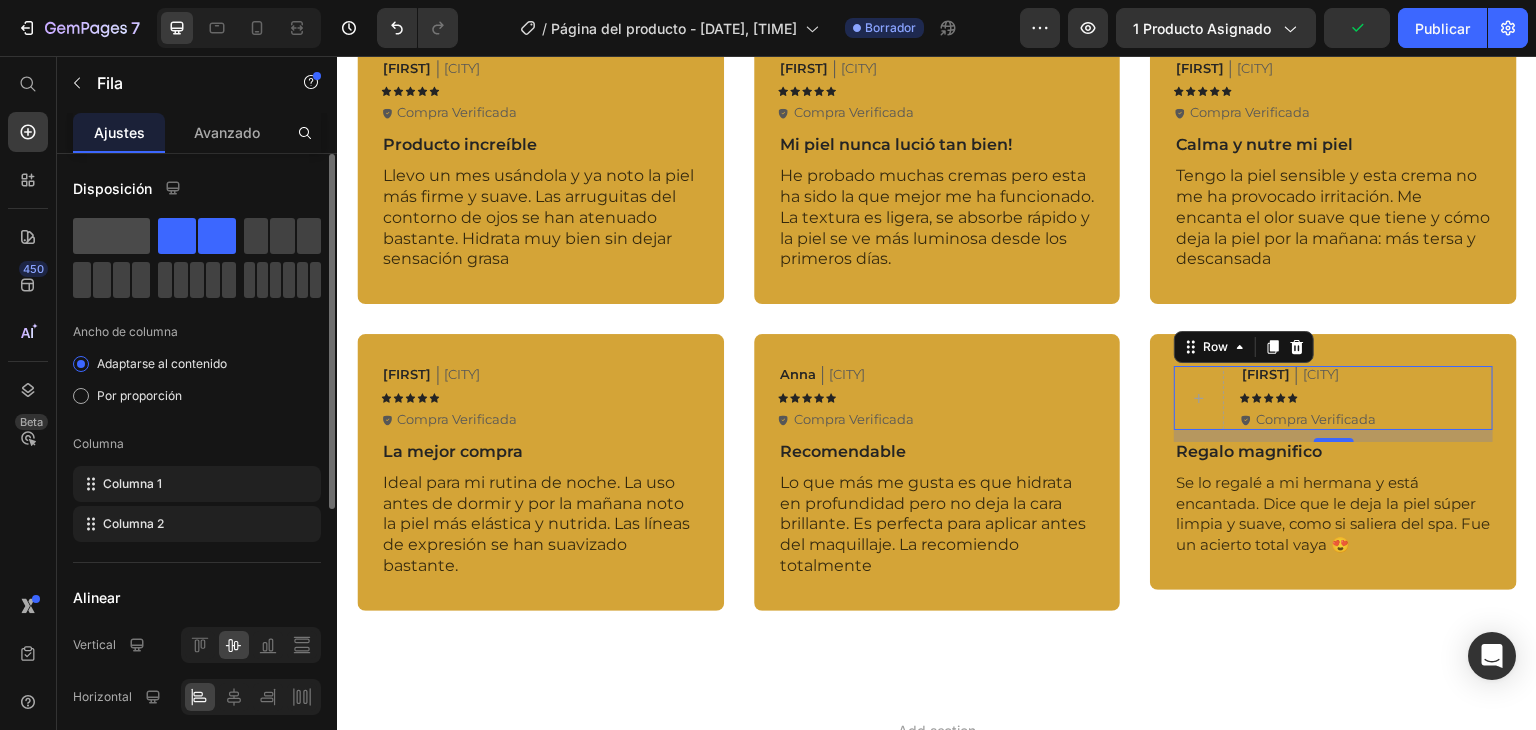 click 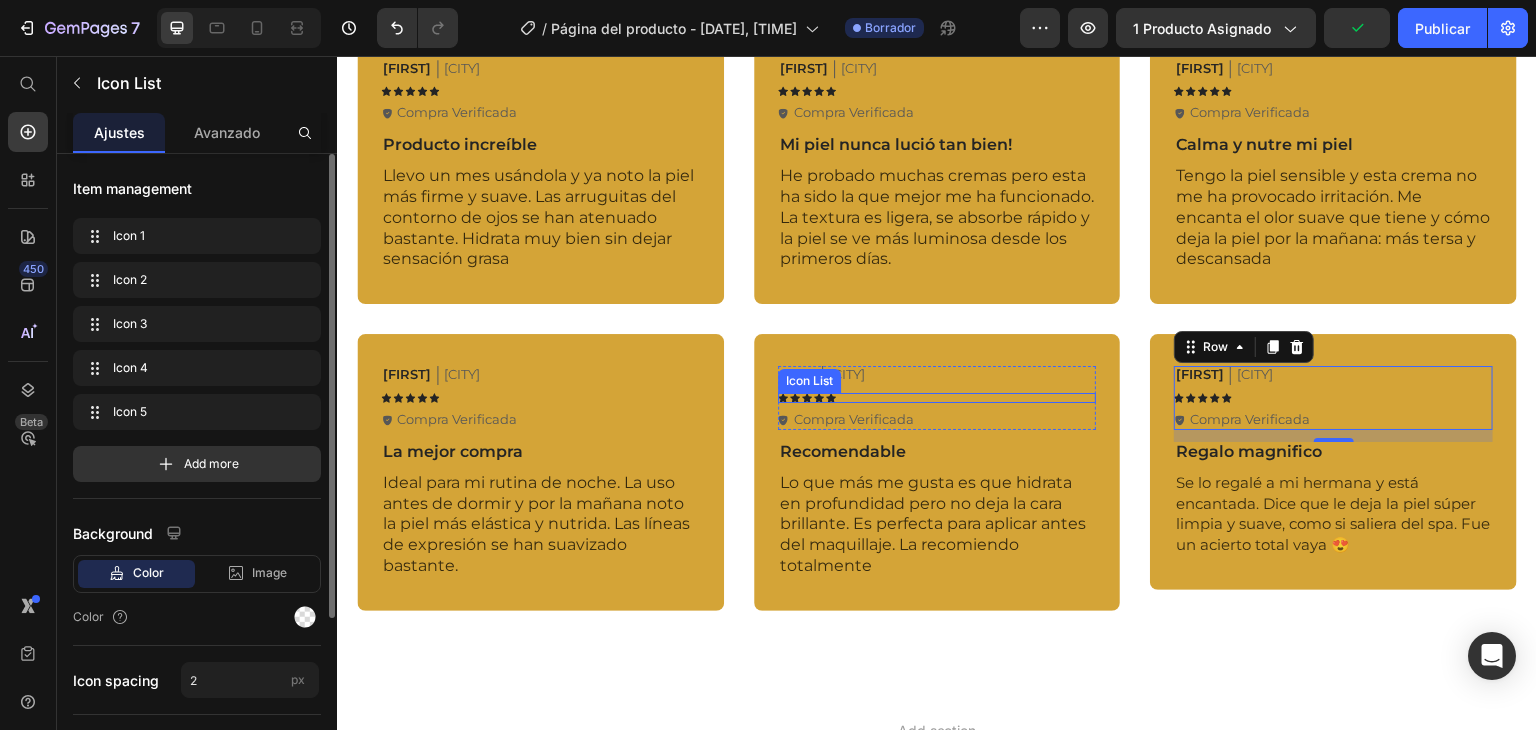 click on "Icon Icon Icon Icon Icon" at bounding box center (937, 398) 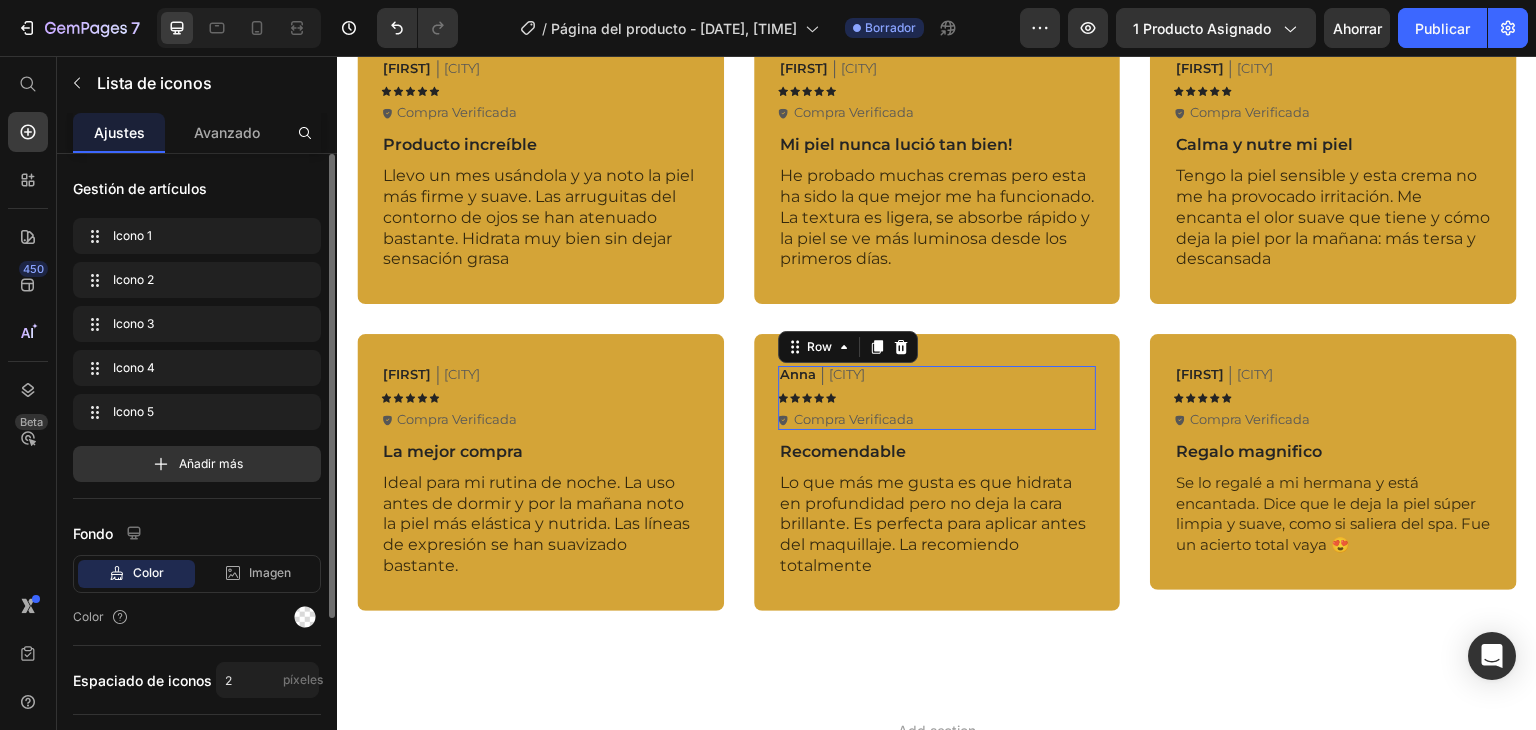 click on "[FIRST] Text Block [CITY] Text Block Row Icon Icon Icon Icon Icon Icon List
Icon Compra Verificada Text Block Row" at bounding box center (937, 398) 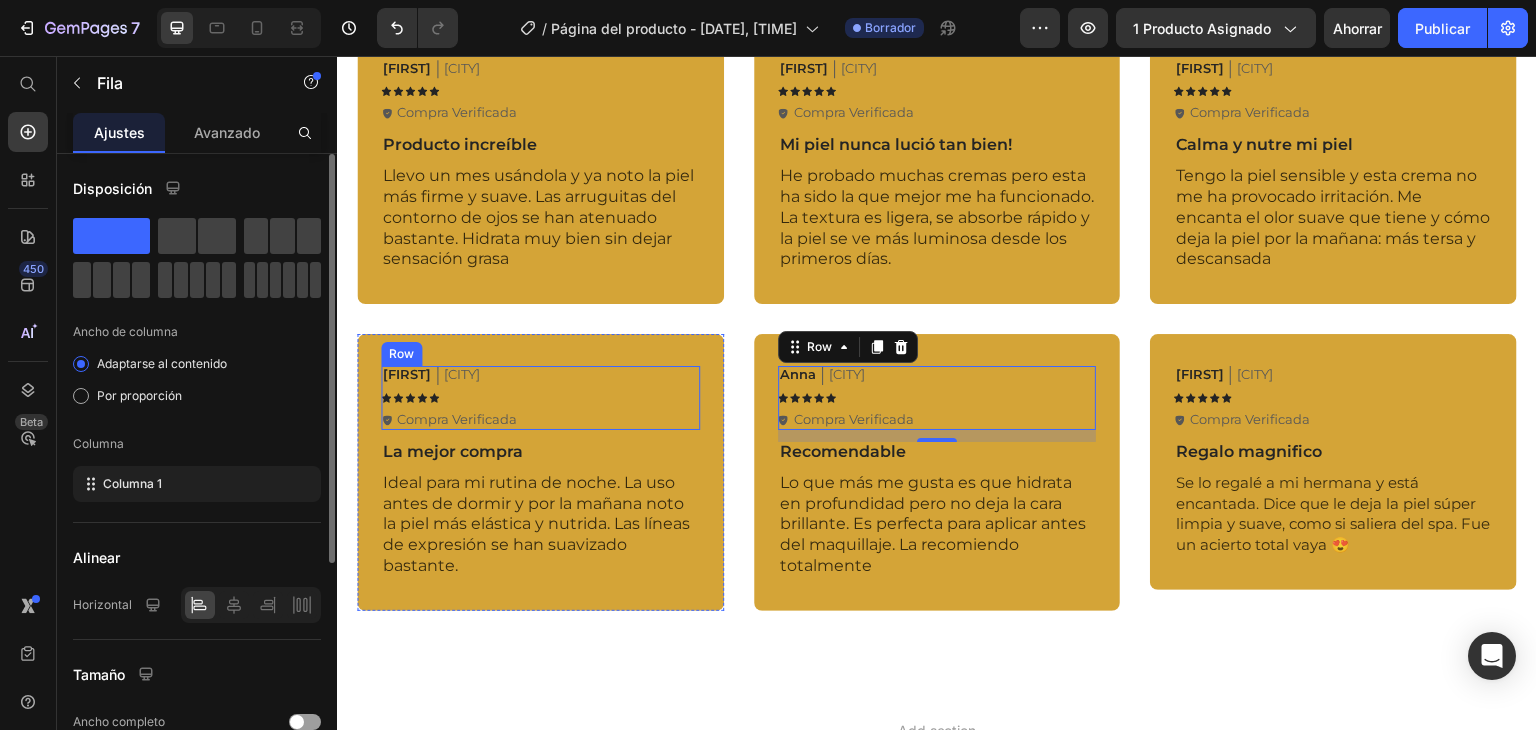click on "[FIRST] Text Block [CITY] Text Block Row Icon Icon Icon Icon Icon Icon List
Icon Compra Verificada Text Block Row" at bounding box center (540, 398) 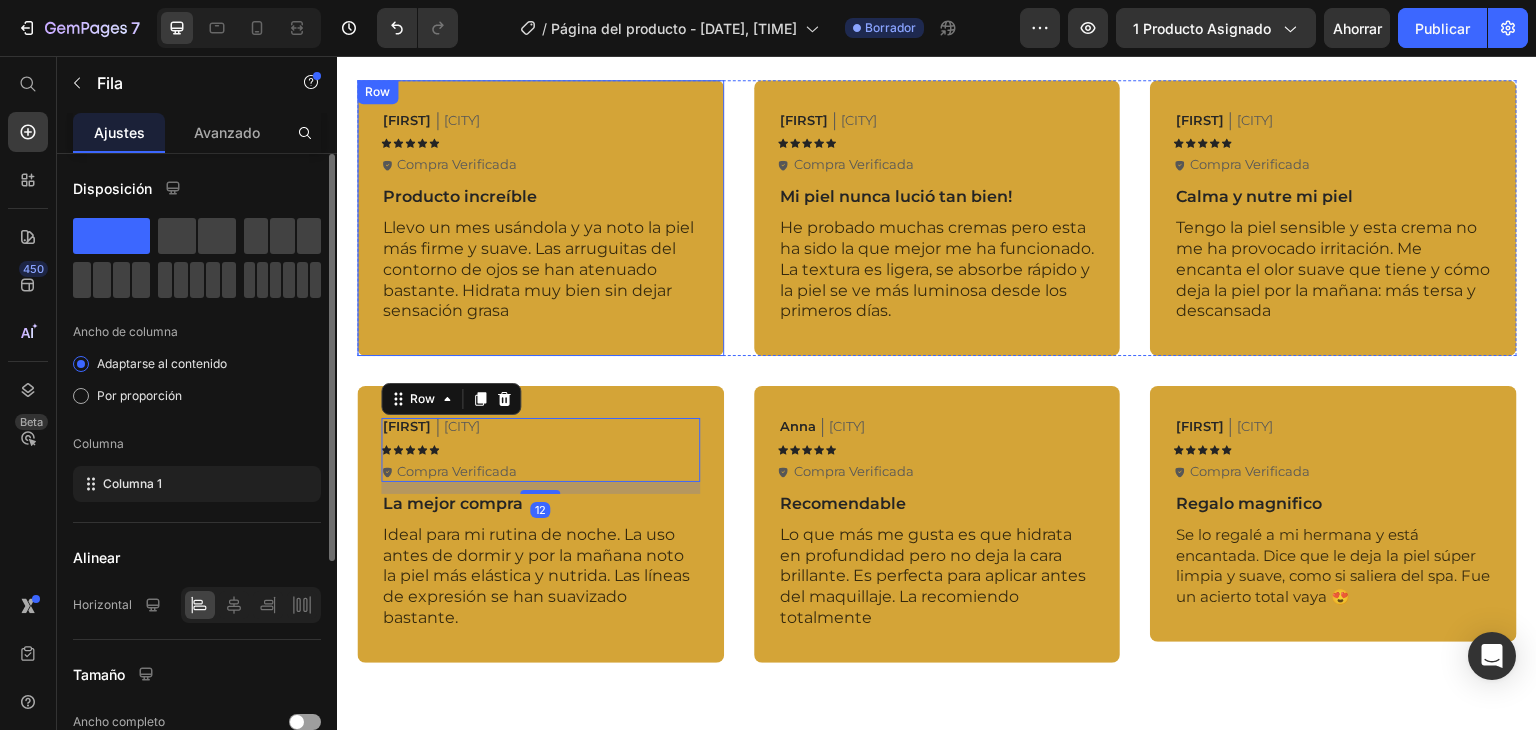 scroll, scrollTop: 2400, scrollLeft: 0, axis: vertical 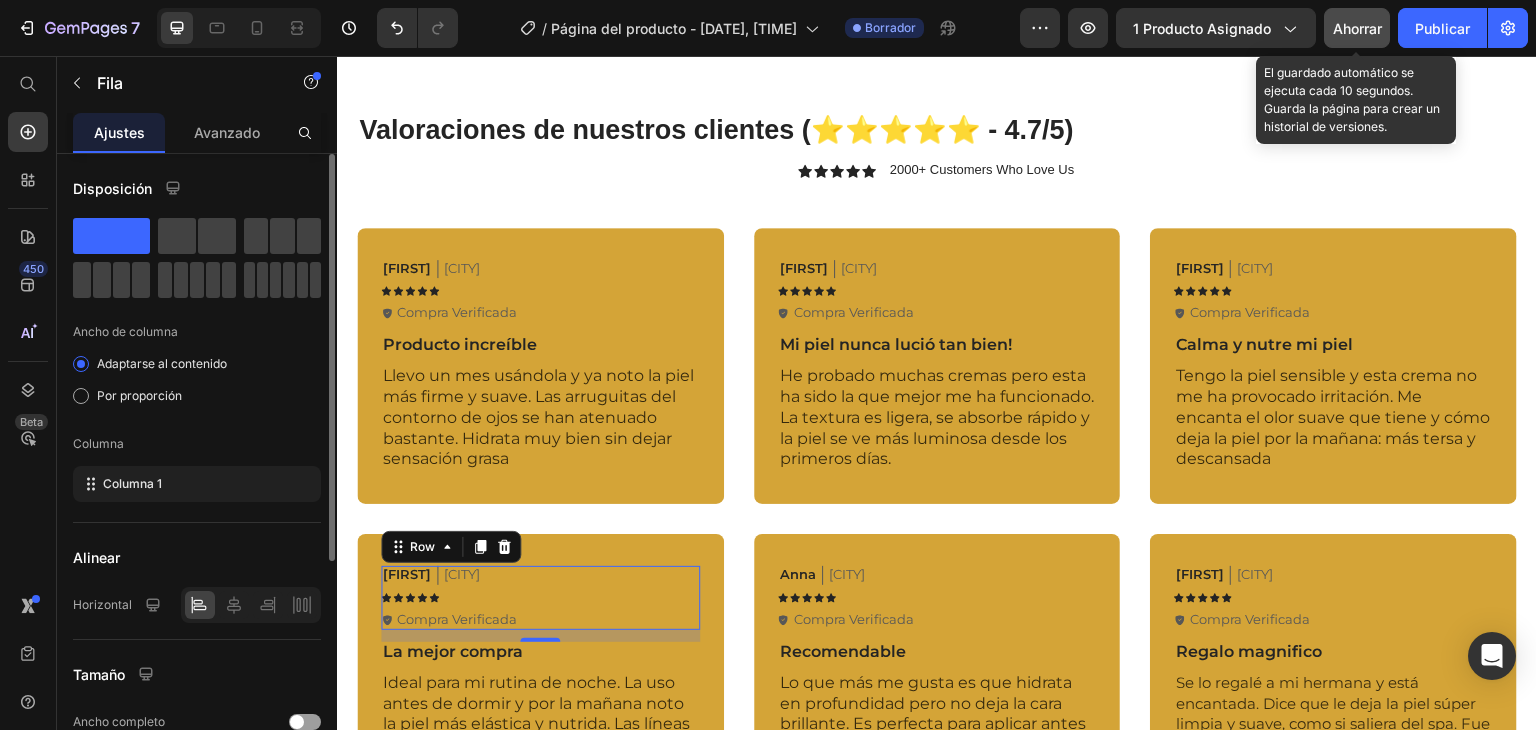 click on "Ahorrar" at bounding box center (1357, 28) 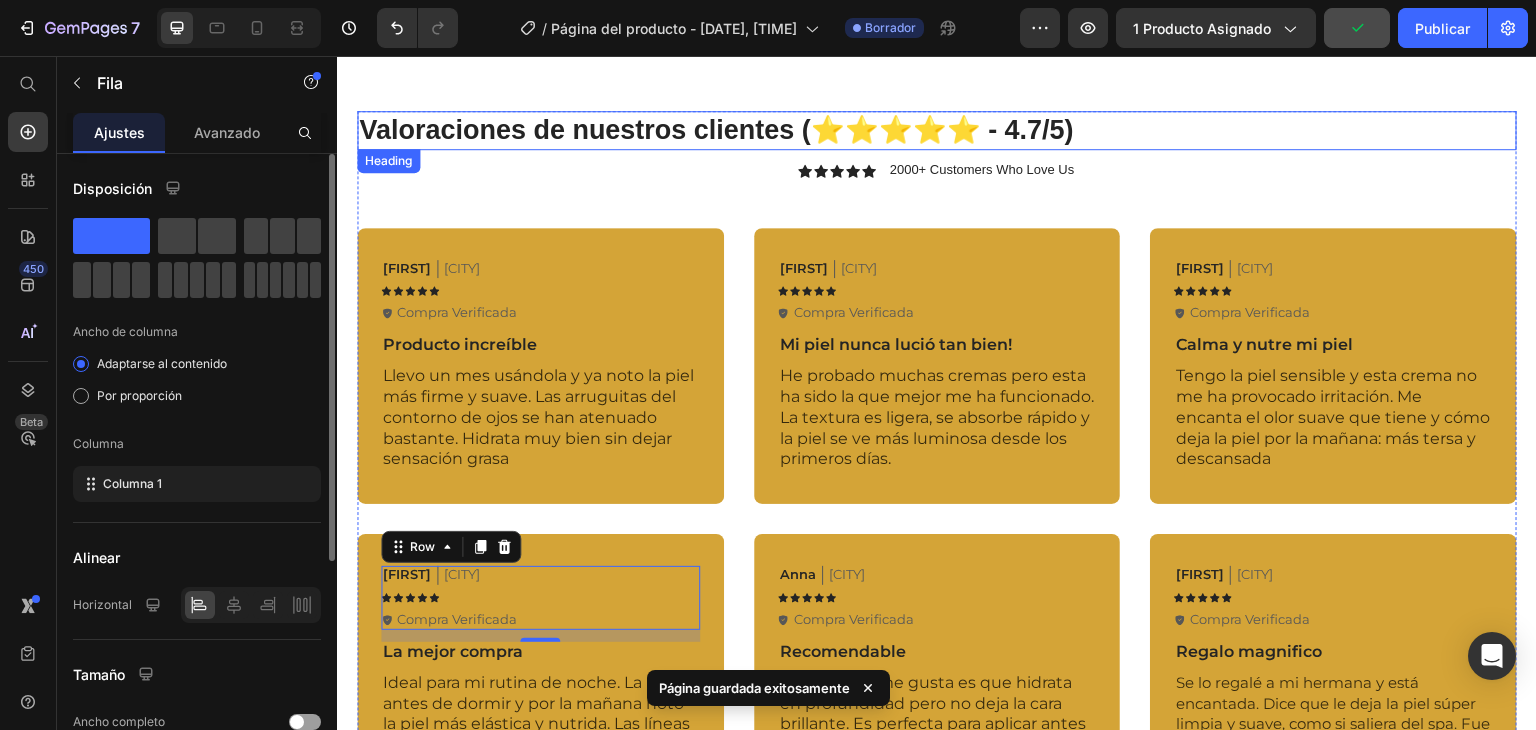 click on "Valoraciones de nuestros clientes (⭐⭐⭐⭐⭐ - 4.7/5)" at bounding box center (937, 130) 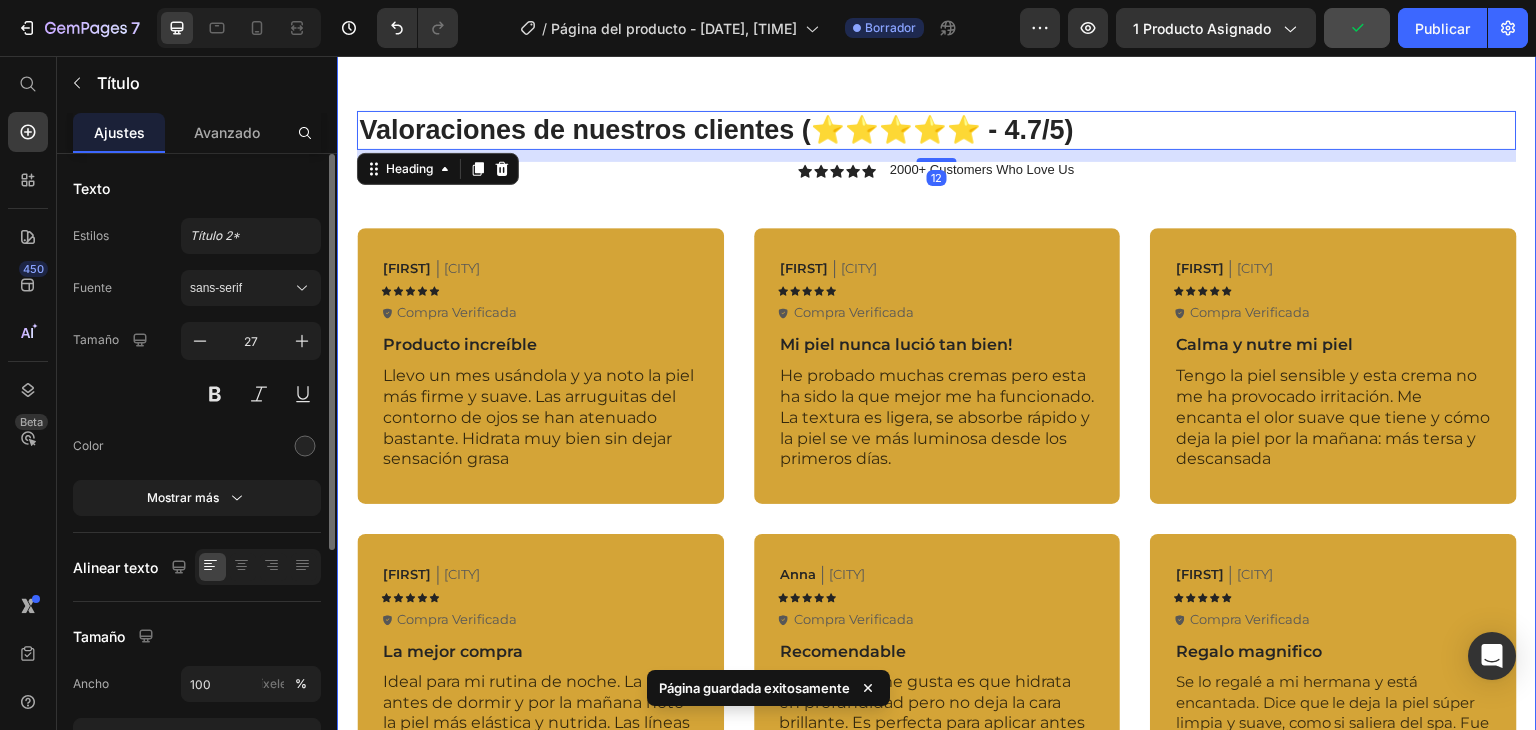 click on "Valoraciones de nuestros clientes (⭐⭐⭐⭐⭐ - 4.7/5) Heading   12 Icon Icon Icon Icon Icon Icon List 2000+ Customers Who Love Us Text Block Row [FIRST] Text Block [CITY] Text Block Row Icon Icon Icon Icon Icon Icon List
Icon Compra Verificada Text Block Row Row Producto increíble Text Block Llevo un mes usándola y ya noto la piel más firme y suave. Las arruguitas del contorno de ojos se han atenuado bastante. Hidrata muy bien sin dejar sensación grasa Text Block Row [FIRST] Text Block [CITY] Text Block Row Icon Icon Icon Icon Icon Icon List
Icon Compra Verificada Text Block Row Row Mi piel nunca lució tan bien! Text Block He probado muchas cremas pero esta ha sido la que mejor me ha funcionado. La textura es ligera, se absorbe rápido y la piel se ve más luminosa desde los primeros días. Text Block Row [FIRST] Text Block [CITY] Text Block Row Icon Icon Icon Icon Icon Icon List
Icon Compra Verificada Text Block Row Row Calma y nutre mi piel Row" at bounding box center (937, 461) 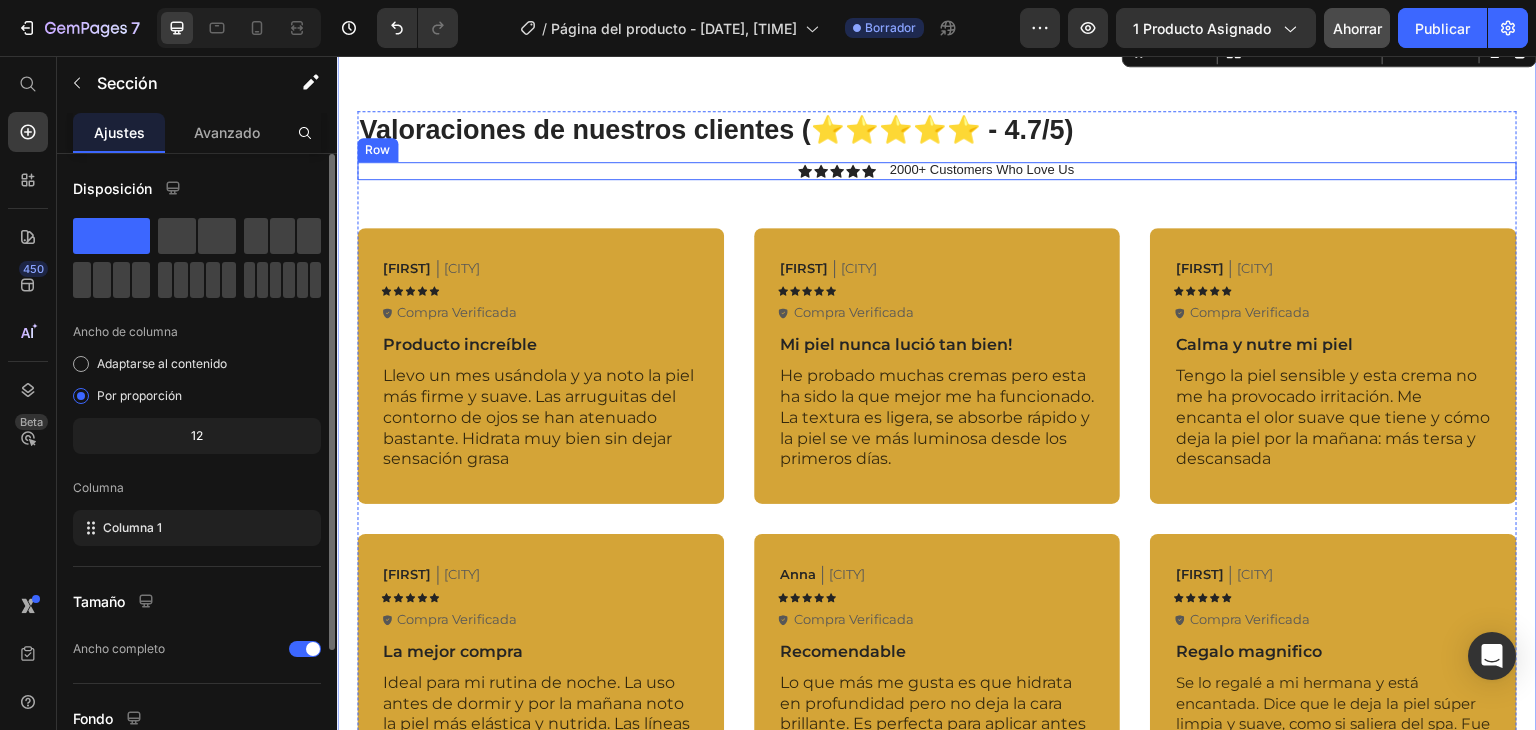 click on "Icon Icon Icon Icon Icon Icon List 2000+ Customers Who Love Us Text Block Row" at bounding box center (937, 171) 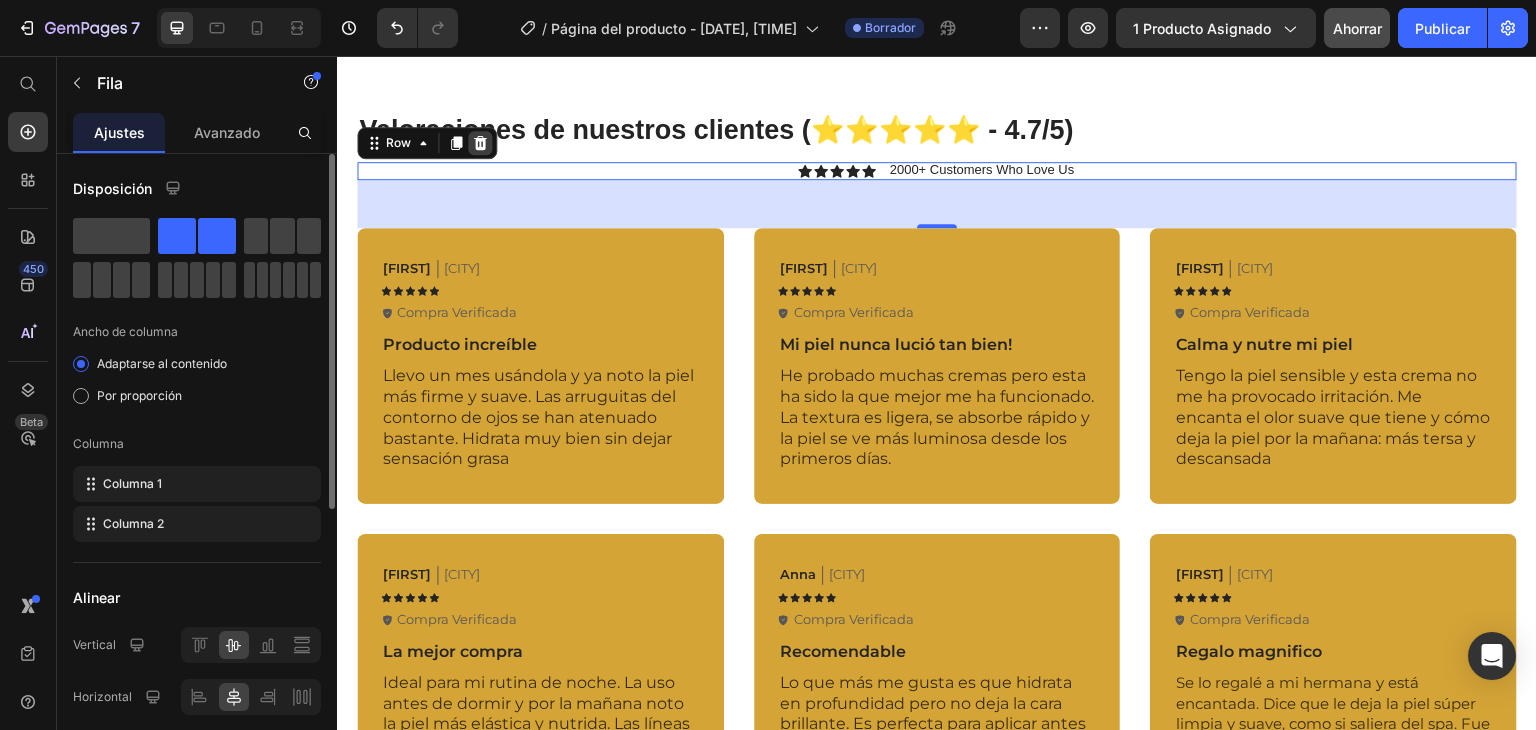 click 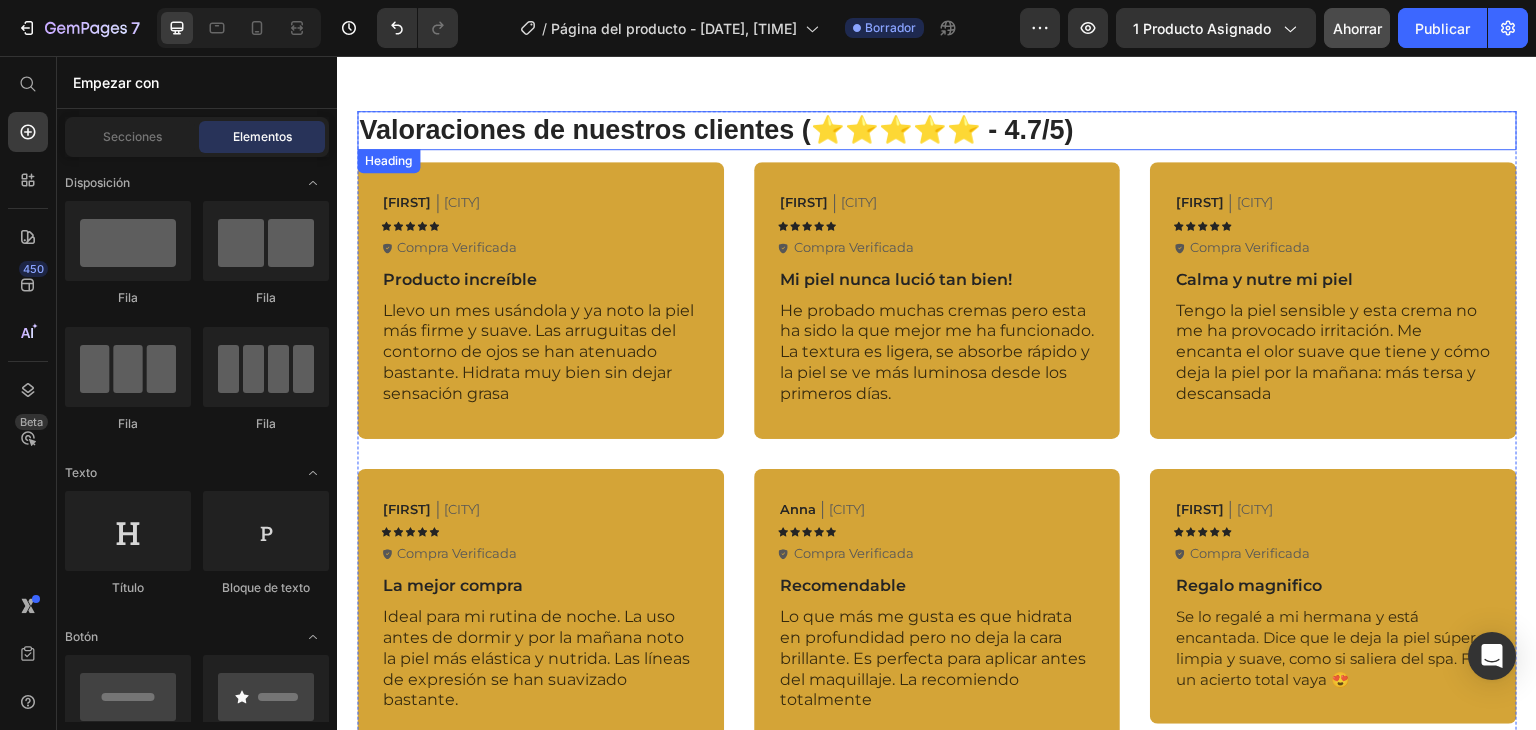 click on "Valoraciones de nuestros clientes (⭐⭐⭐⭐⭐ - 4.7/5)" at bounding box center (716, 130) 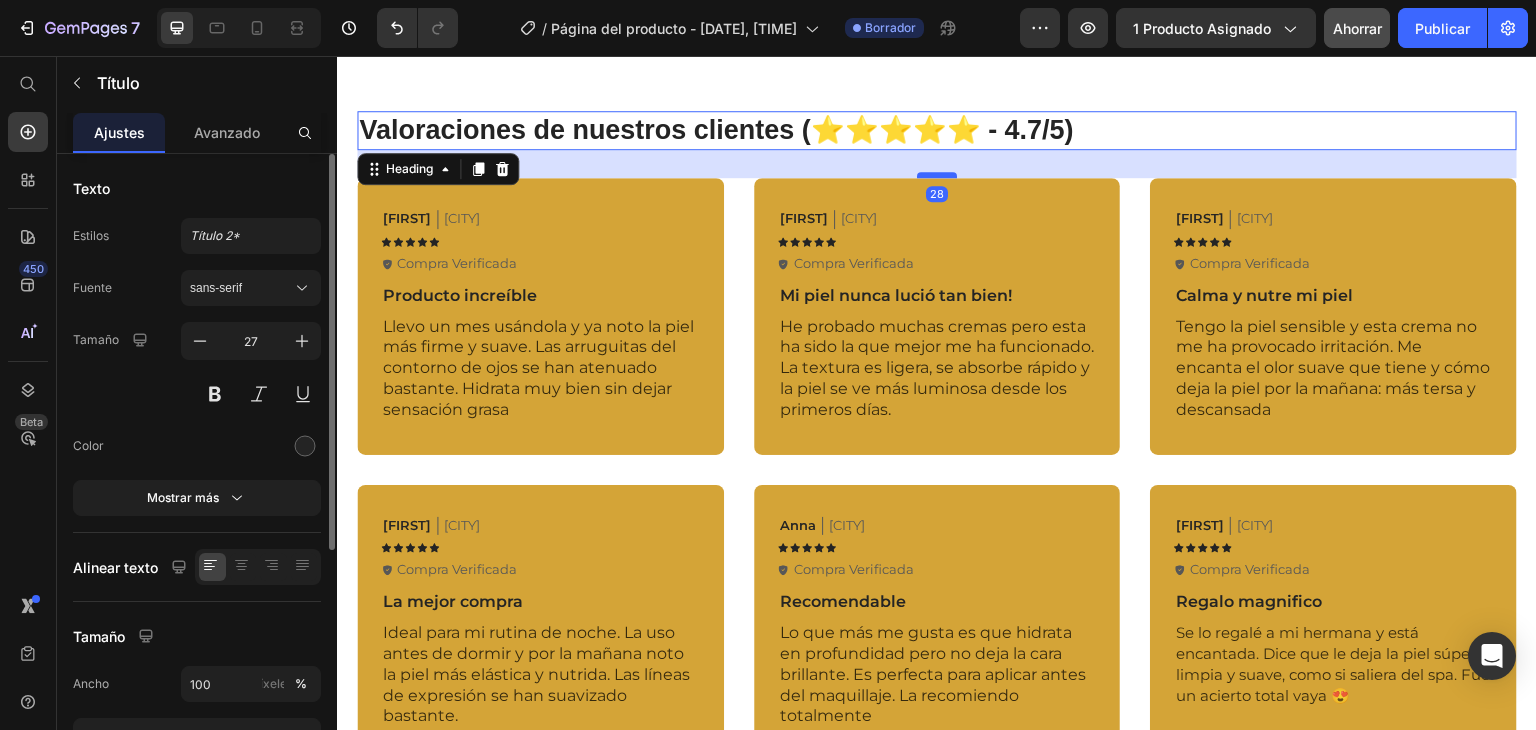 drag, startPoint x: 930, startPoint y: 157, endPoint x: 928, endPoint y: 173, distance: 16.124516 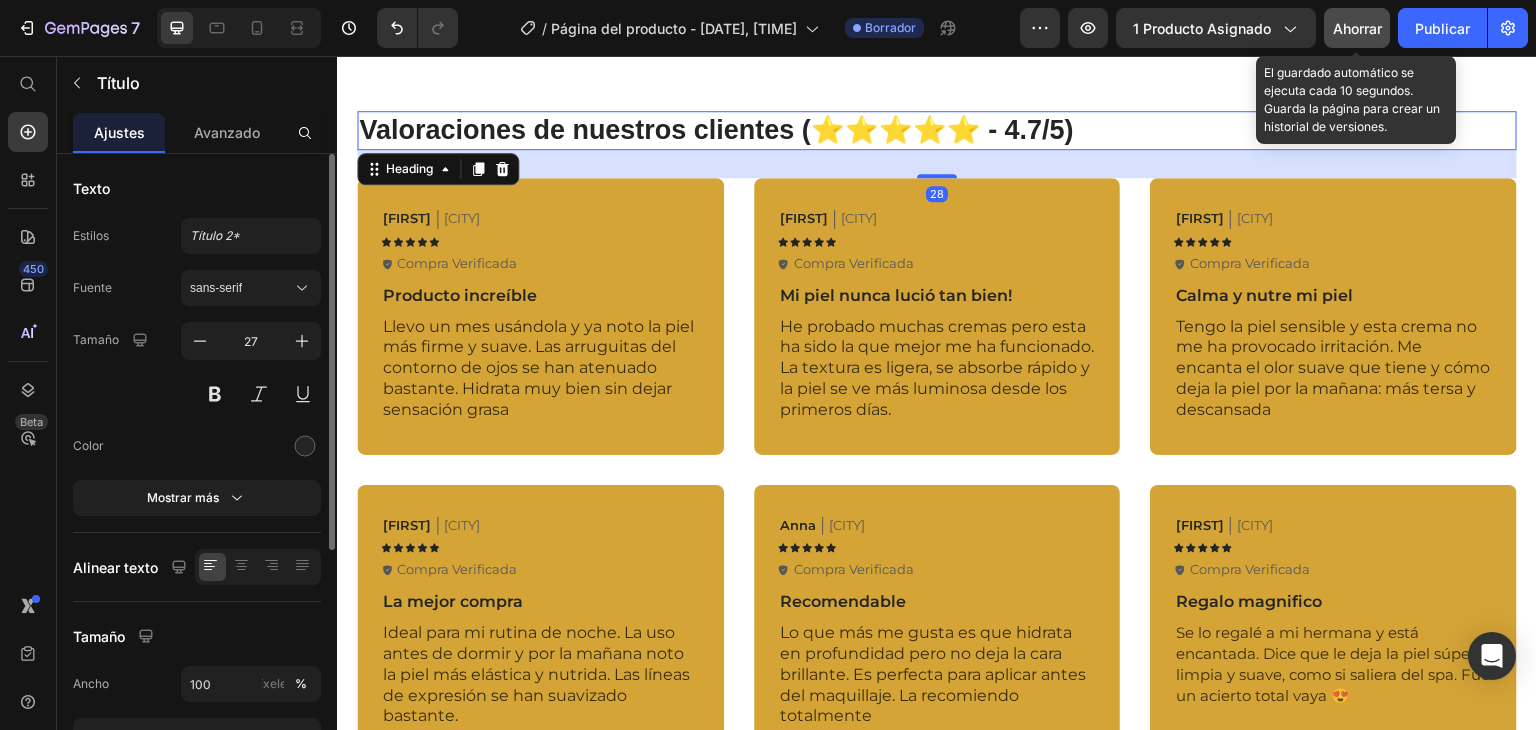 click on "Ahorrar" 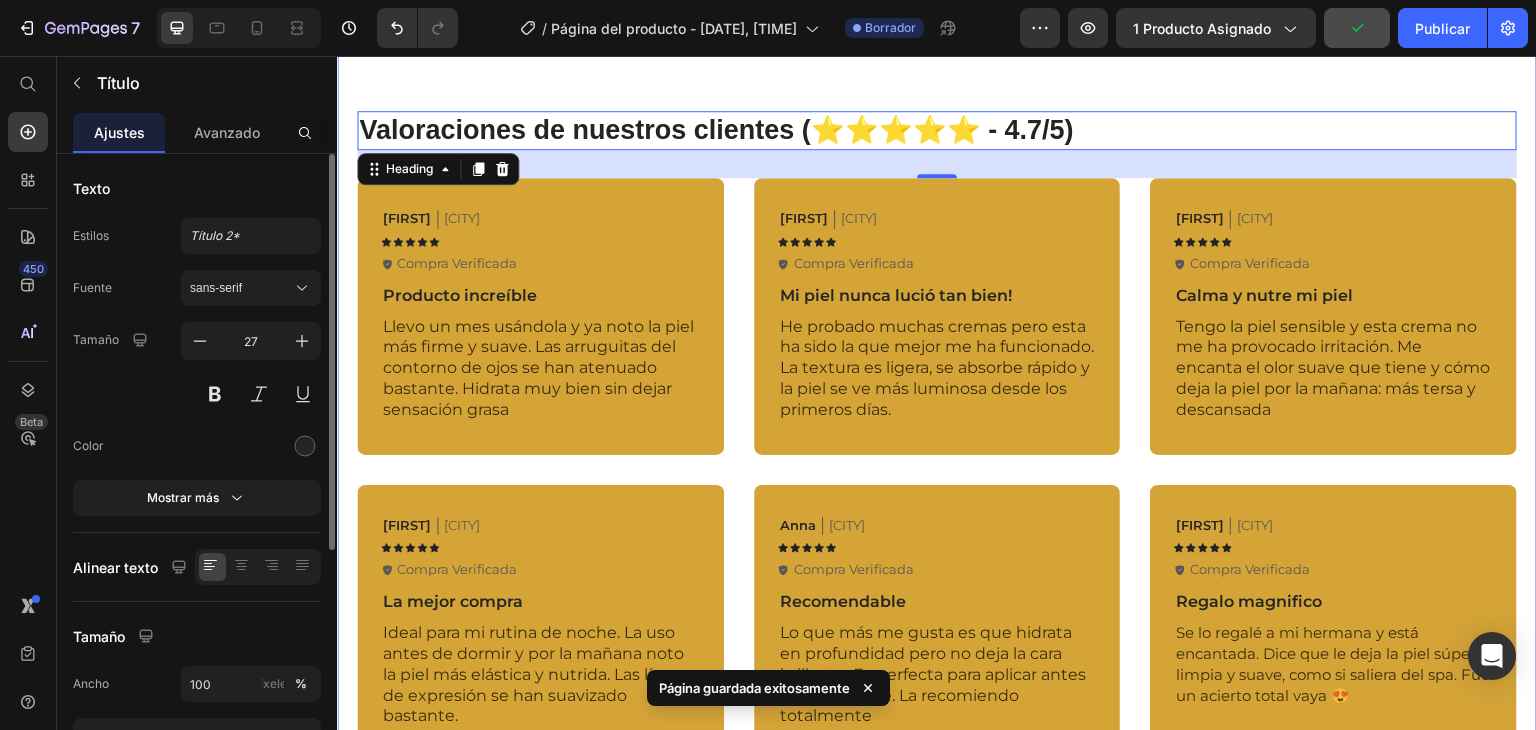 click on "Valoraciones de nuestros clientes (⭐⭐⭐⭐⭐ - 4.7/5) Heading   28 [FIRST] Text Block [CITY] Text Block Row Icon Icon Icon Icon Icon Icon List
Icon Compra Verificada Text Block Row Row Producto increíble Text Block Llevo un mes usándola y ya noto la piel más firme y suave. Las arruguitas del contorno de ojos se han atenuado bastante. Hidrata muy bien sin dejar sensación grasa Text Block Row [FIRST] Text Block [CITY] Text Block Row Icon Icon Icon Icon Icon Icon List
Icon Compra Verificada Text Block Row Row Mi piel nunca lució tan bien! Text Block He probado muchas cremas pero esta ha sido la que mejor me ha funcionado. La textura es ligera, se absorbe rápido y la piel se ve más luminosa desde los primeros días. Text Block Row [FIRST] Text Block [CITY] Text Block Row Icon Icon Icon Icon Icon Icon List
Icon Compra Verificada Text Block Row Row Calma y nutre mi piel Text Block Text Block Row Row [FIRST] Text Block [CITY] Text Block Row Icon Icon" at bounding box center [937, 436] 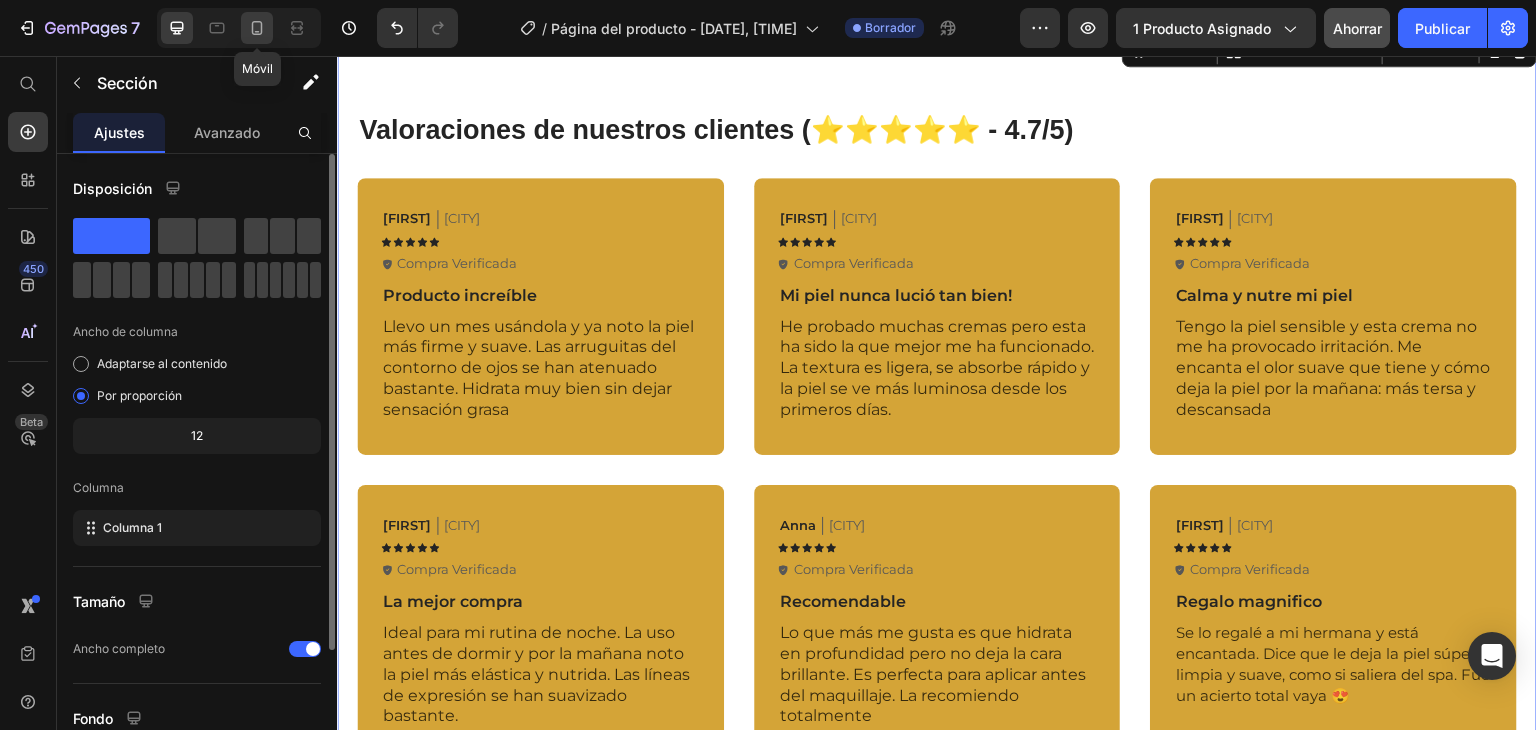 click 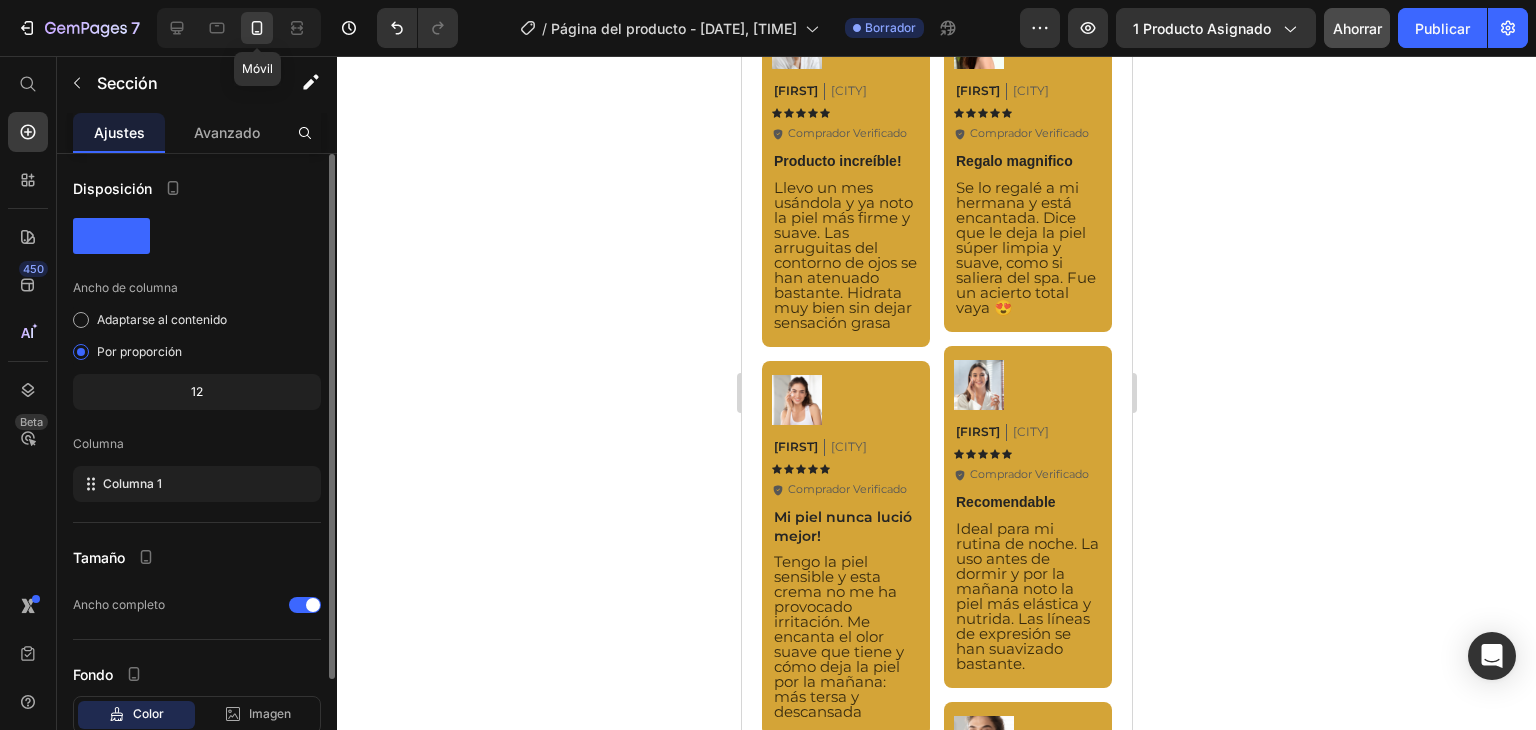scroll, scrollTop: 2354, scrollLeft: 0, axis: vertical 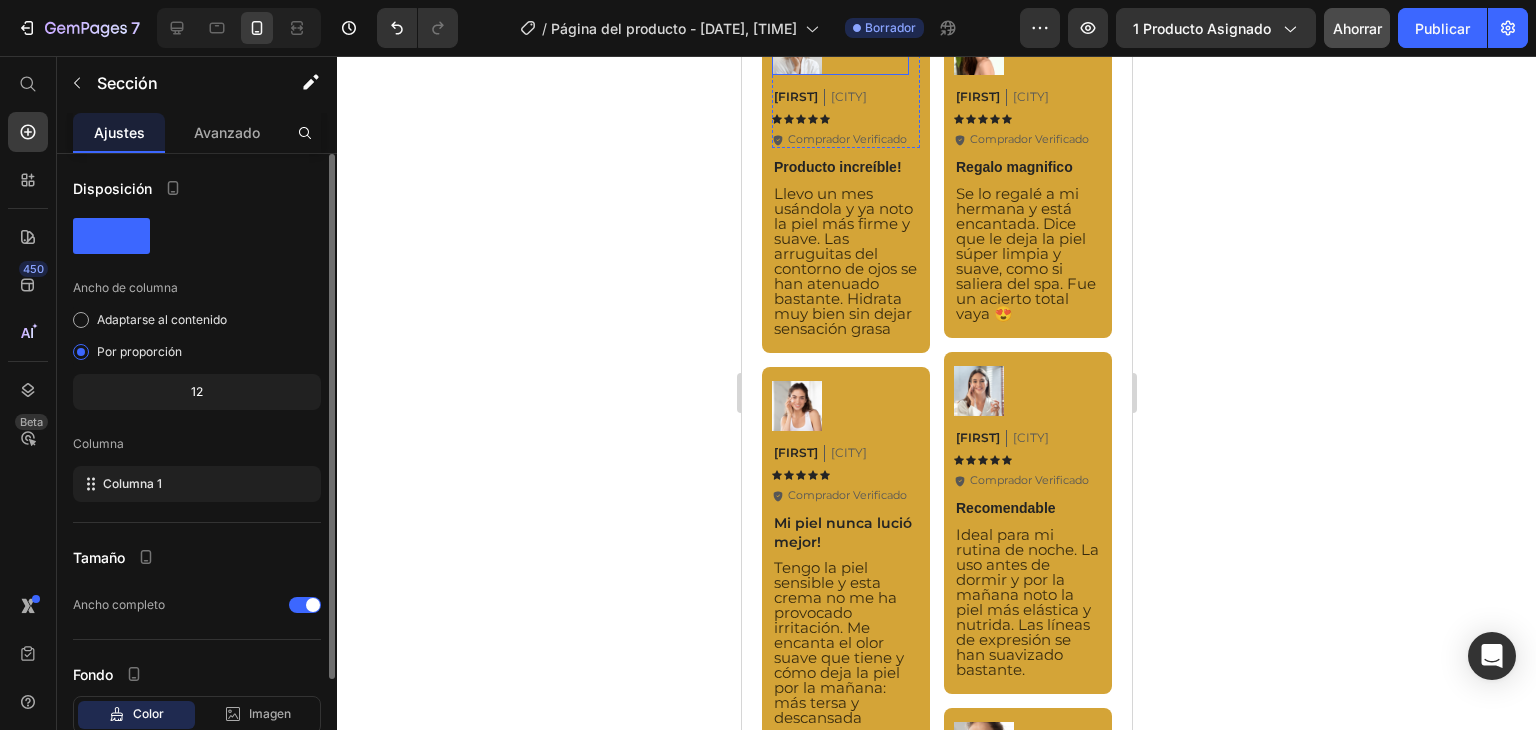 click at bounding box center [839, 50] 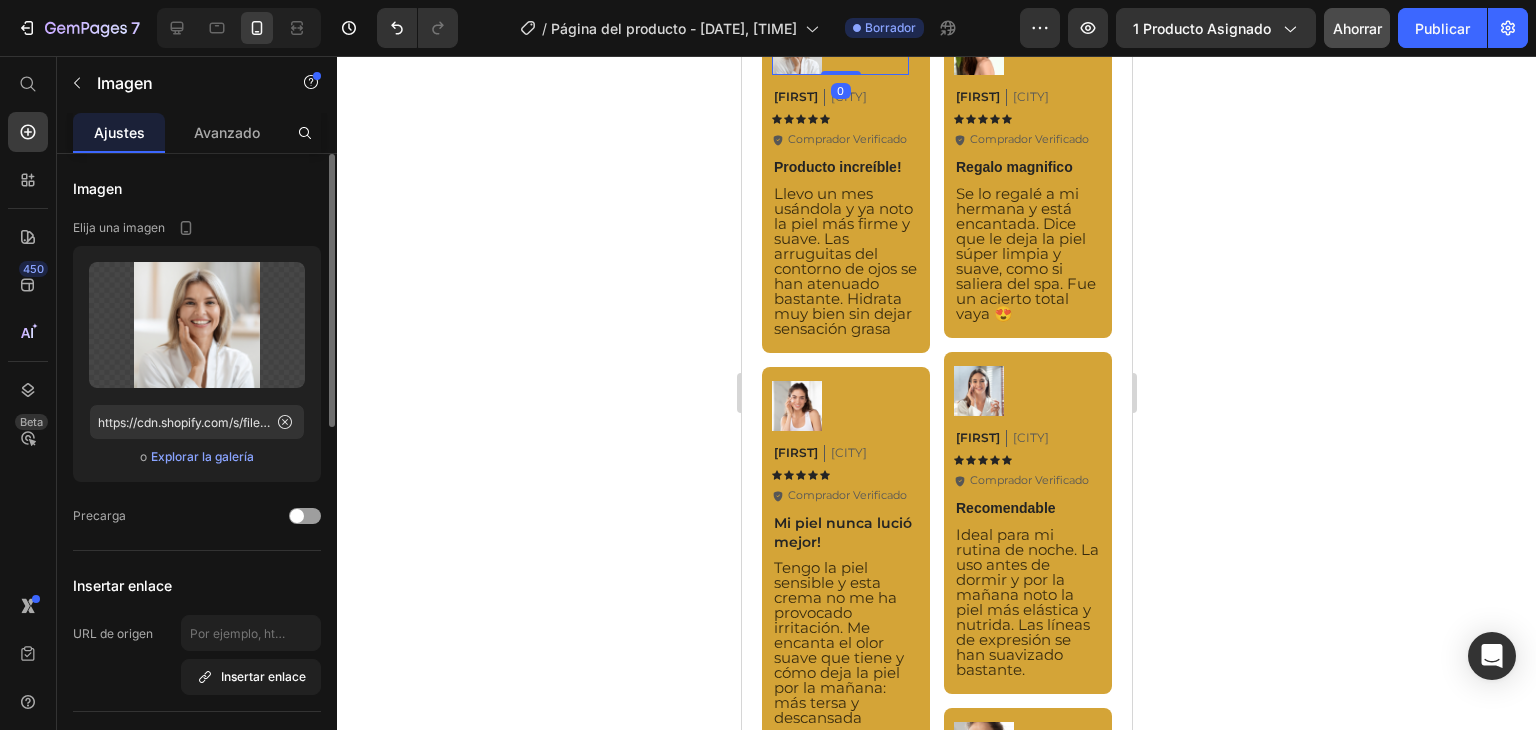 click 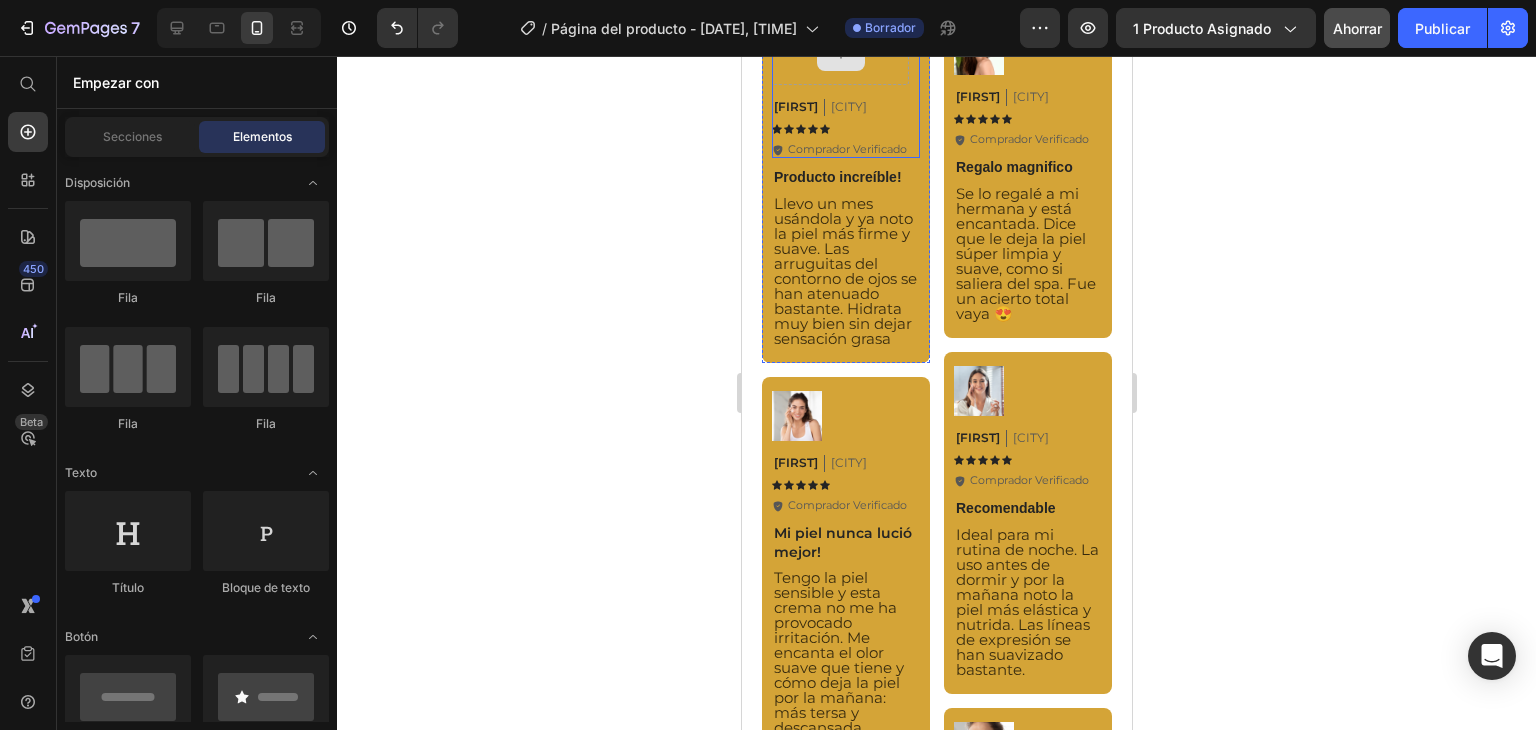 click at bounding box center (839, 55) 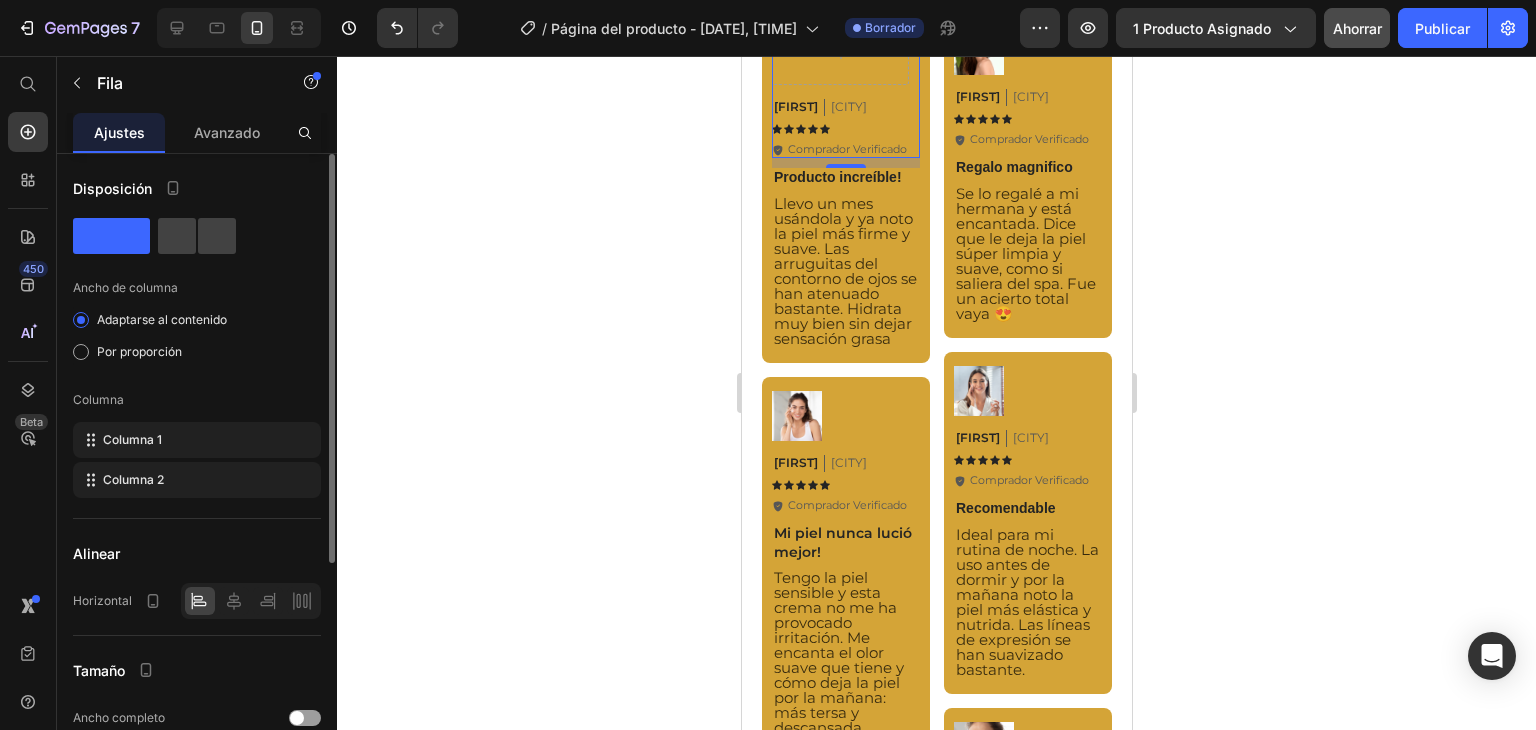 click on "[FIRST] Text Block [CITY] Text Block Row Icon Icon Icon Icon Icon Icon List
Icon Comprador Verificado Text Block Row" at bounding box center (839, 122) 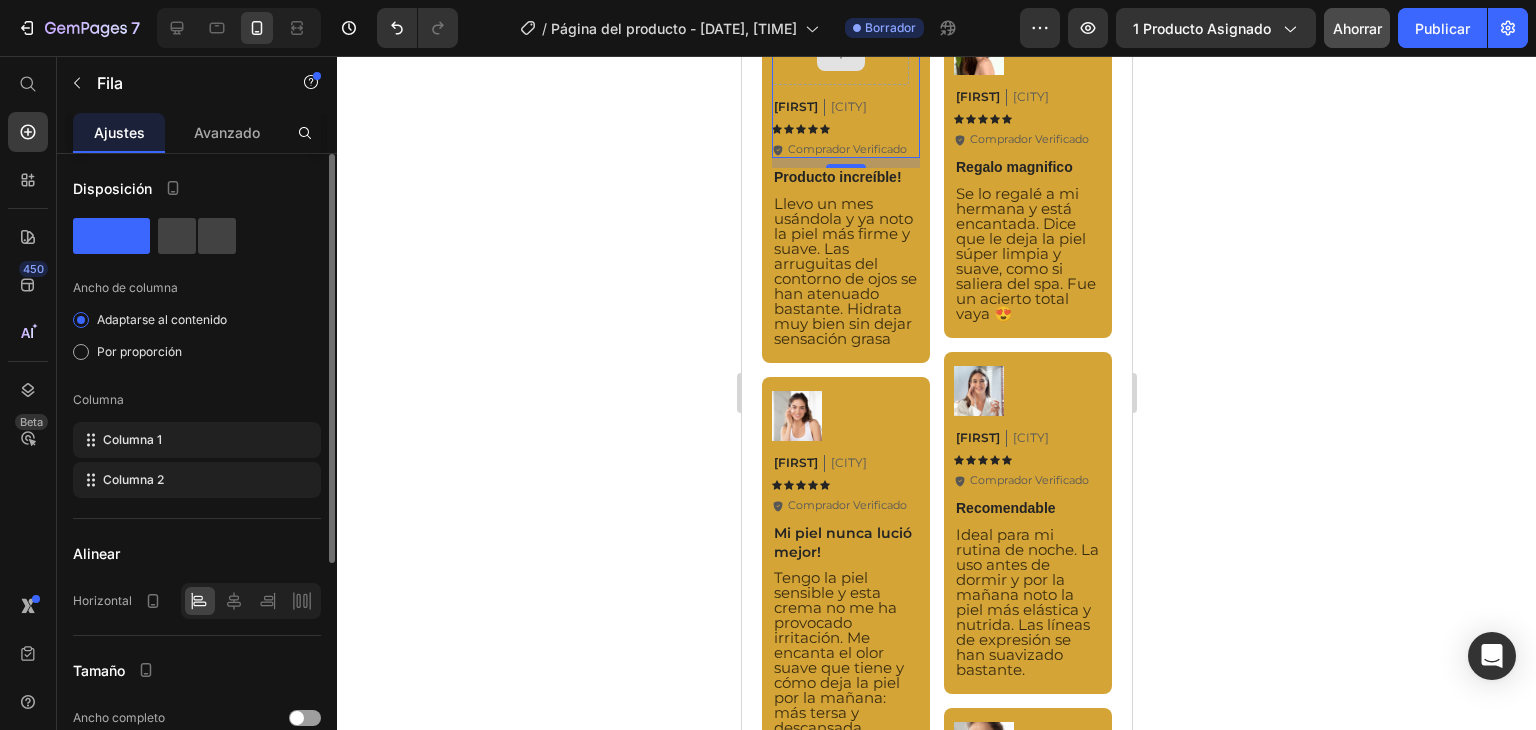 click at bounding box center (839, 55) 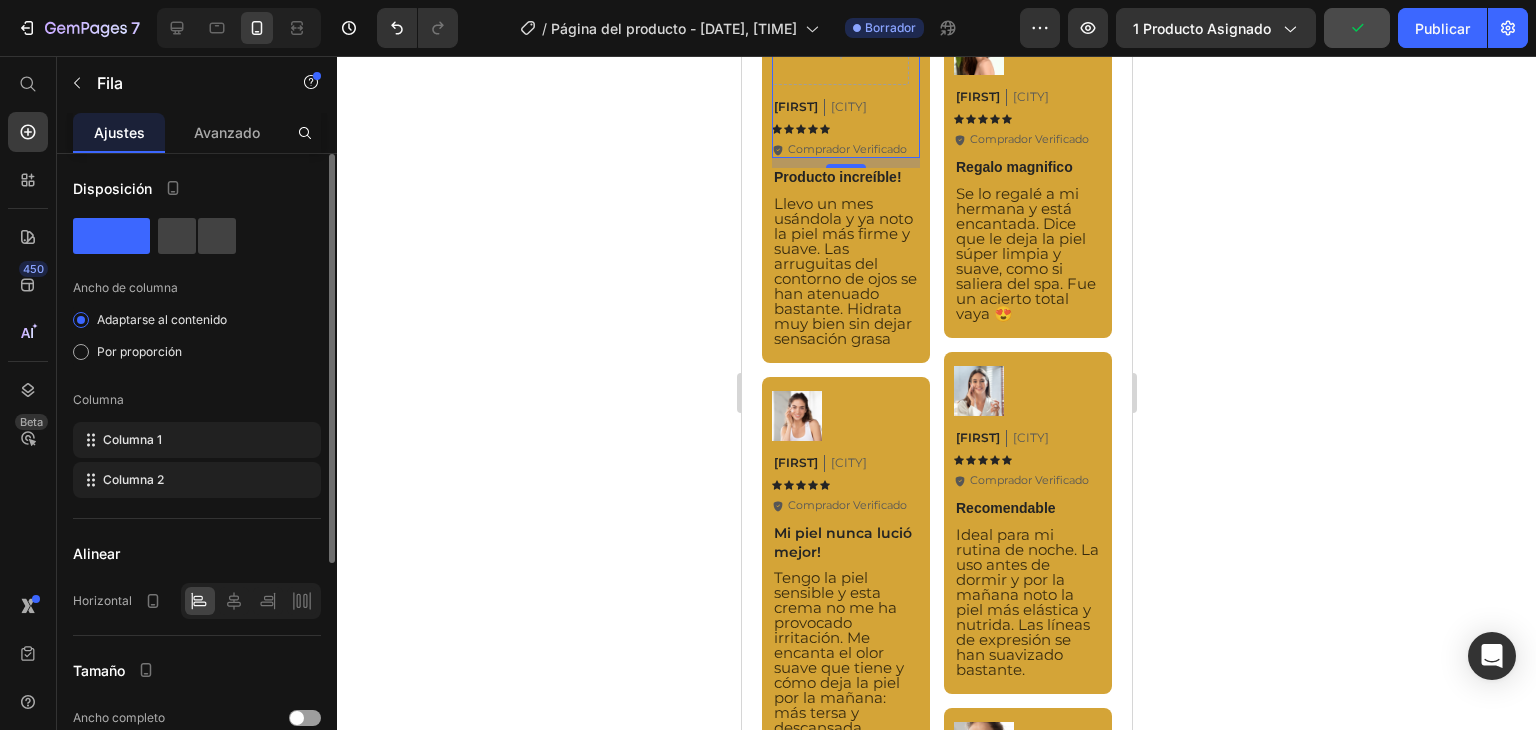 click 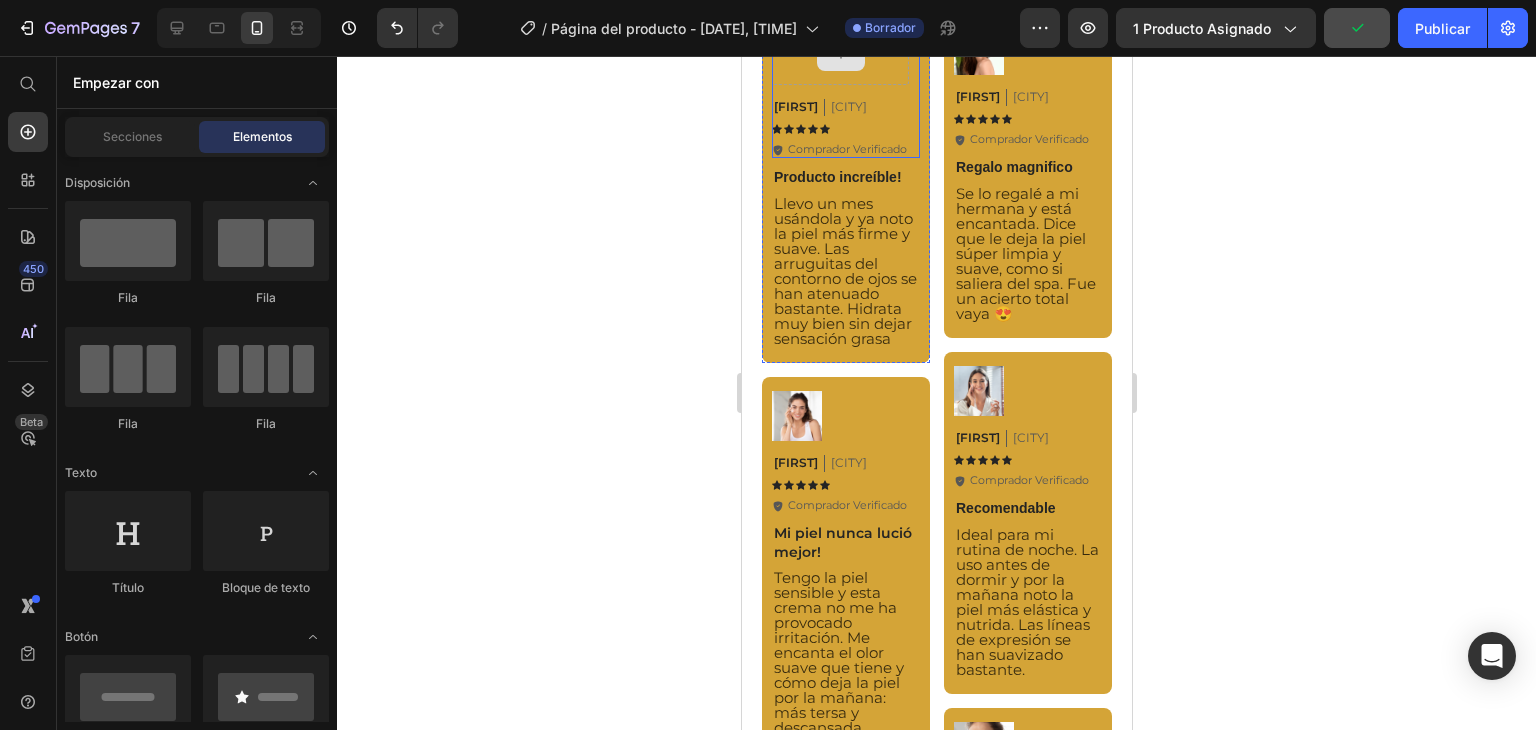 click at bounding box center (839, 55) 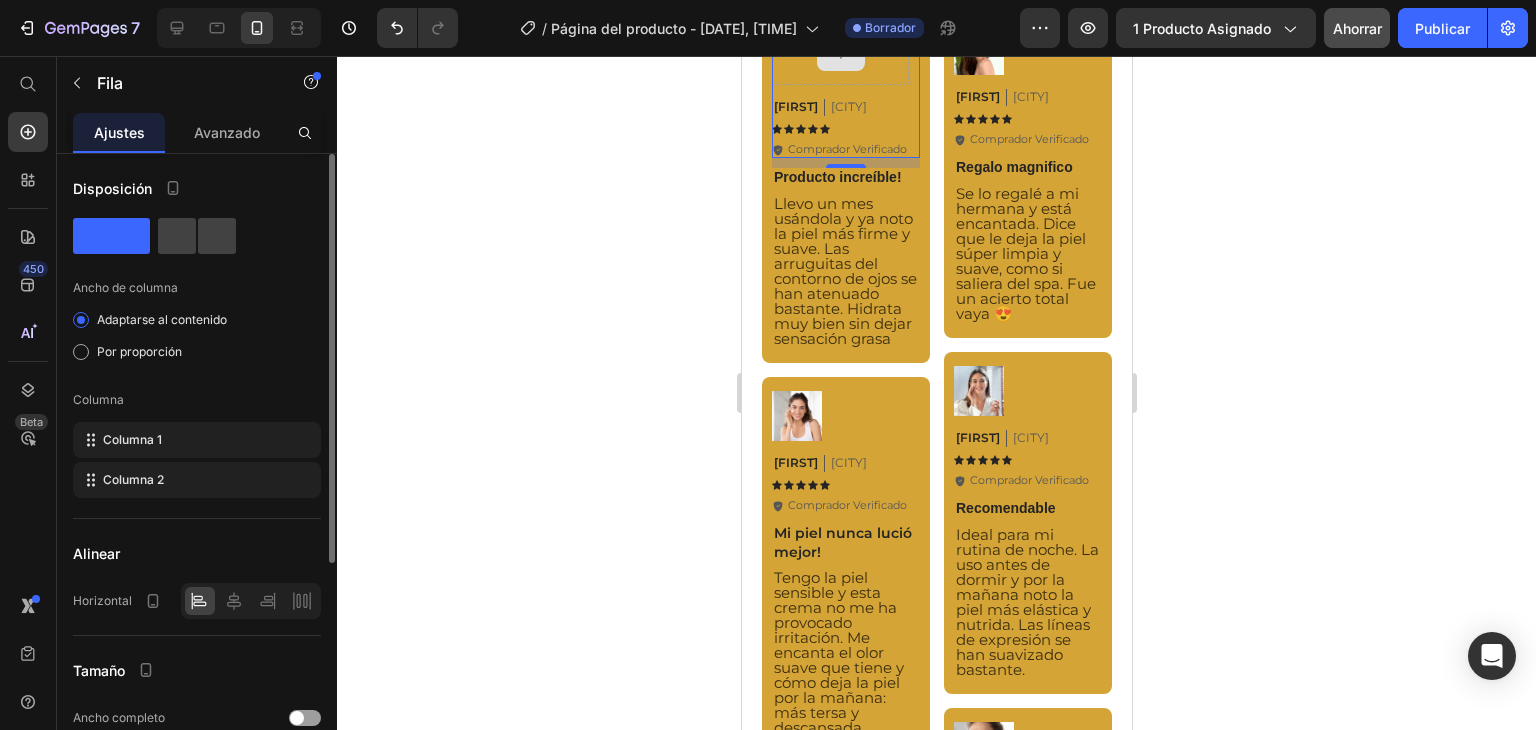click 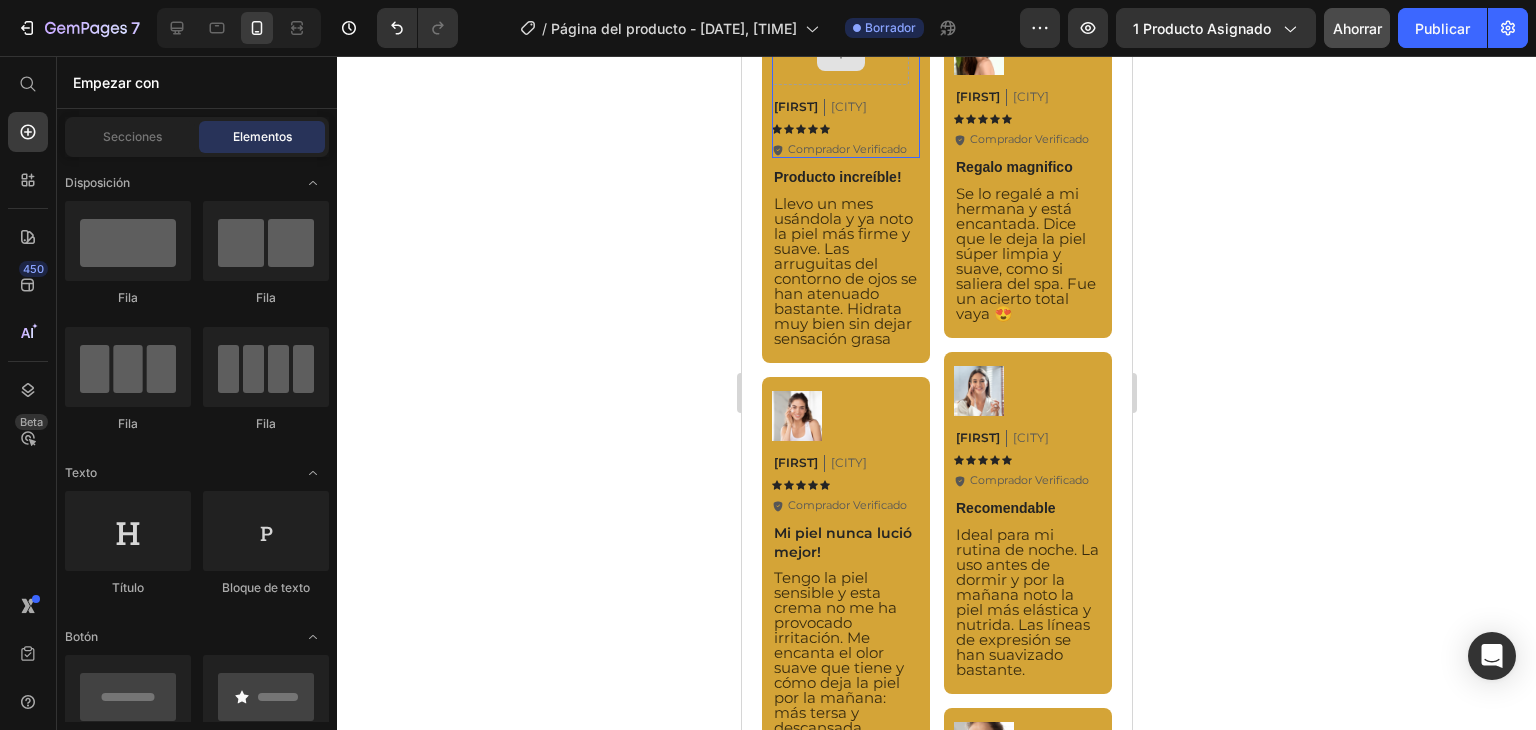 click at bounding box center [839, 55] 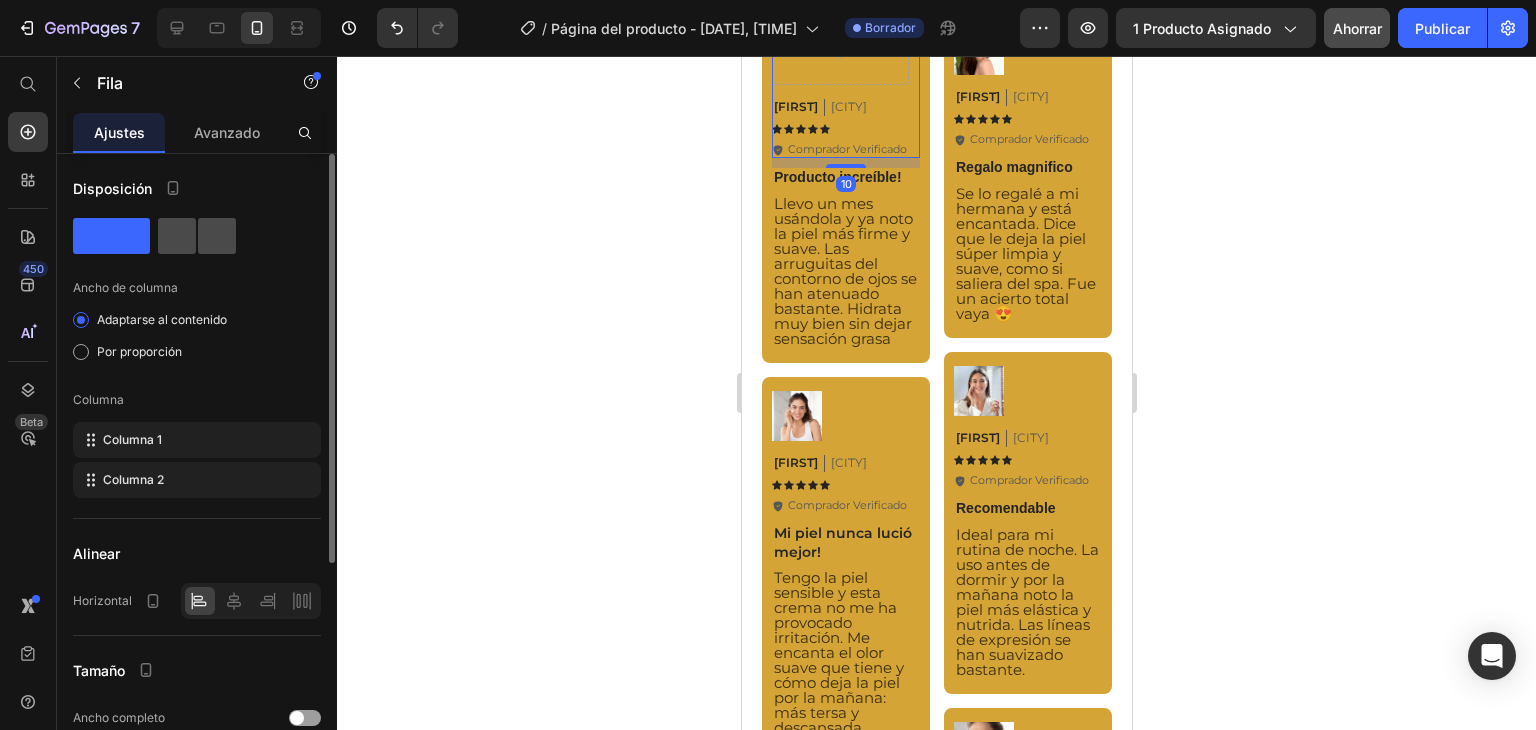 click 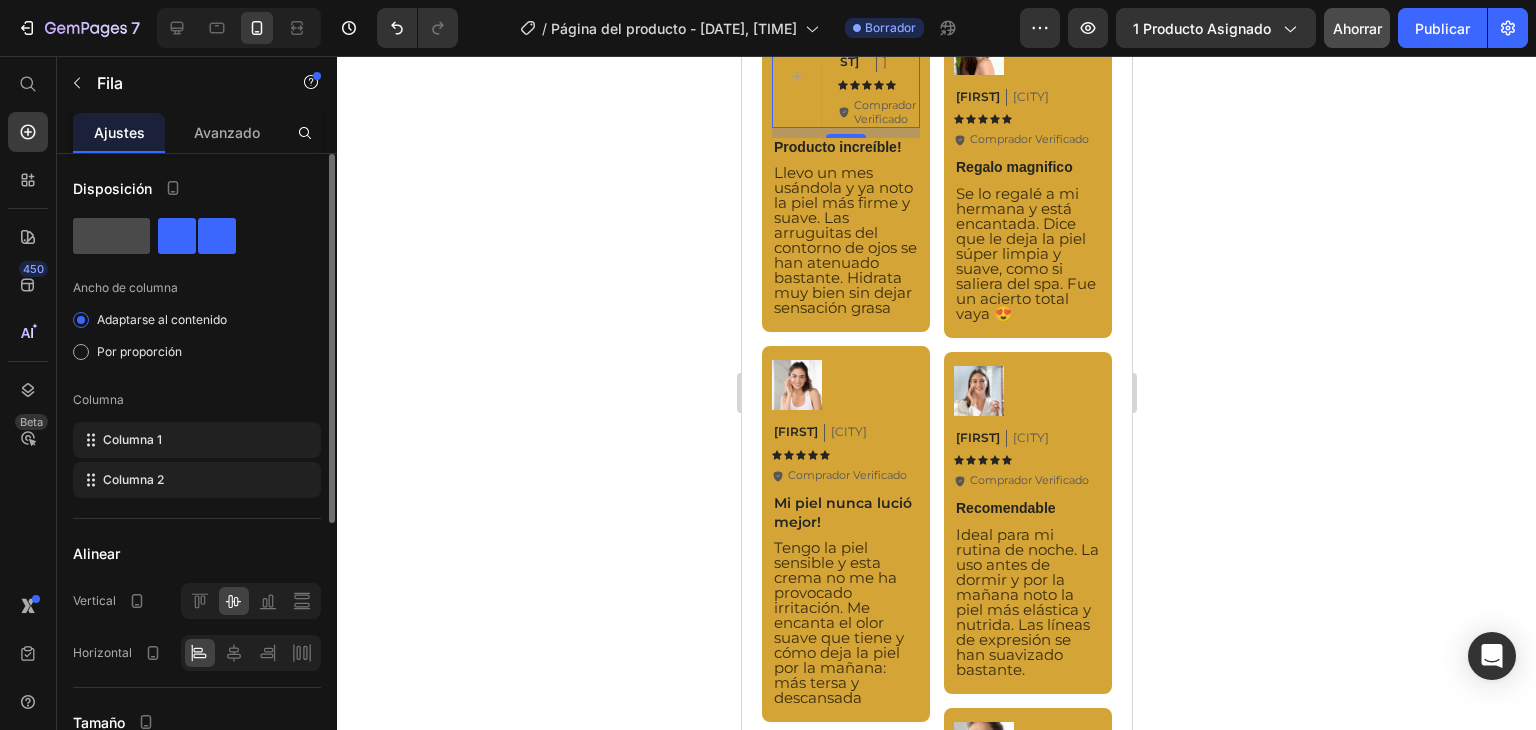 click 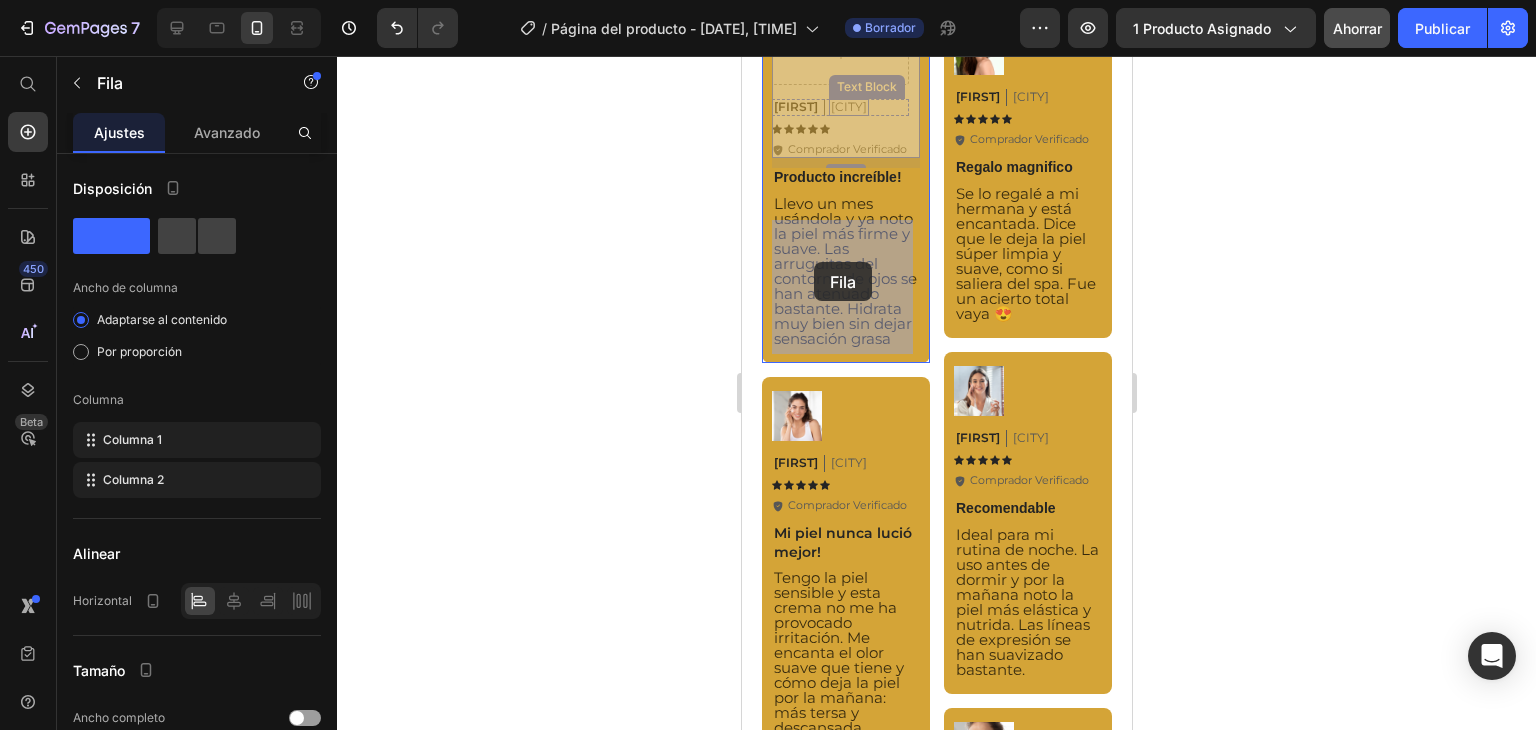 drag, startPoint x: 820, startPoint y: 317, endPoint x: 813, endPoint y: 262, distance: 55.443665 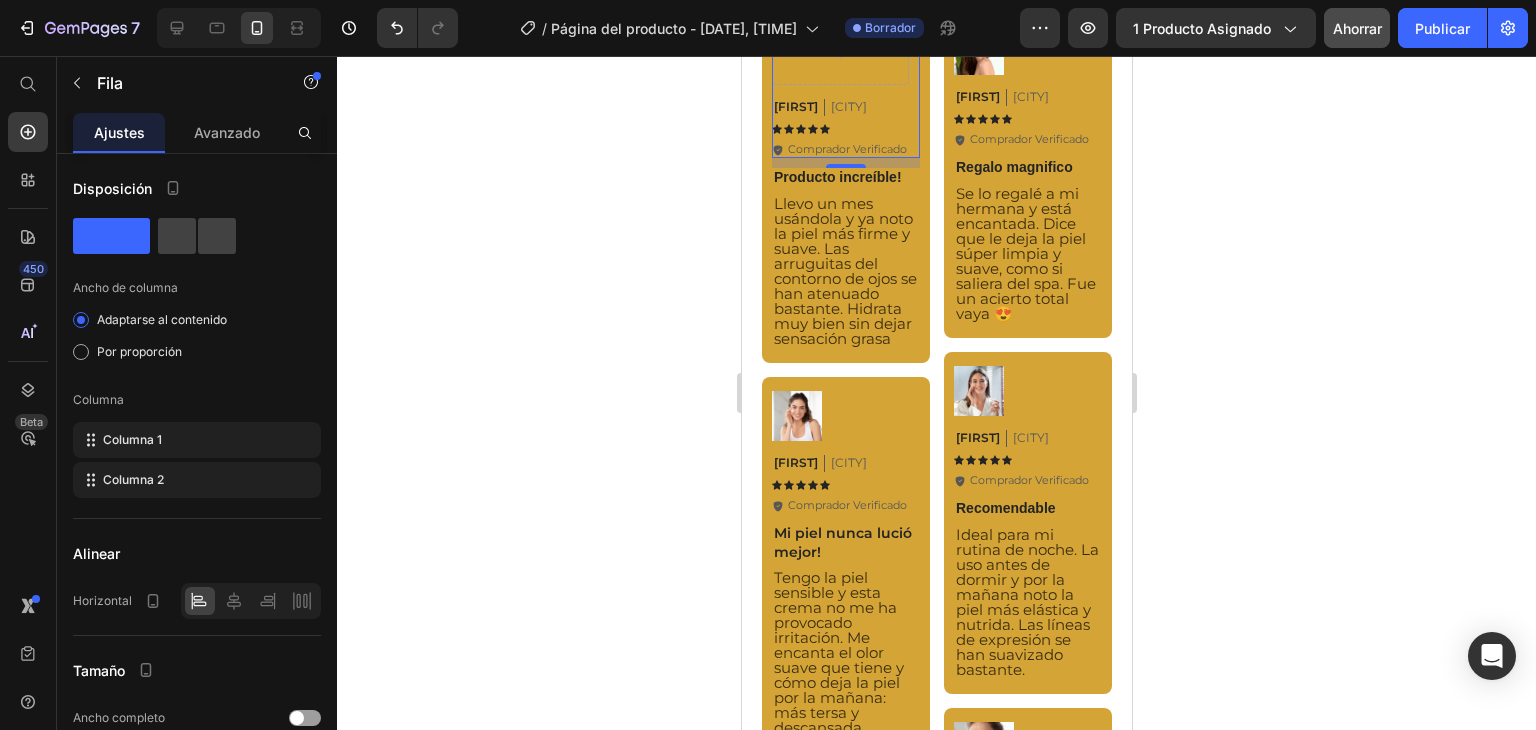 click 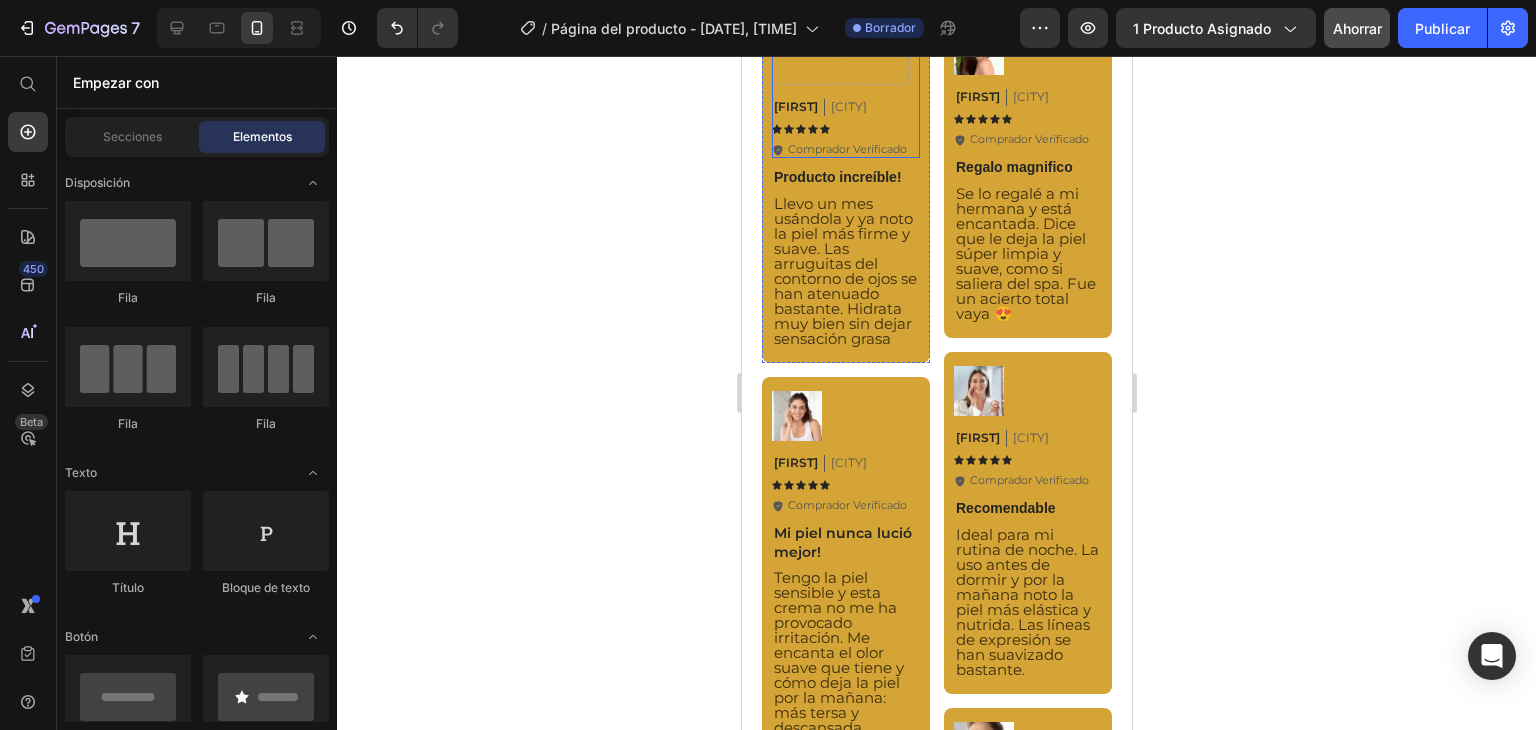 click on "[FIRST] Text Block [CITY] Text Block Row Icon Icon Icon Icon Icon Icon List
Icon Comprador Verificado Text Block Row" at bounding box center [839, 122] 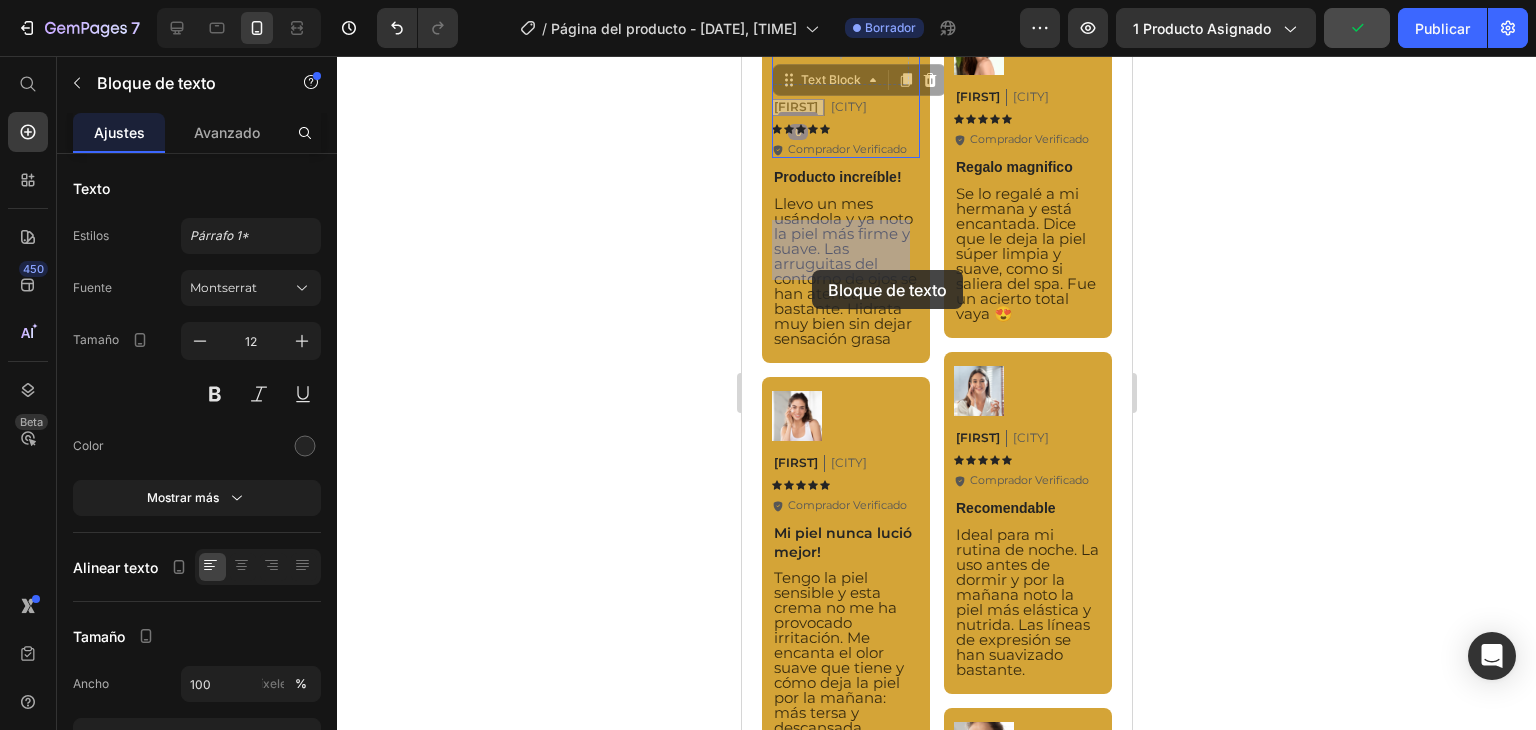 drag, startPoint x: 809, startPoint y: 303, endPoint x: 811, endPoint y: 270, distance: 33.06055 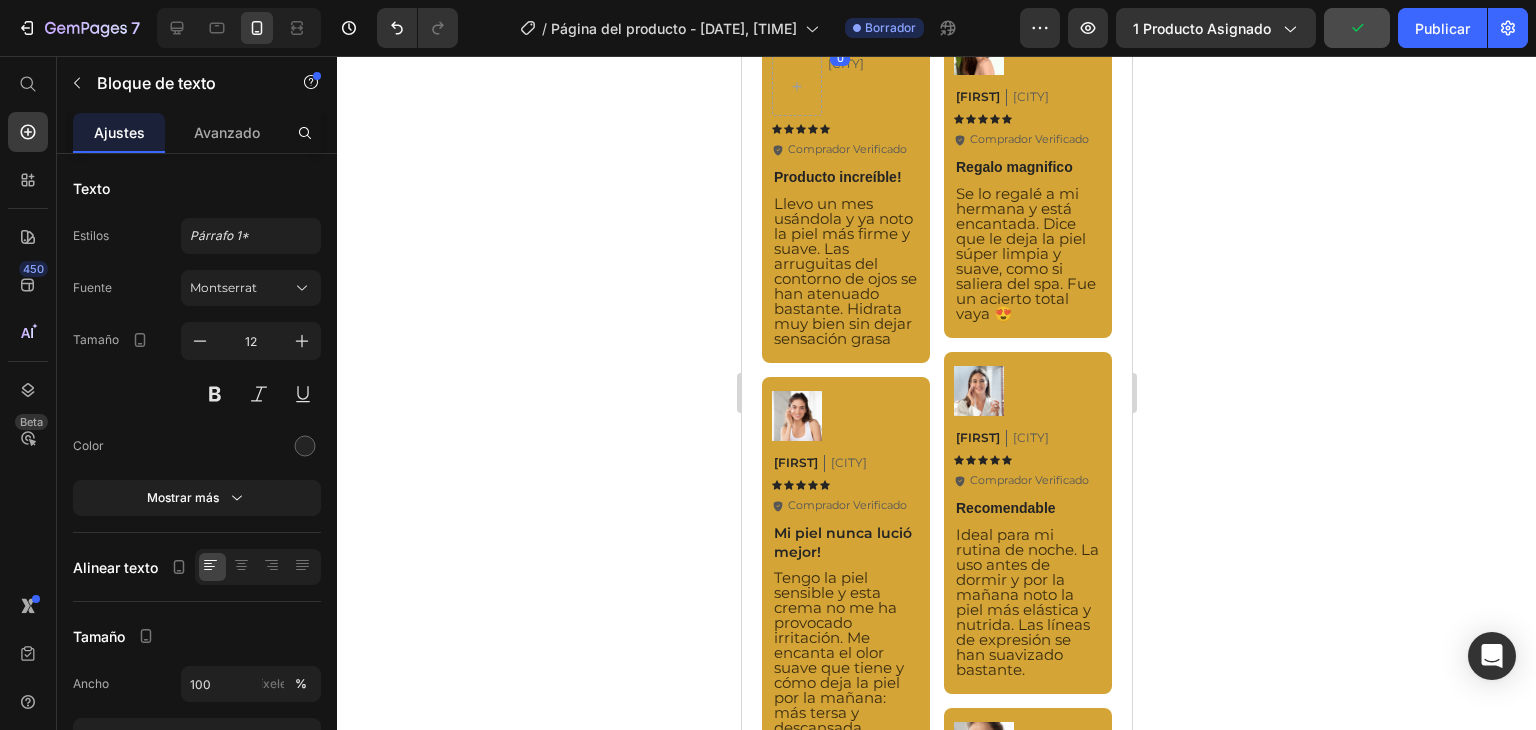 click 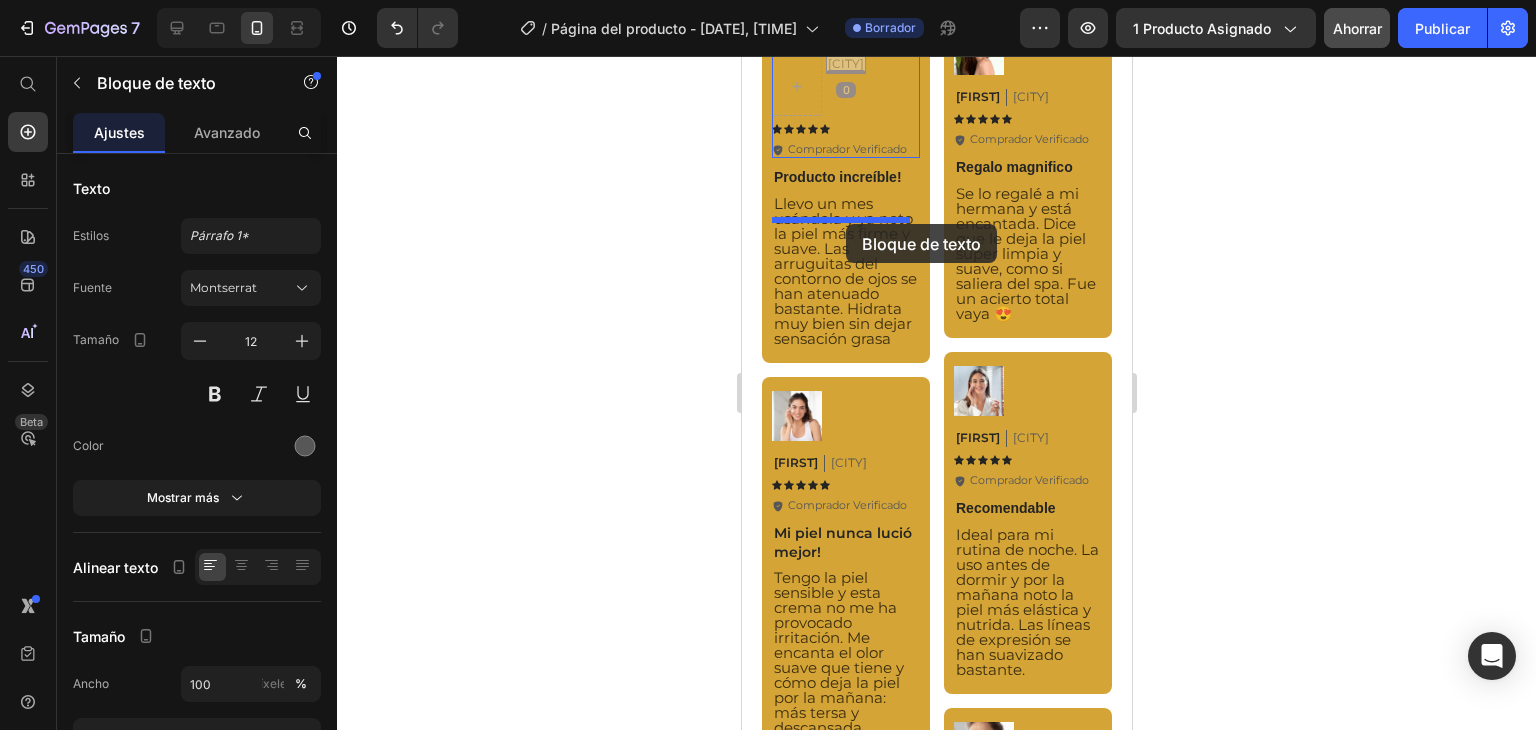 drag, startPoint x: 855, startPoint y: 262, endPoint x: 845, endPoint y: 224, distance: 39.293766 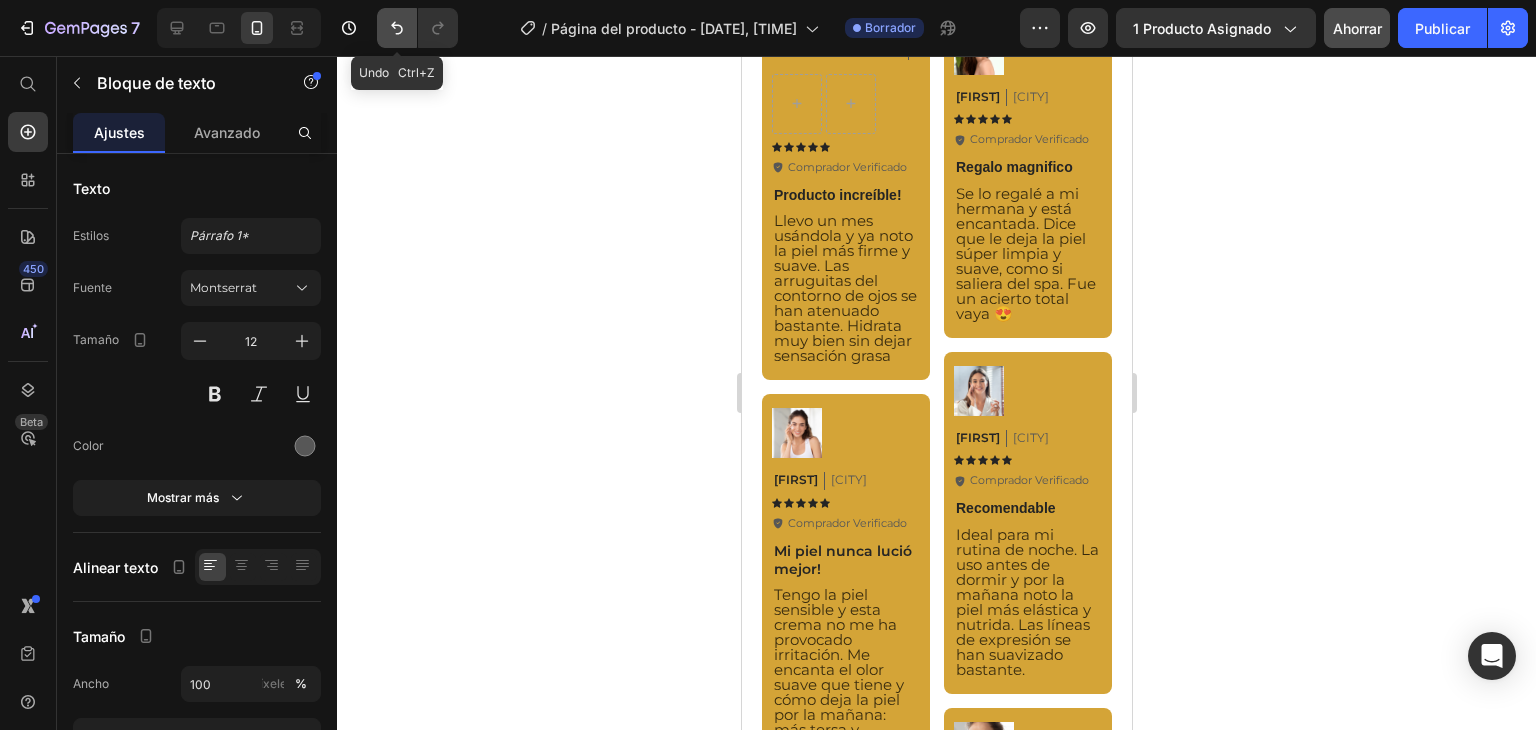 click 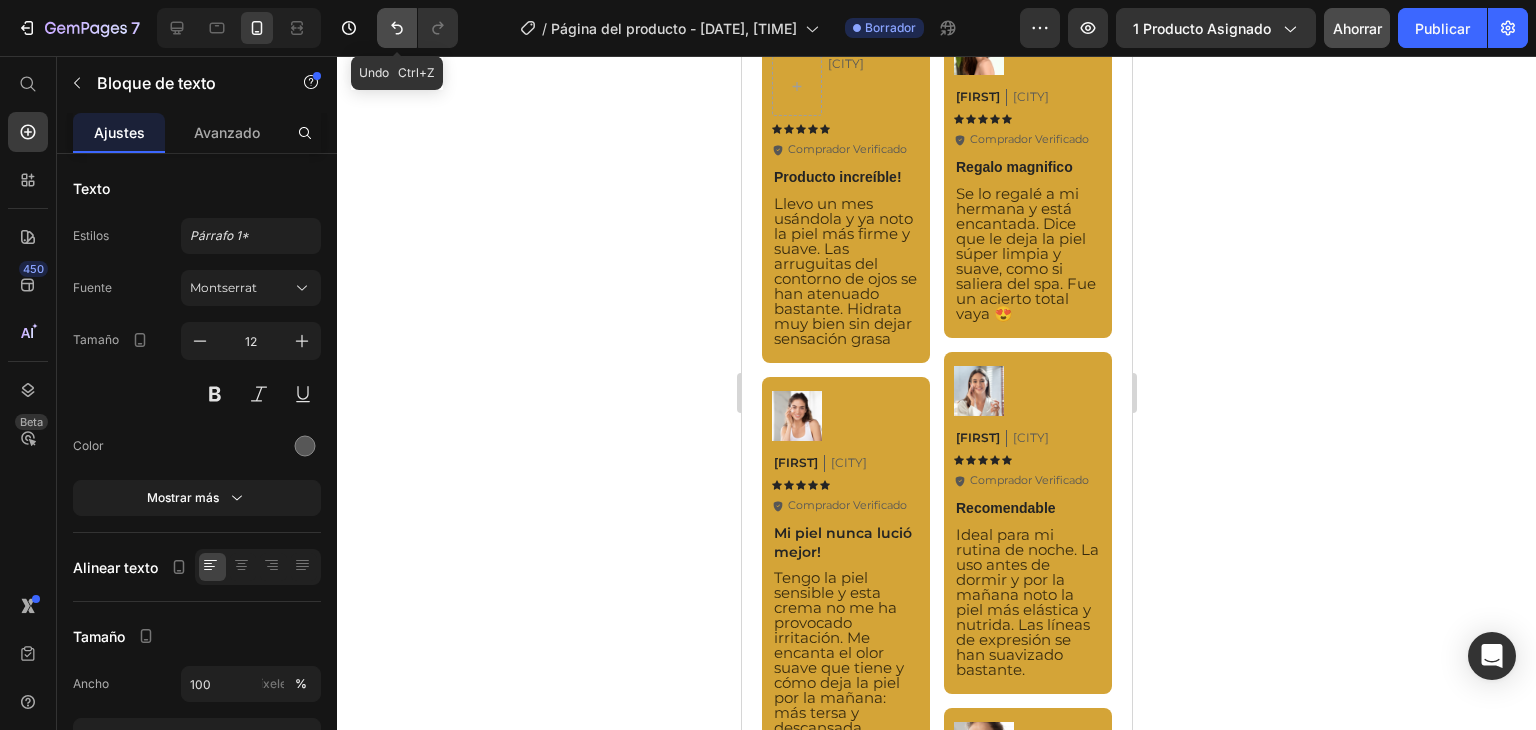 click 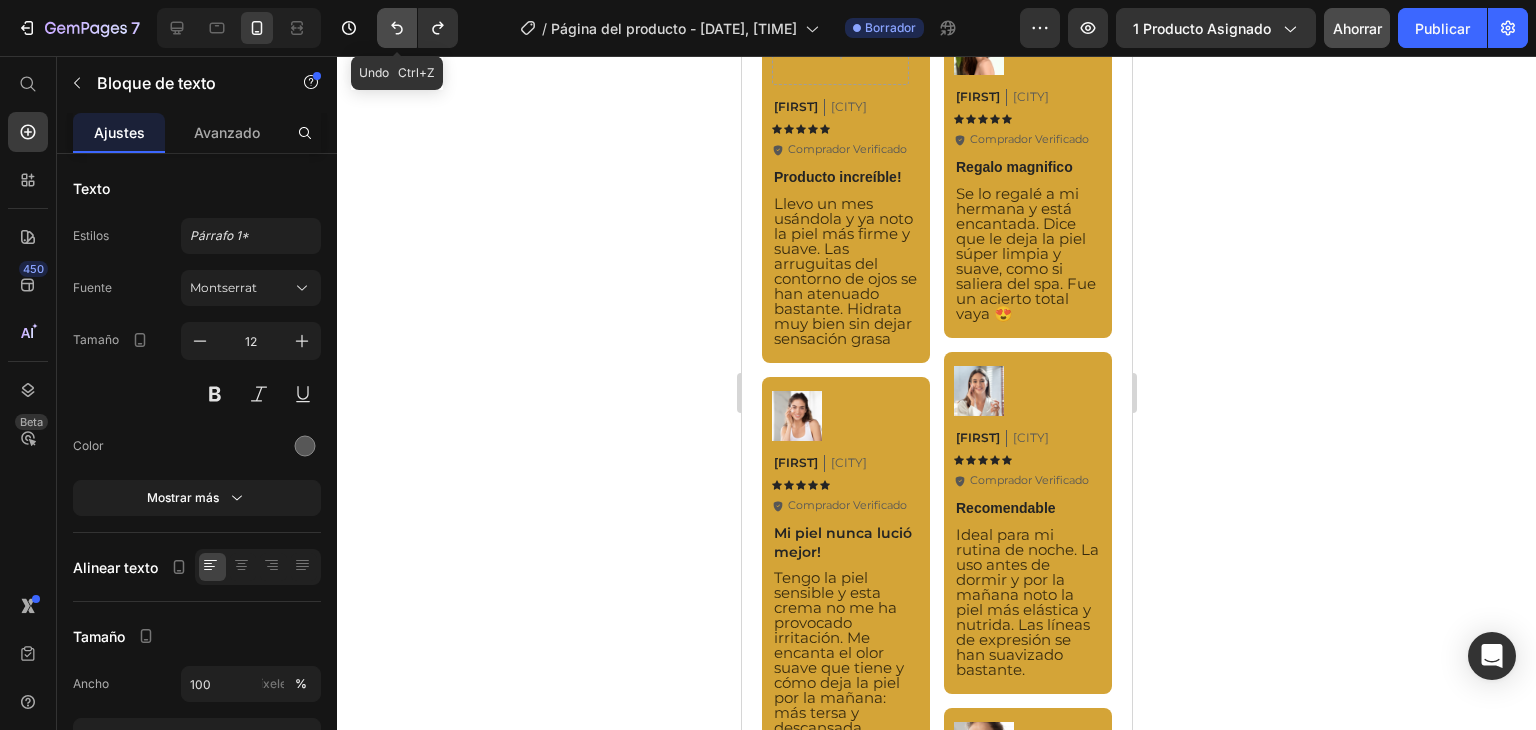 click 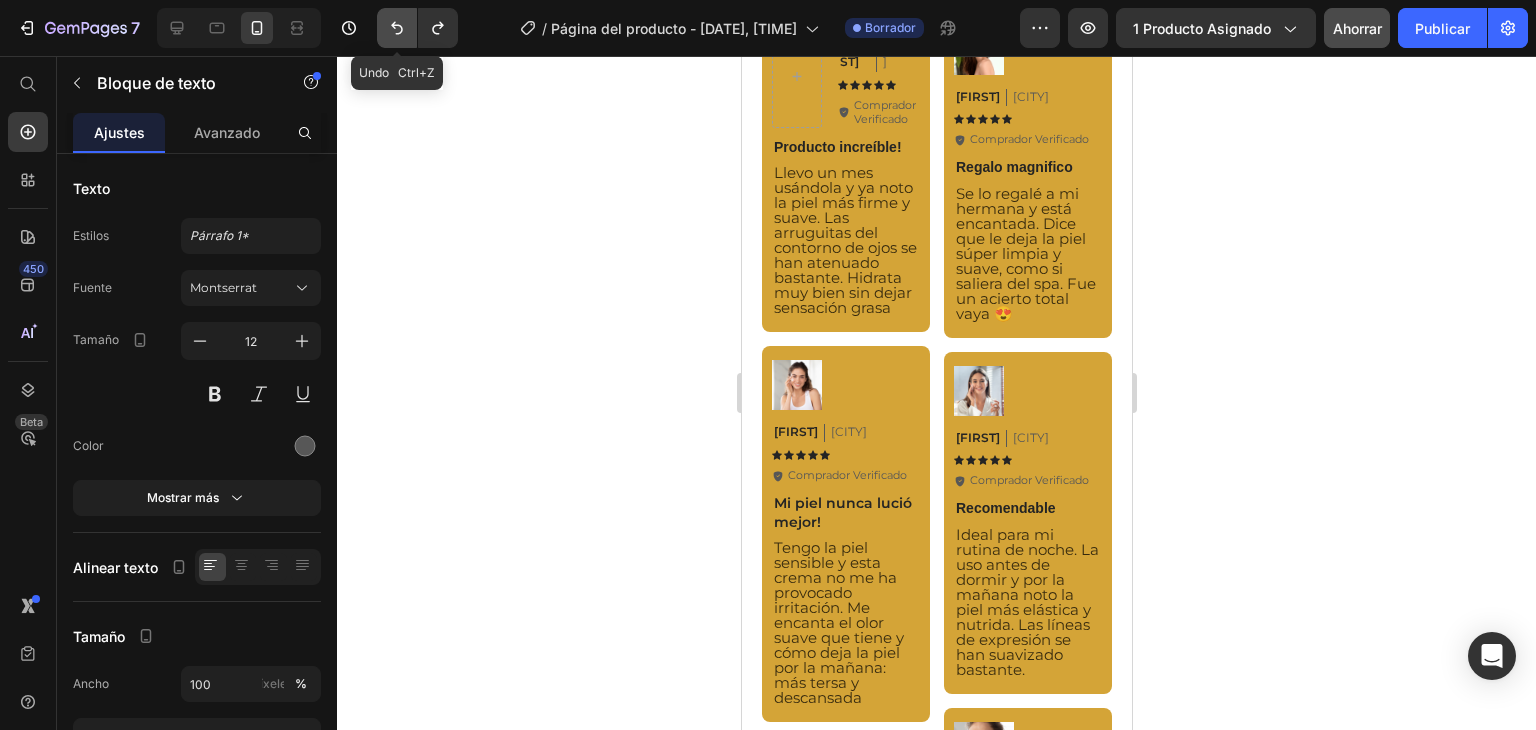 click 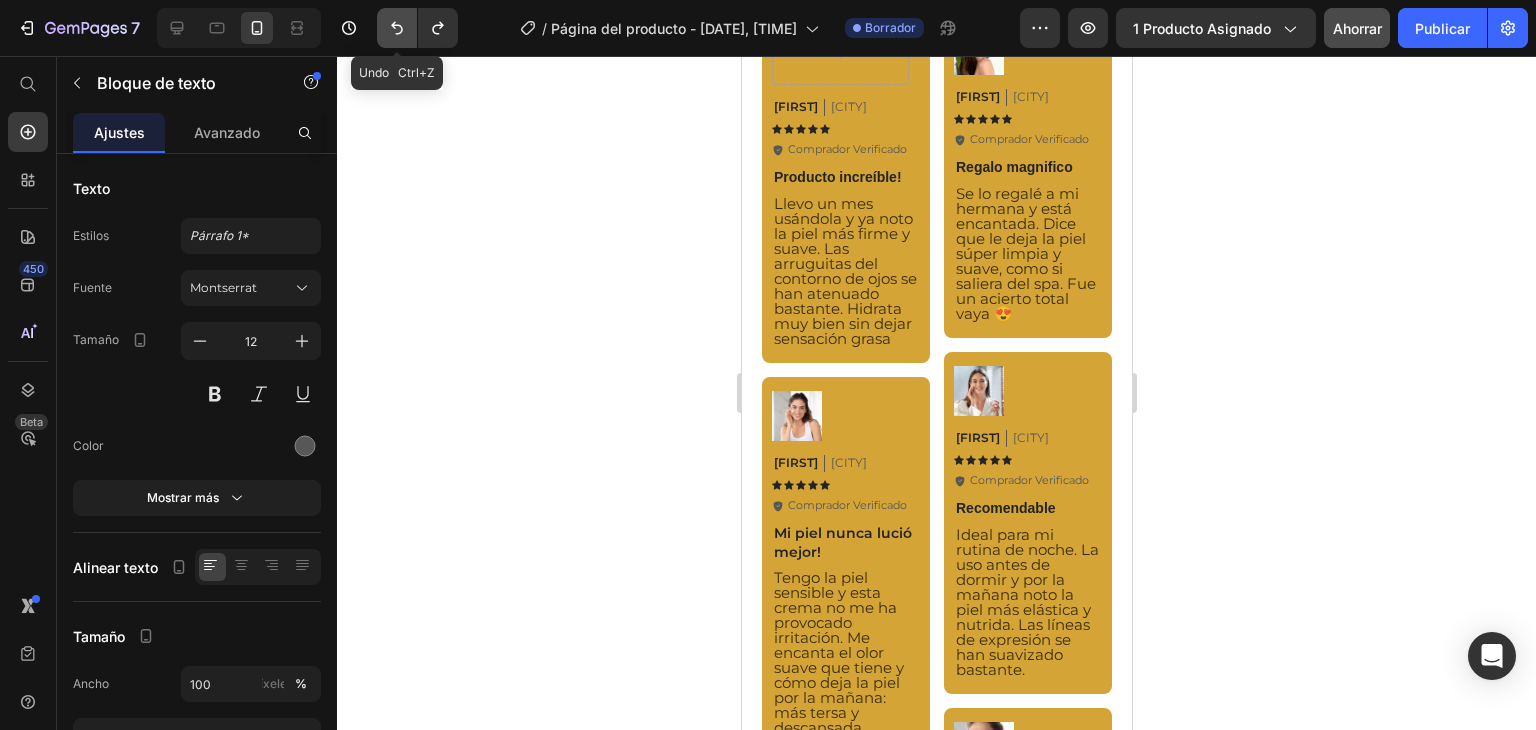 click 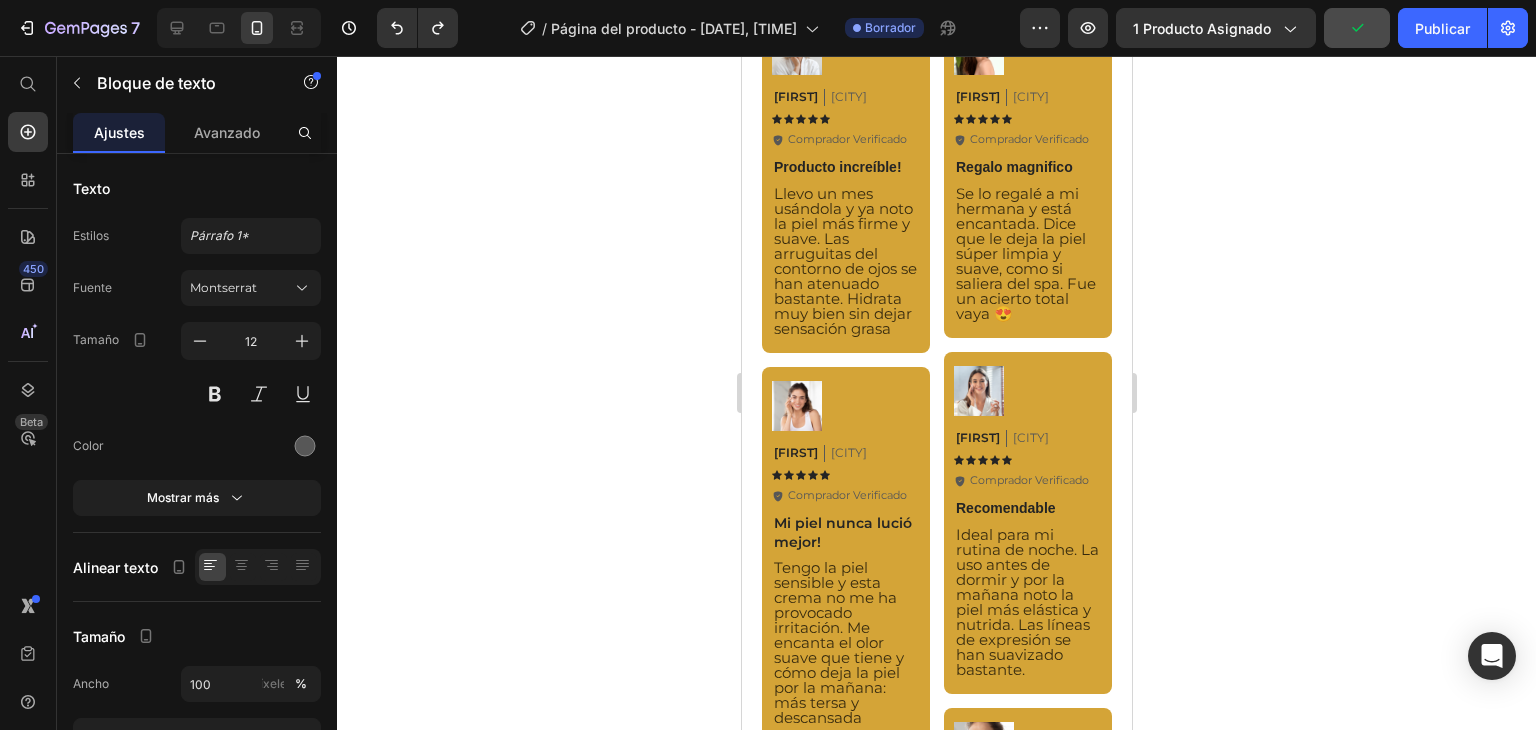 click 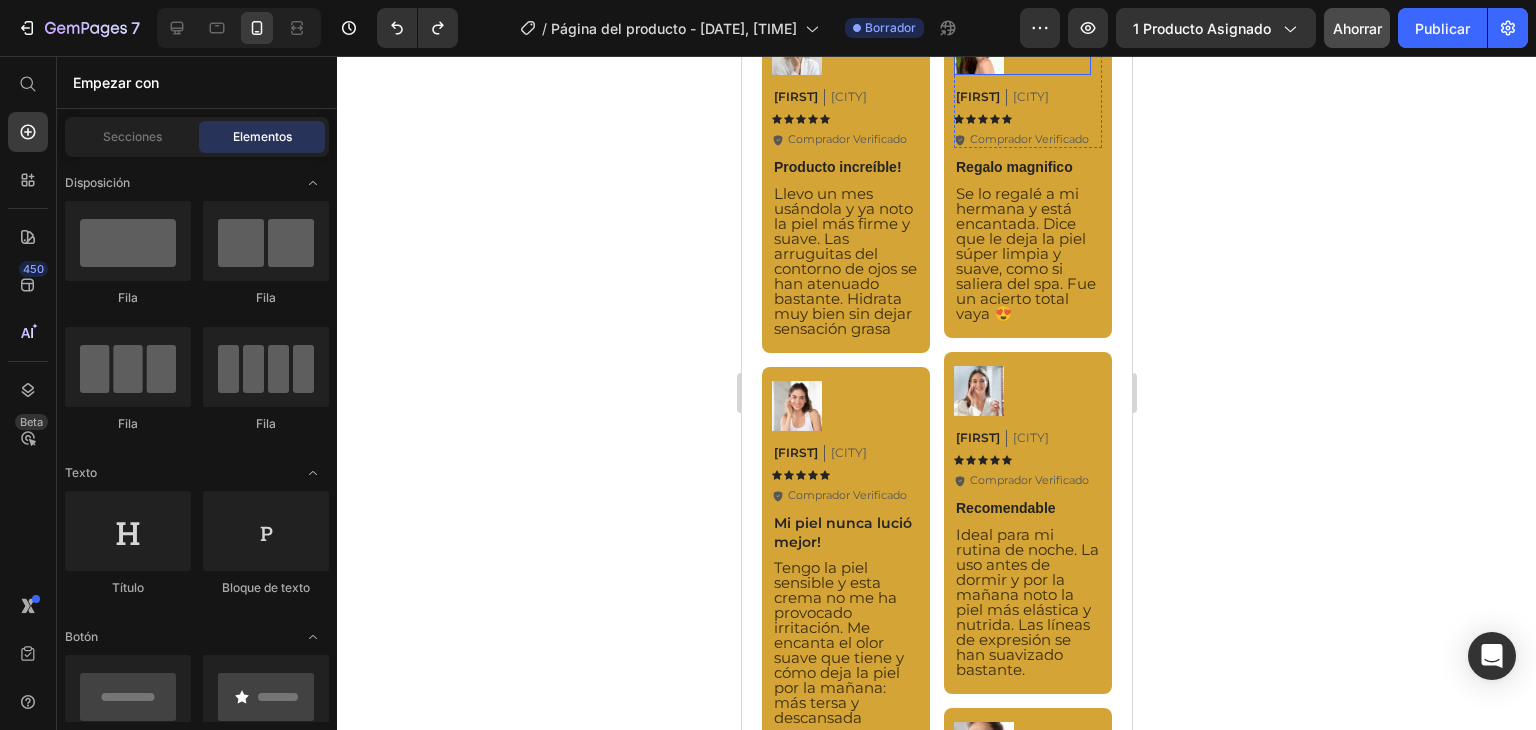 click at bounding box center (1021, 50) 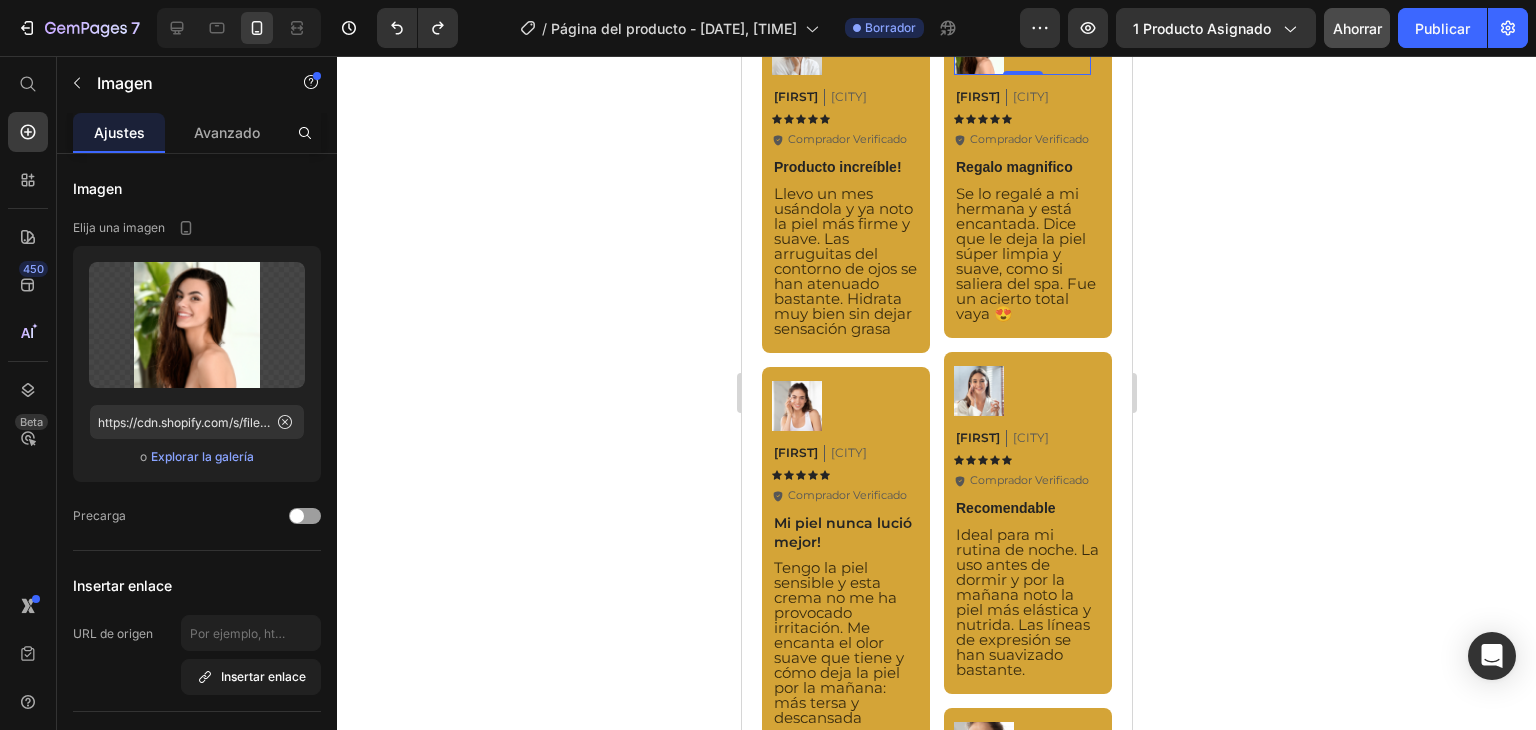click 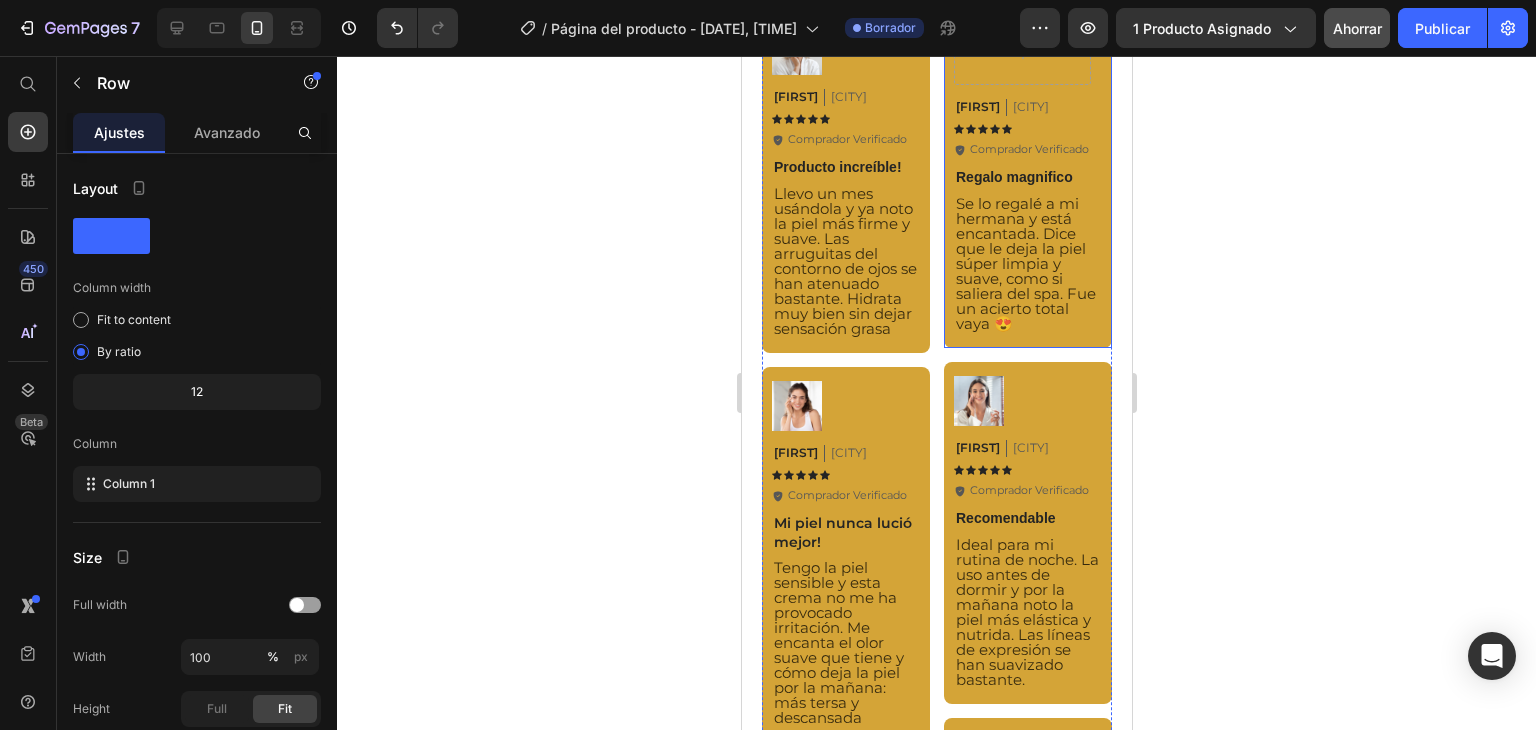 click on "[FIRST] Text Block [CITY] Text Block Row Icon Icon Icon Icon Icon Icon List
Icon Comprador Verificado Text Block Row Row Regalo magnifico Text Block Se lo regalé a mi hermana y está encantada. Dice que le deja la piel súper limpia y suave, como si saliera del spa. Fue un acierto total vaya 😍 Text Block Row" at bounding box center (1027, 179) 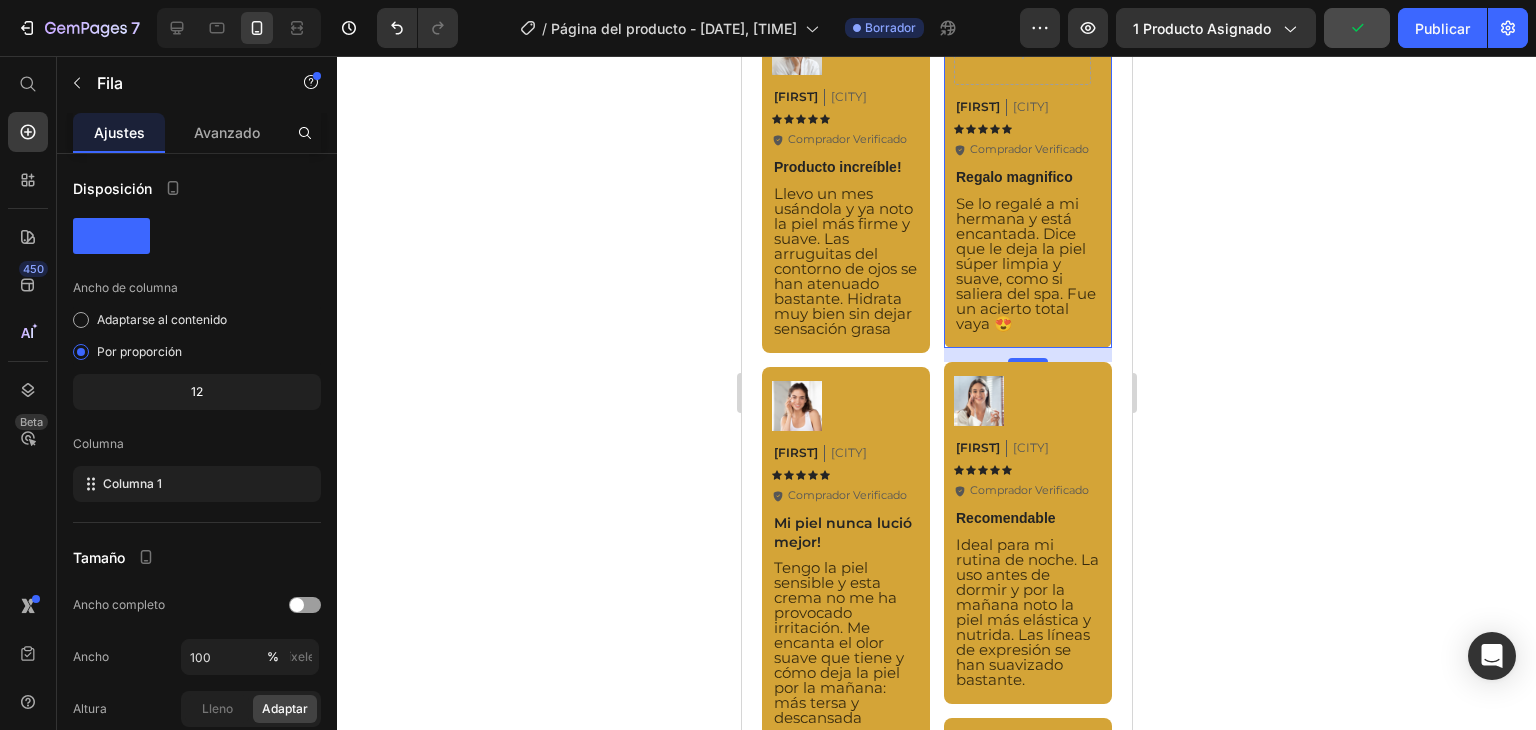 click 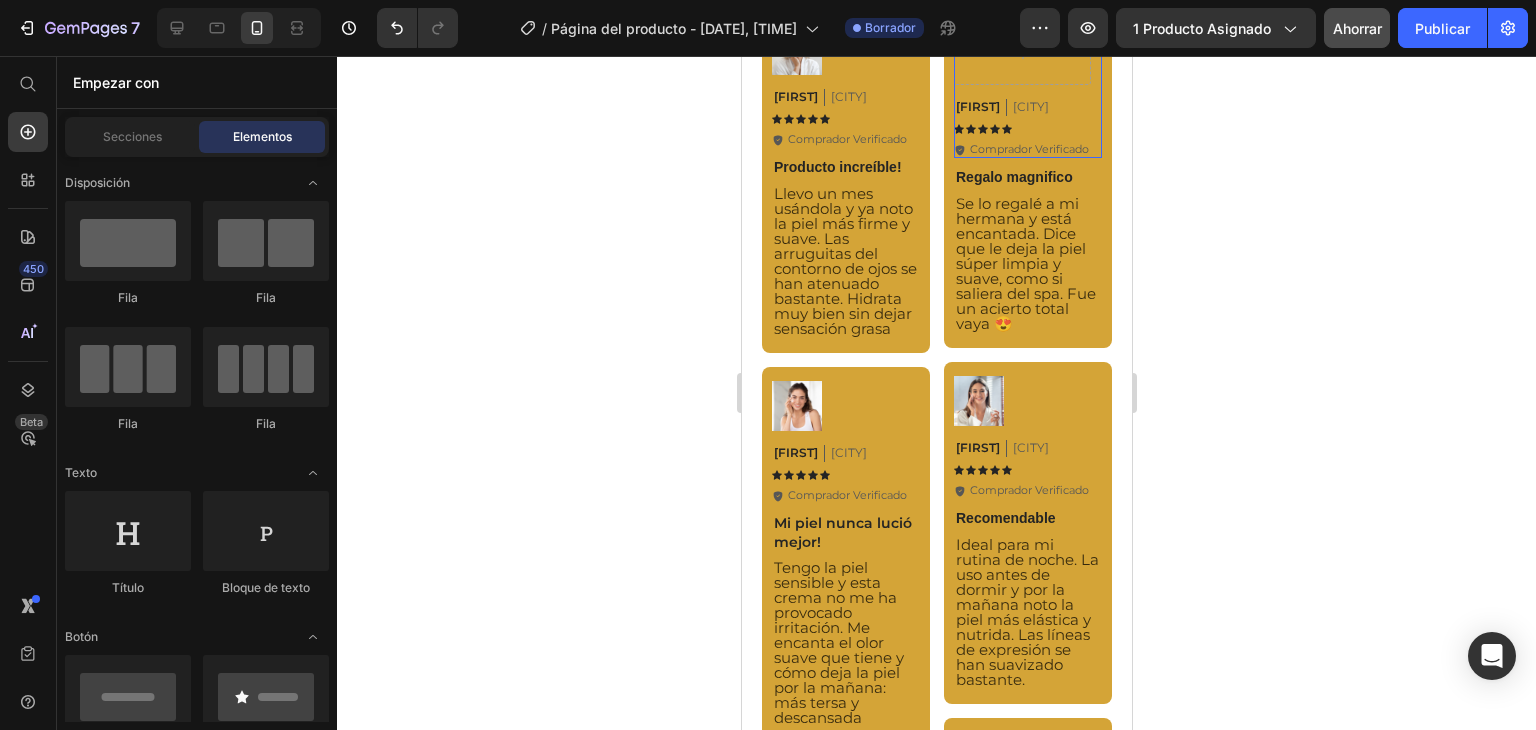 click on "[FIRST] Text Block [CITY] Text Block Row Icon Icon Icon Icon Icon Icon List
Icon Comprador Verificado Text Block Row" at bounding box center [1021, 122] 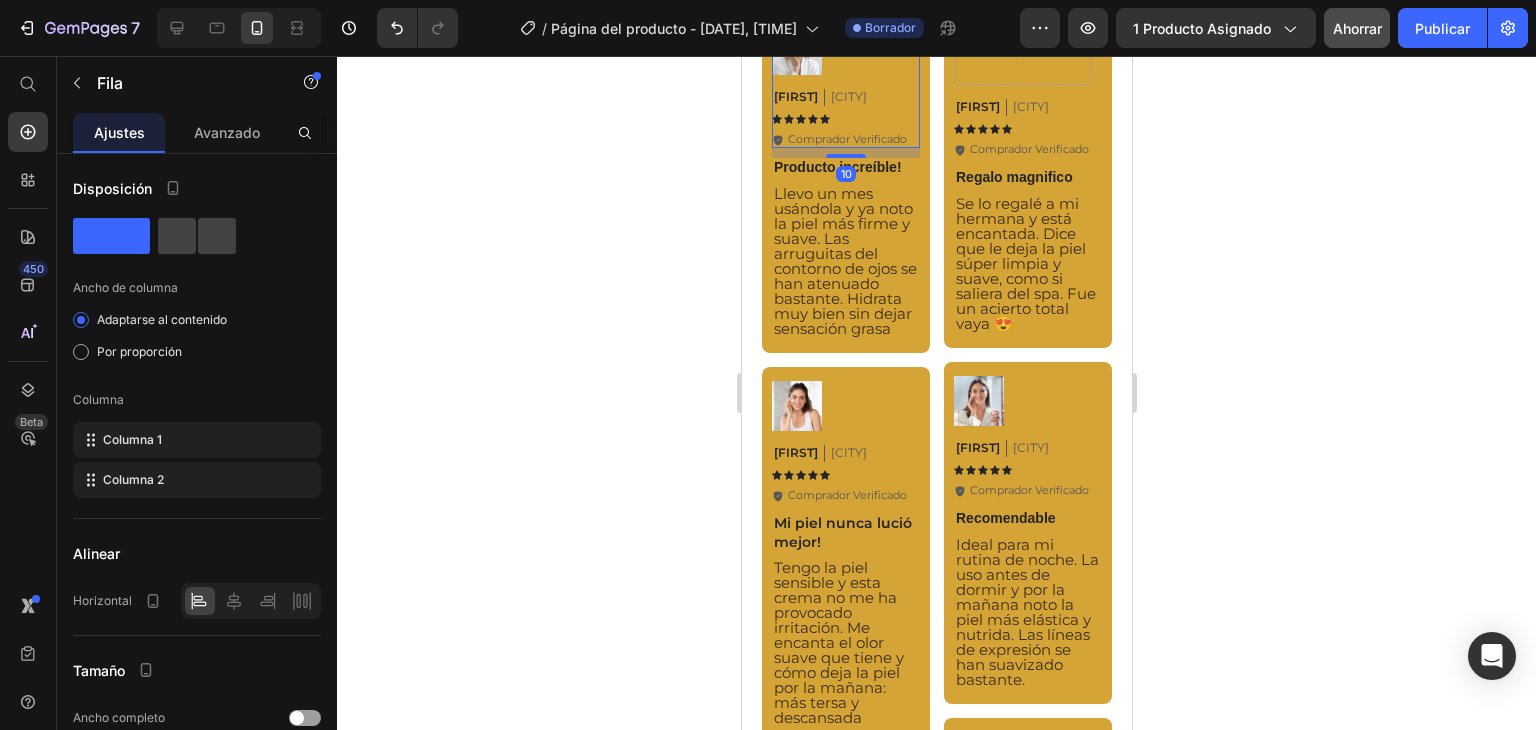 click on "[FIRST] Text Block [CITY] Text Block Row Icon Icon Icon Icon Icon Icon List
Icon Comprador Verificado Text Block Row" at bounding box center (839, 112) 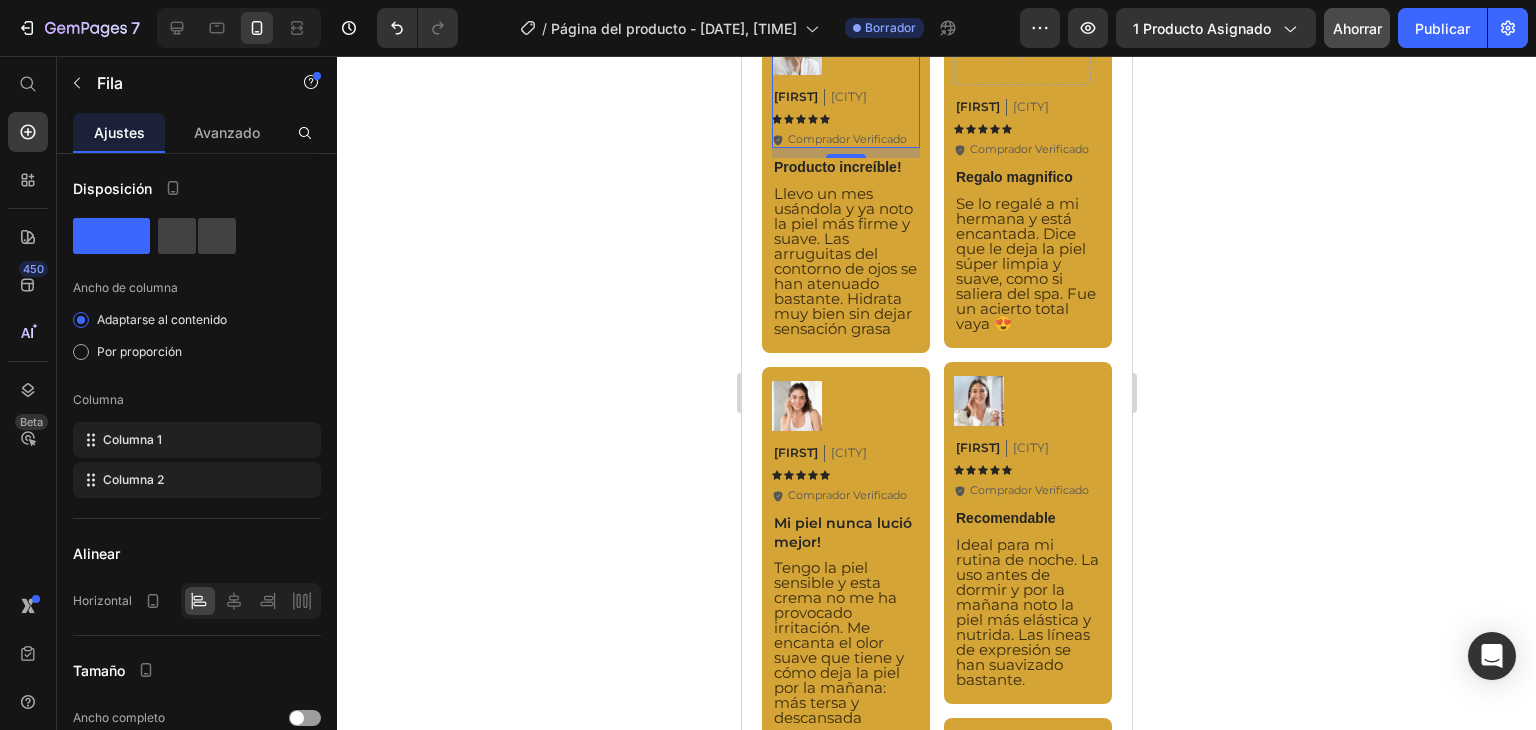 click 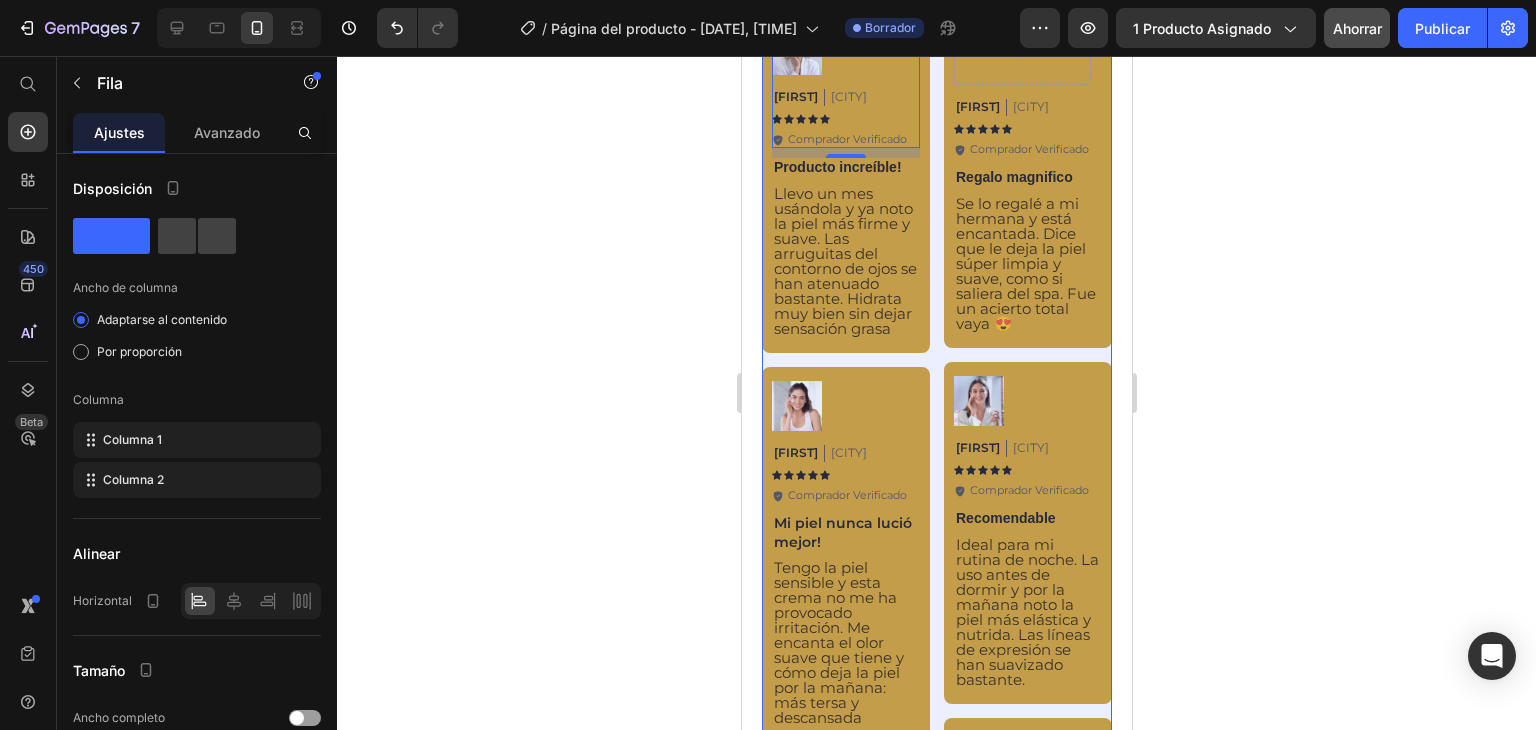 click on "Row 1 col" at bounding box center (810, -101) 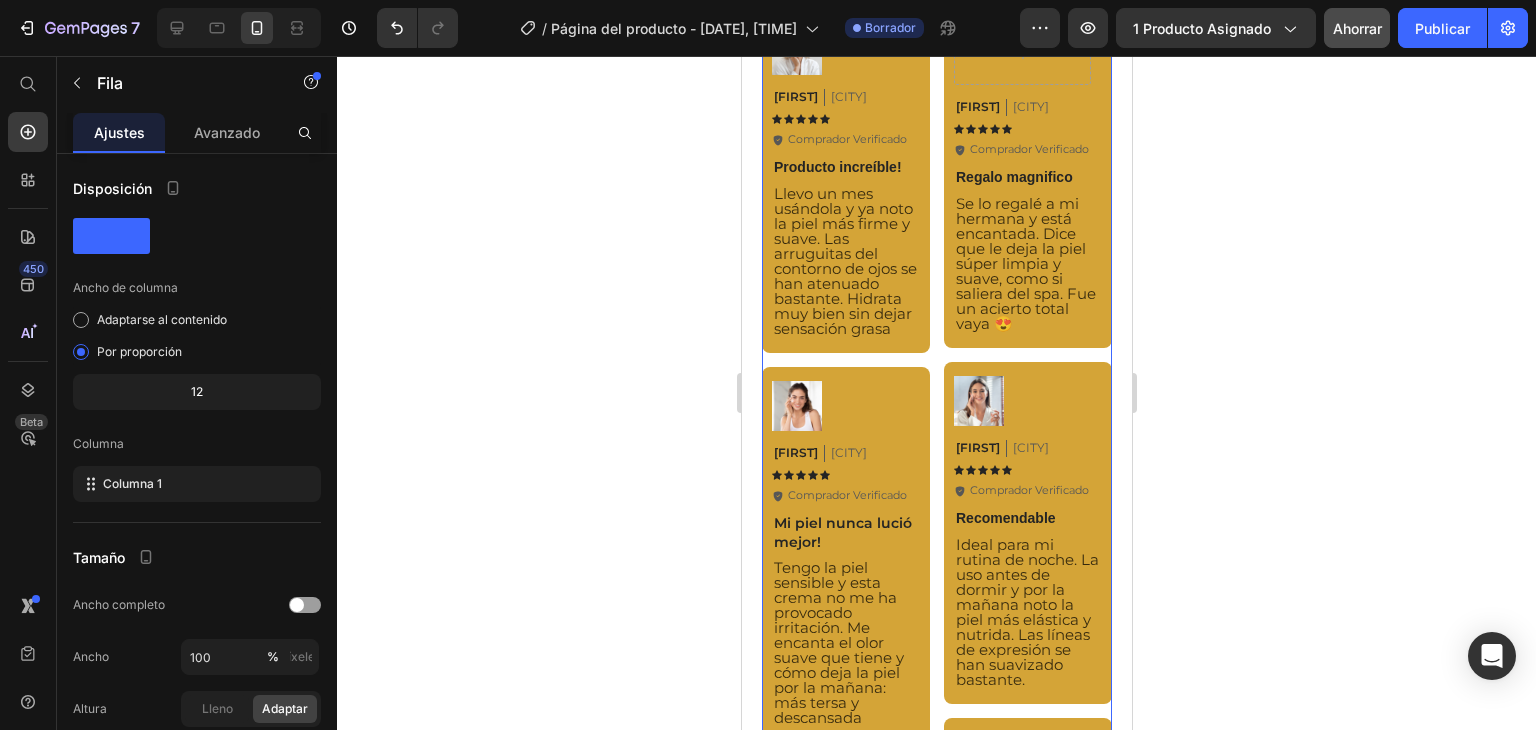 click on "Row" at bounding box center (802, -72) 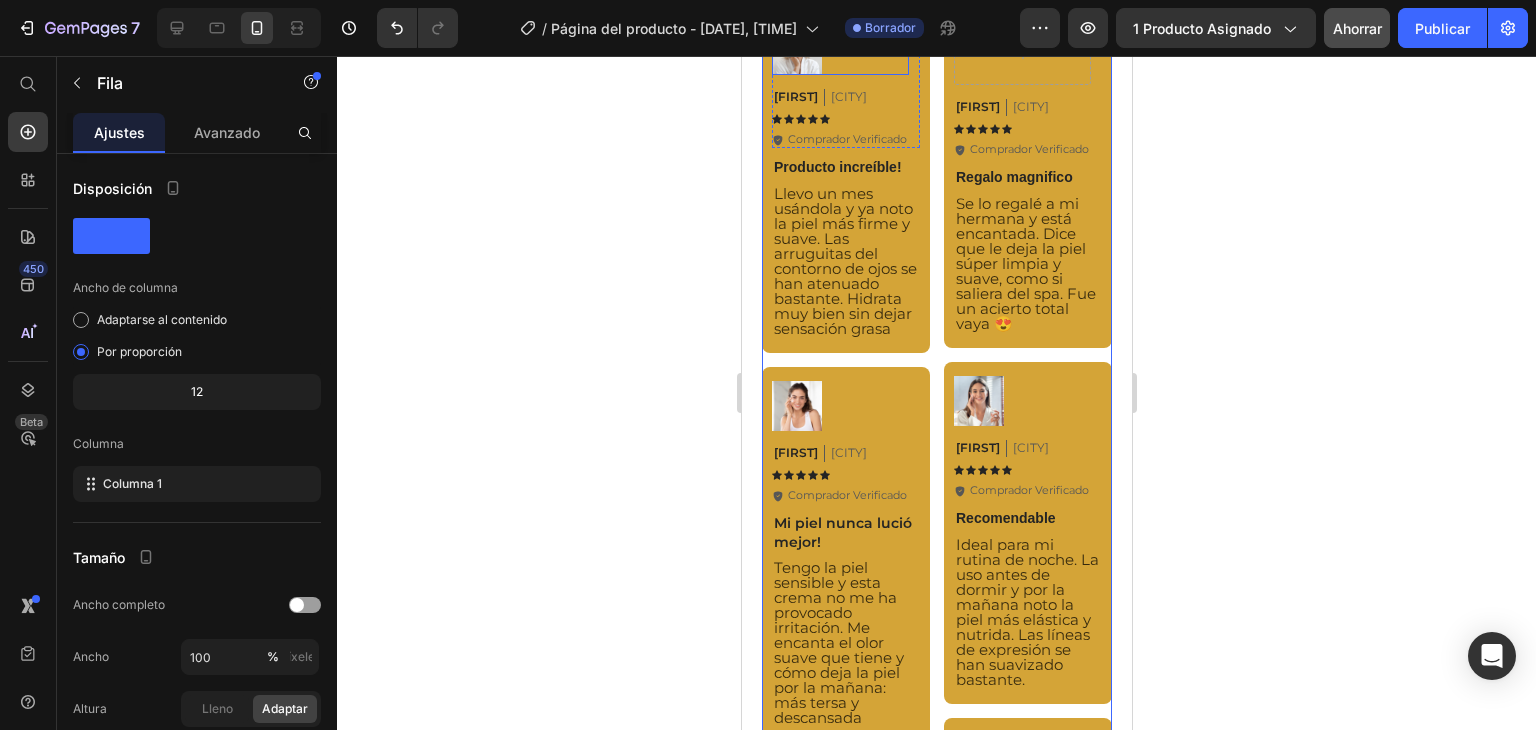 click at bounding box center [839, 50] 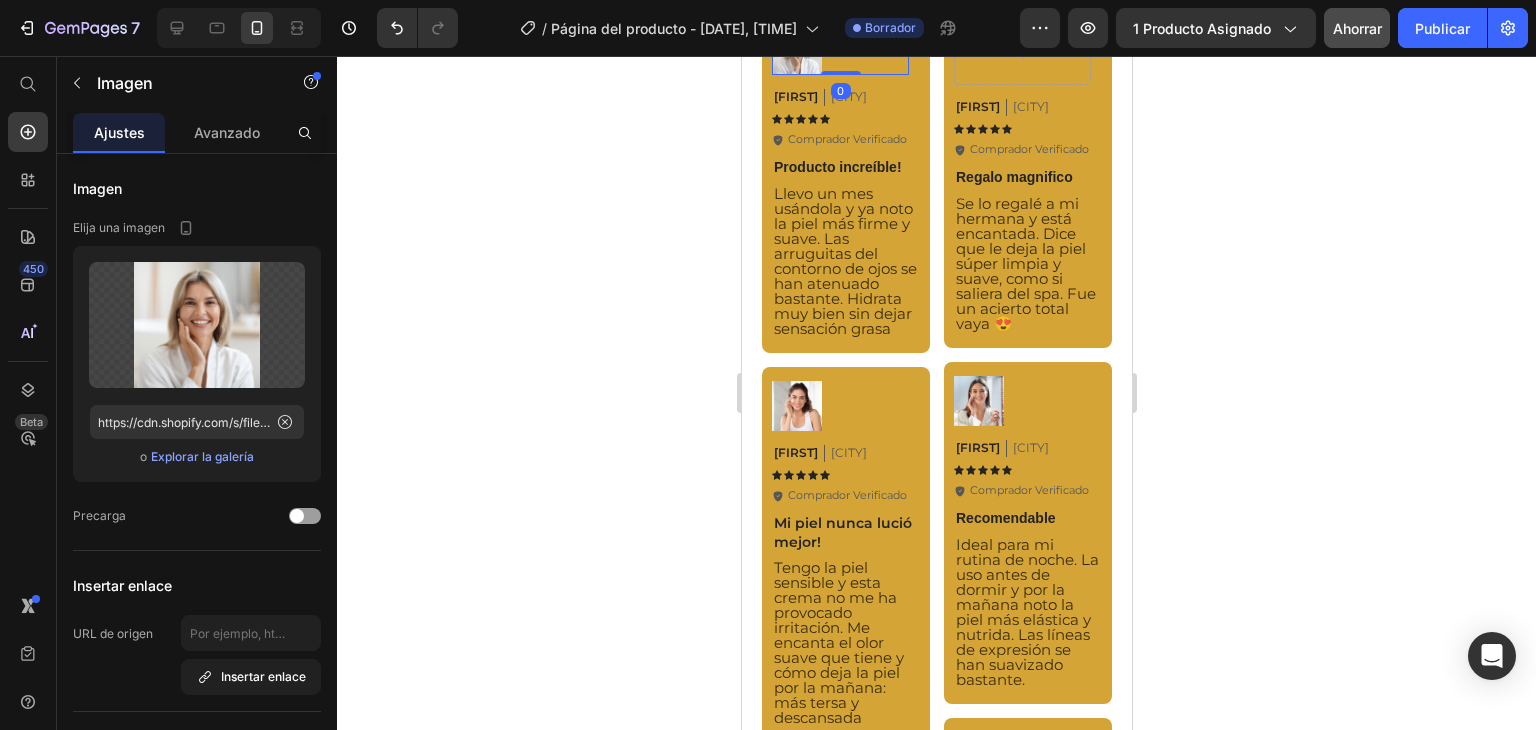 click on "Image" at bounding box center [817, 6] 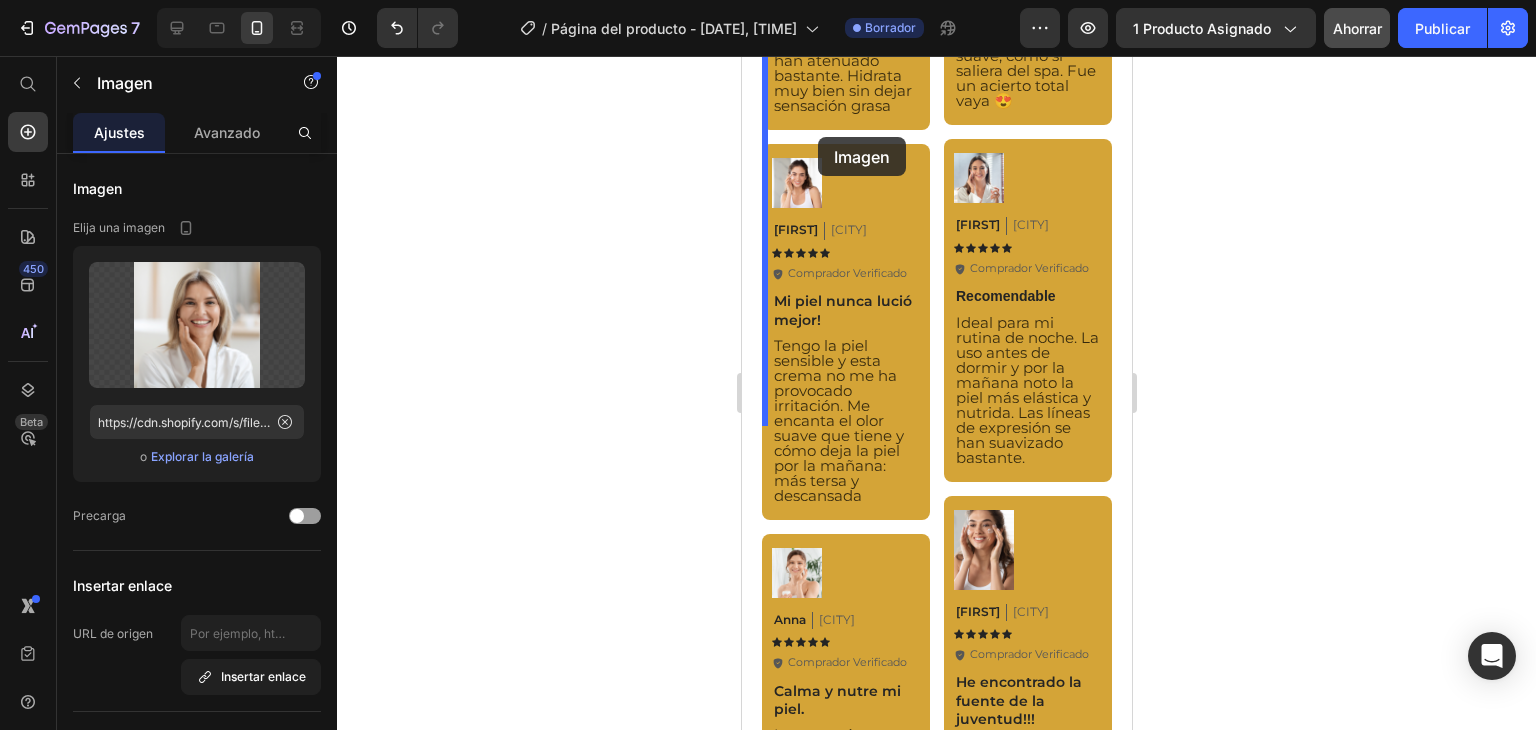 scroll, scrollTop: 2356, scrollLeft: 0, axis: vertical 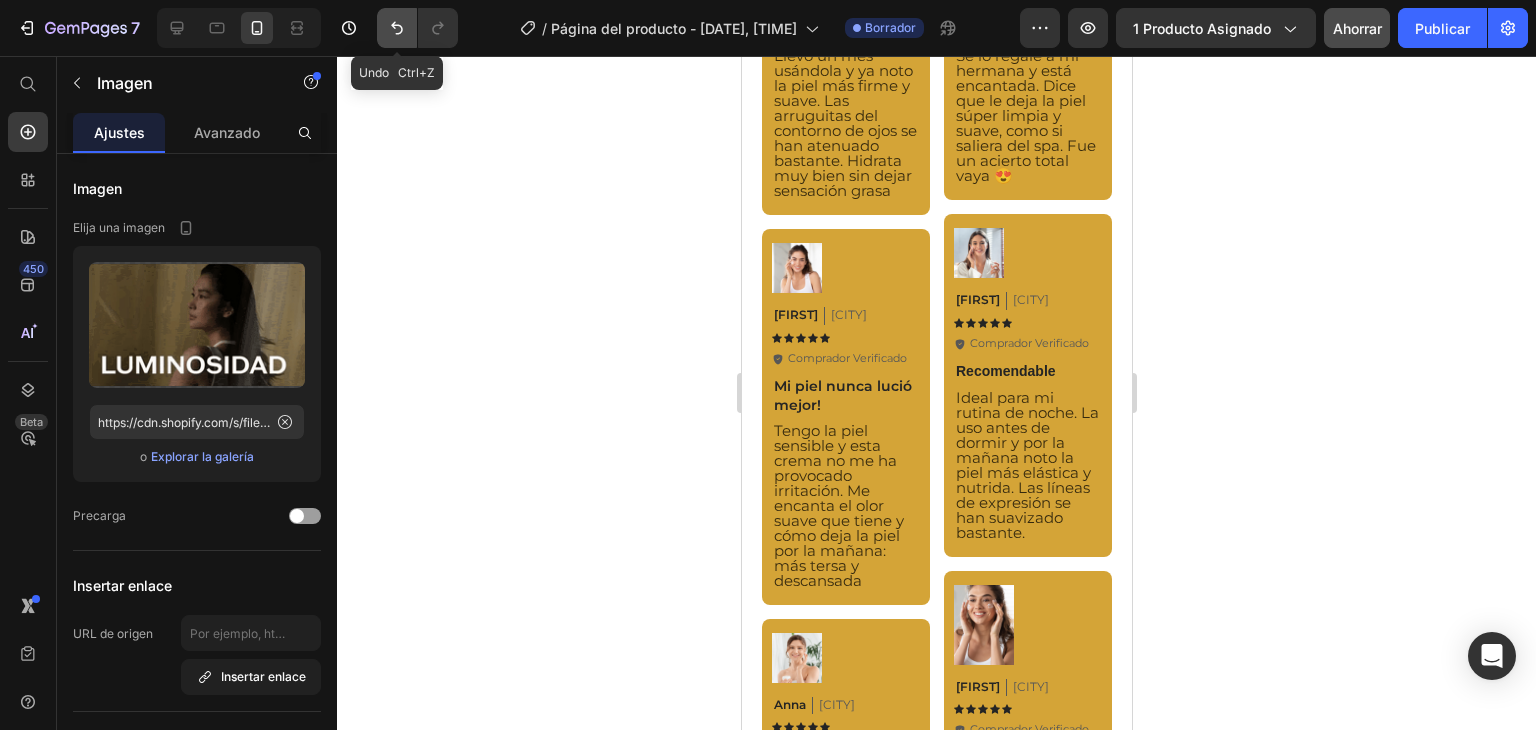 click 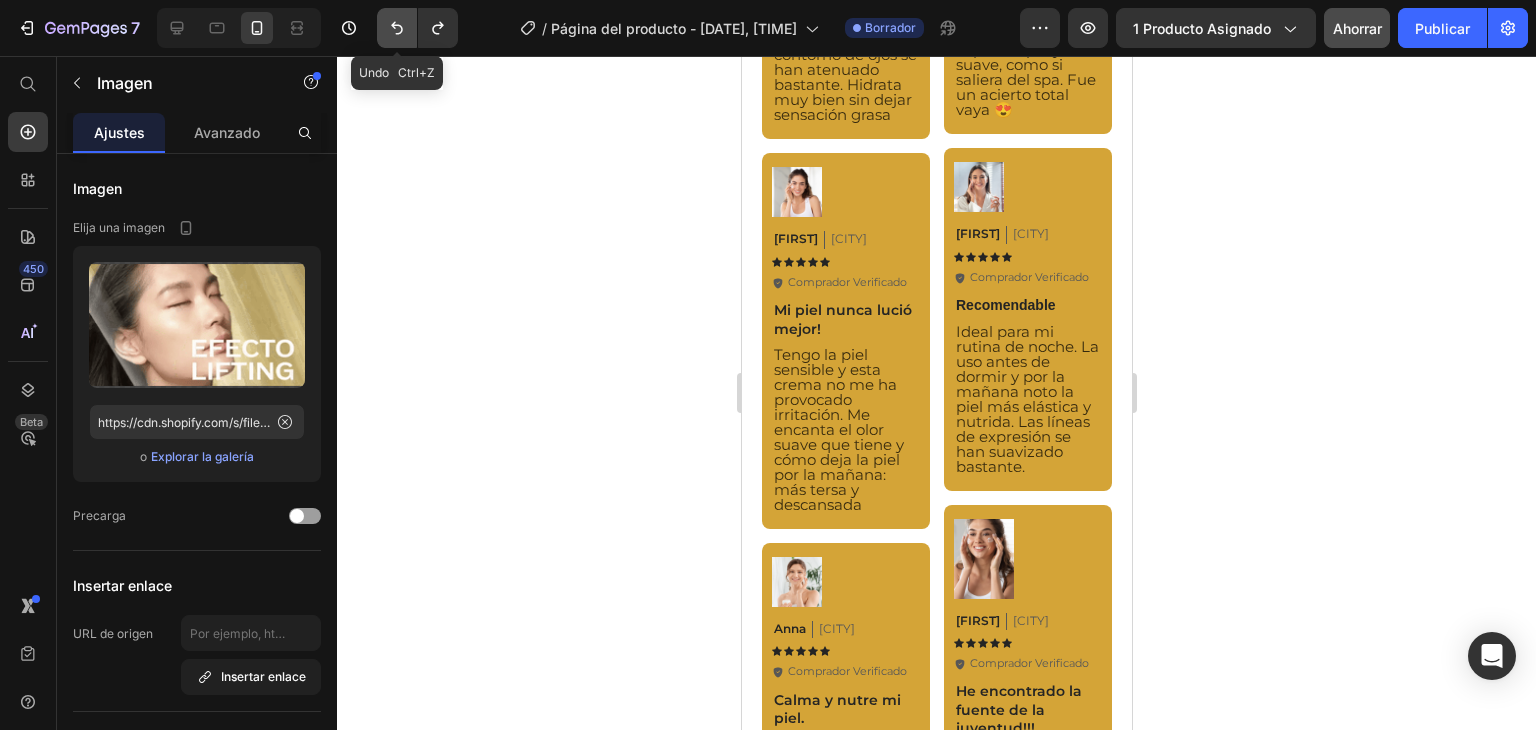 click 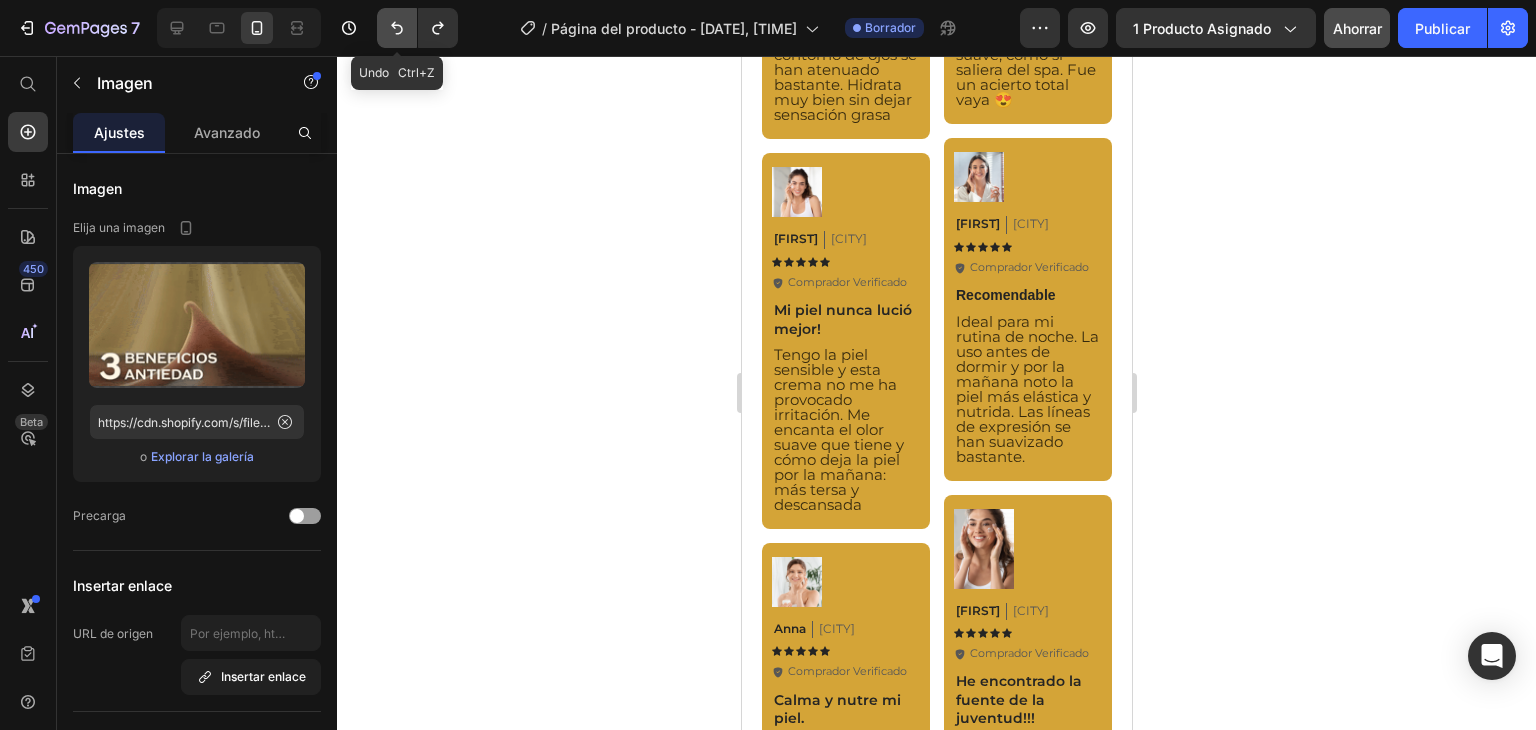 click 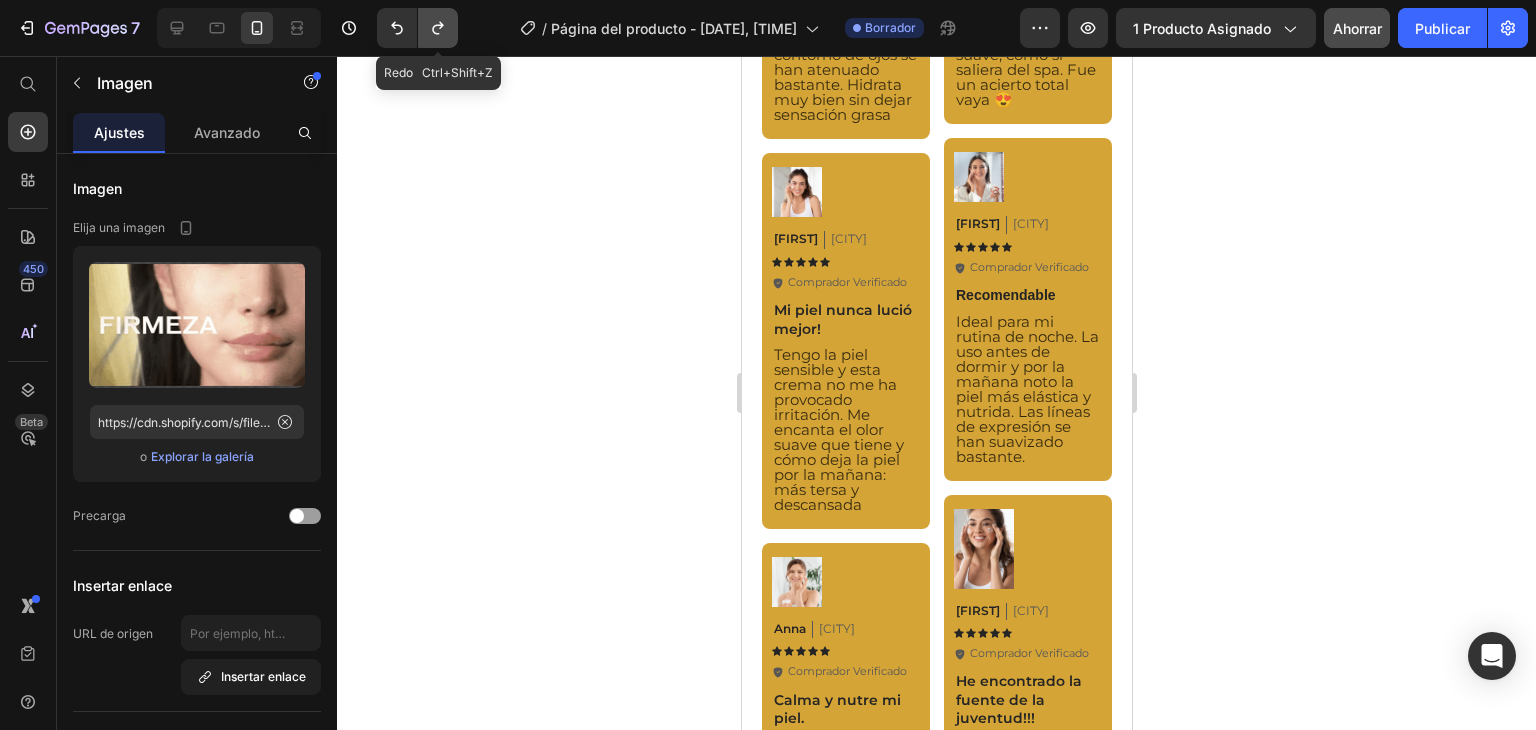 click 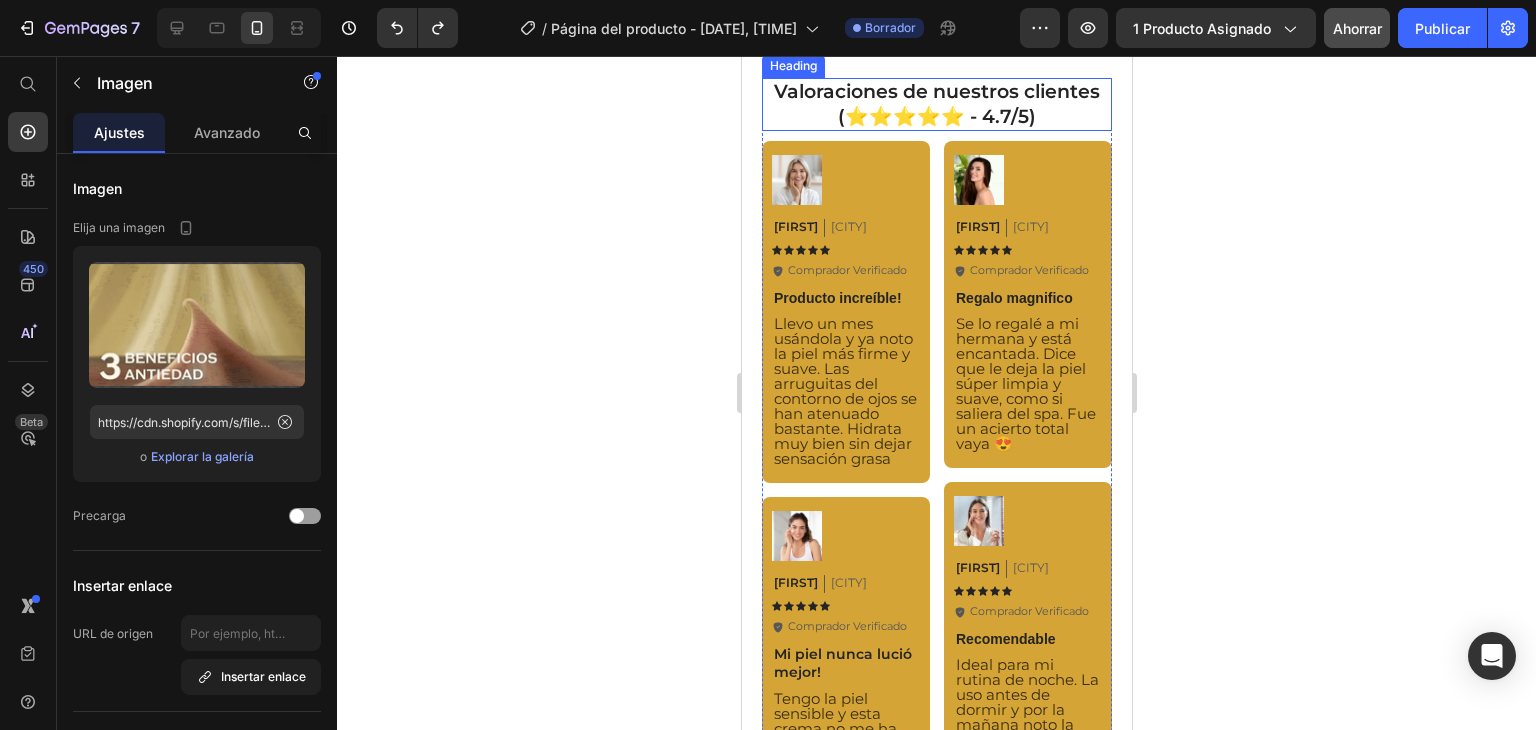 scroll, scrollTop: 2131, scrollLeft: 0, axis: vertical 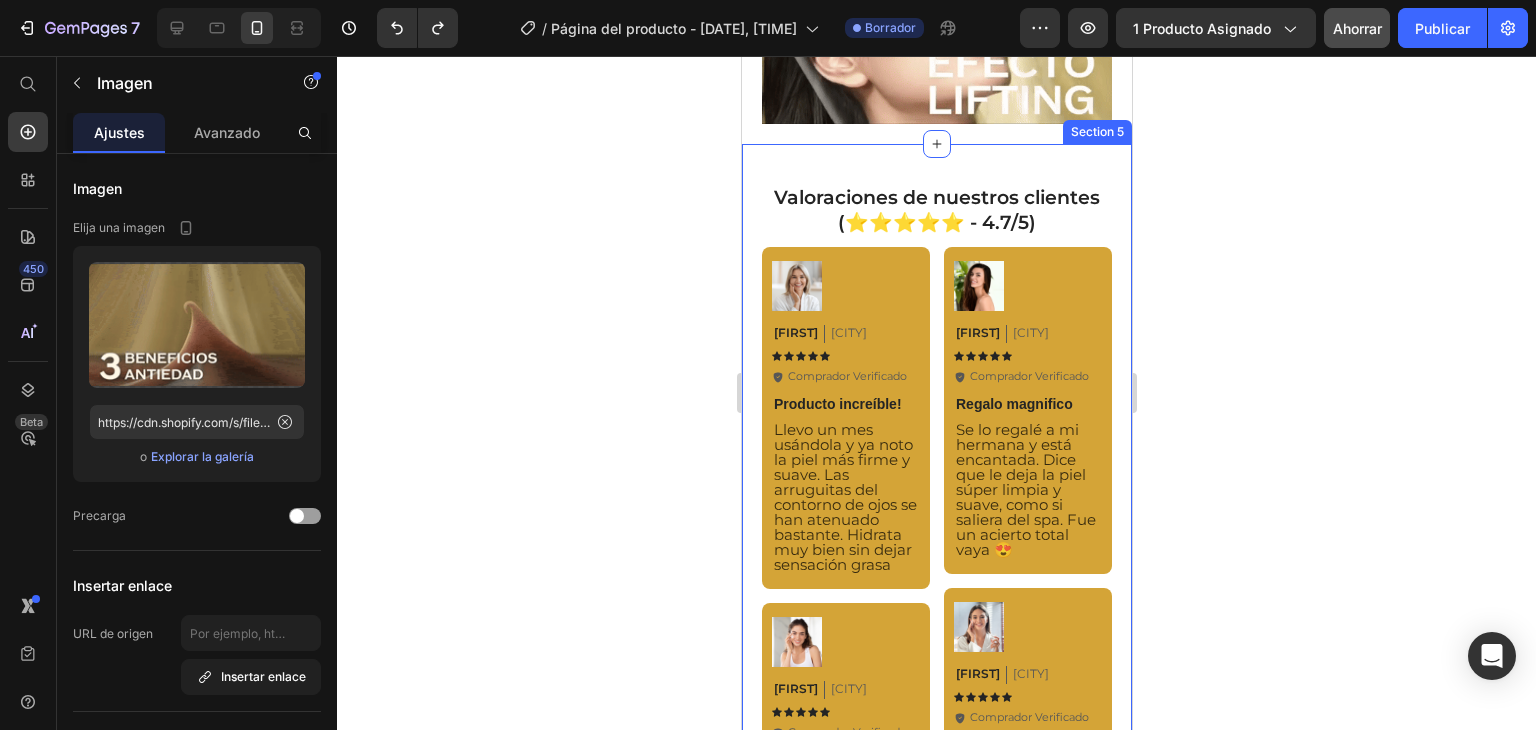 click on "Valoraciones de nuestros clientes (⭐⭐⭐⭐⭐ - 4.7/5) Heading Image [FIRST] Text Block [CITY] Text Block Row Icon Icon Icon Icon Icon Icon List
Icon Comprador Verificado Text Block Row Row Regalo magnifico Text Block Se lo regalé a mi hermana y está encantada. Dice que le deja la piel súper limpia y suave, como si saliera del spa. Fue un acierto total vaya 😍 Text Block Row Image [FIRST] Text Block [CITY] Text Block Row Icon Icon Icon Icon Icon Icon List
Icon Comprador Verificado Text Block Row Row Recomendable Text Block Ideal para mi rutina de noche. La uso antes de dormir y por la mañana noto la piel más elástica y nutrida. Las líneas de expresión se han suavizado bastante. Text Block Row Image [FIRST] Text Block [CITY] Text Block Row Icon Icon Icon Icon Icon Icon List
Icon Comprador Verificado Text Block Row Row He encontrado la fuente de la juventud!!! Text Block Text Block Row Image [FIRST] Text Block [CITY] Text Block Row Icon Icon" at bounding box center [936, 791] 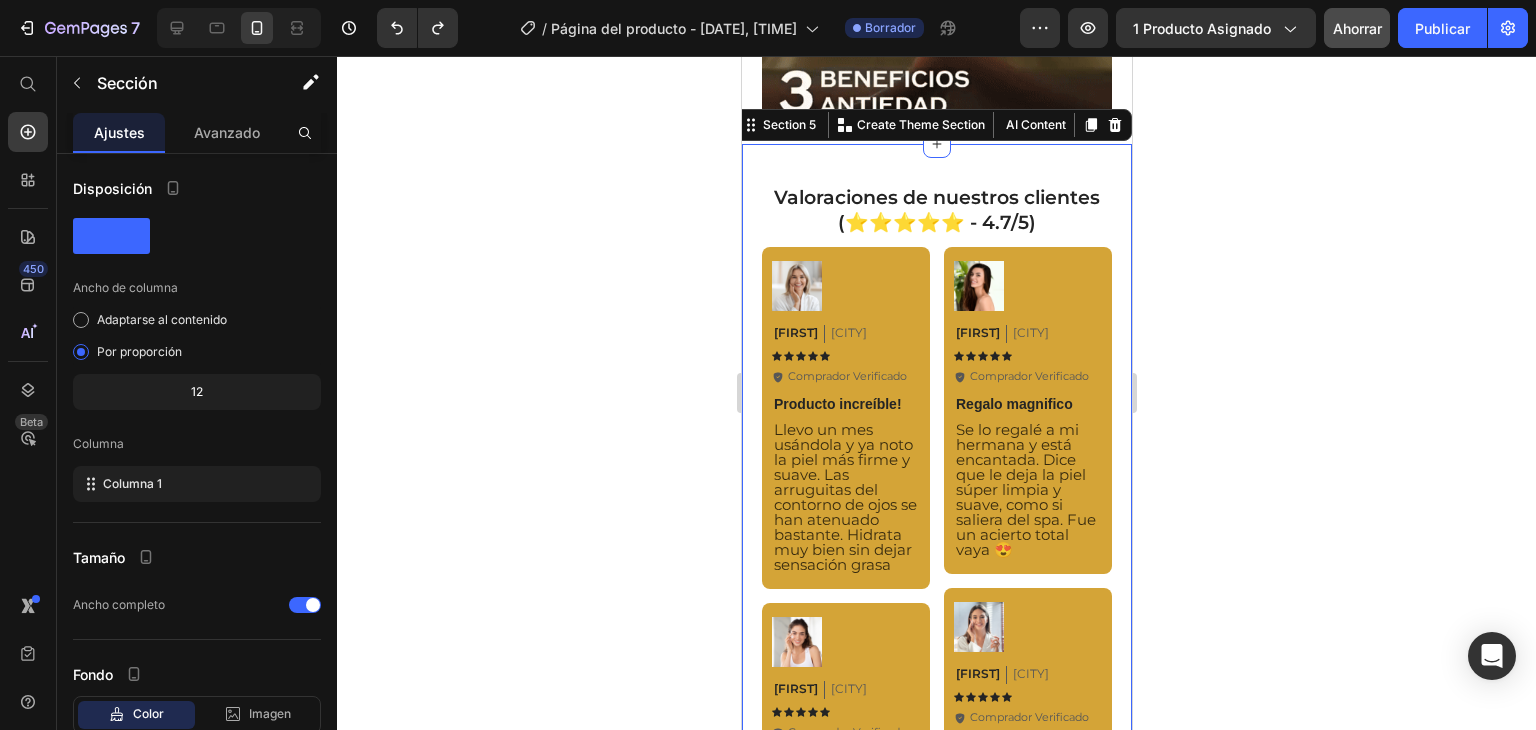 click 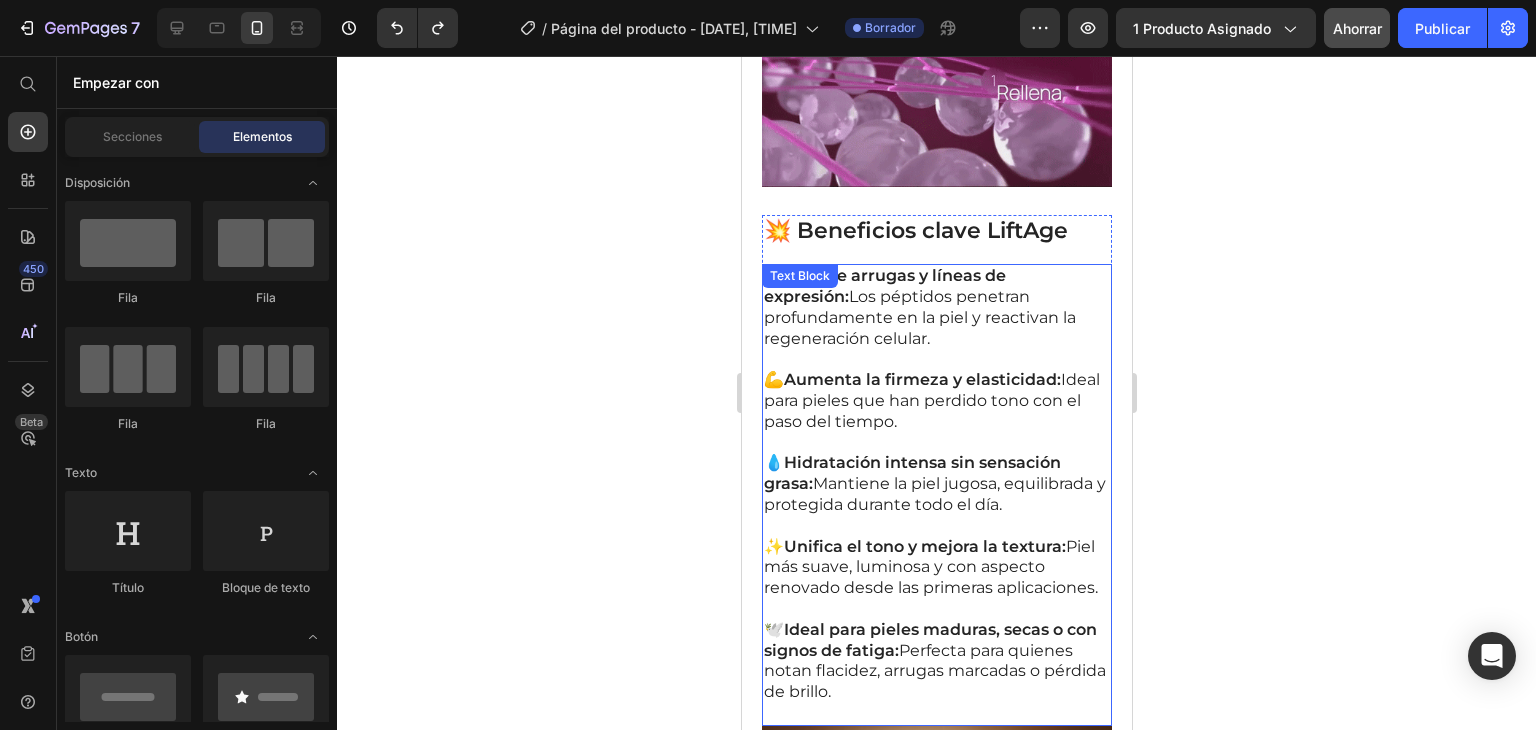 scroll, scrollTop: 931, scrollLeft: 0, axis: vertical 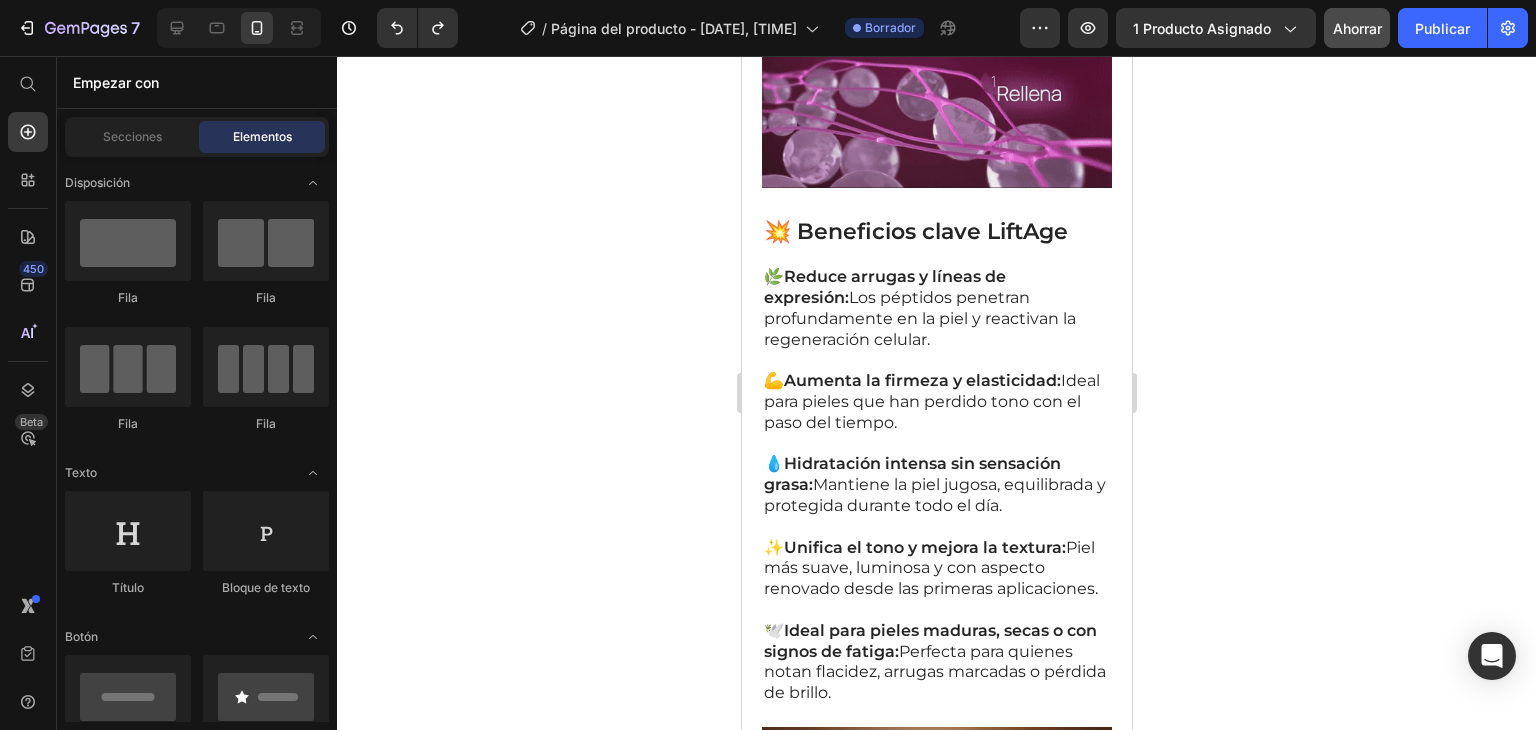 click 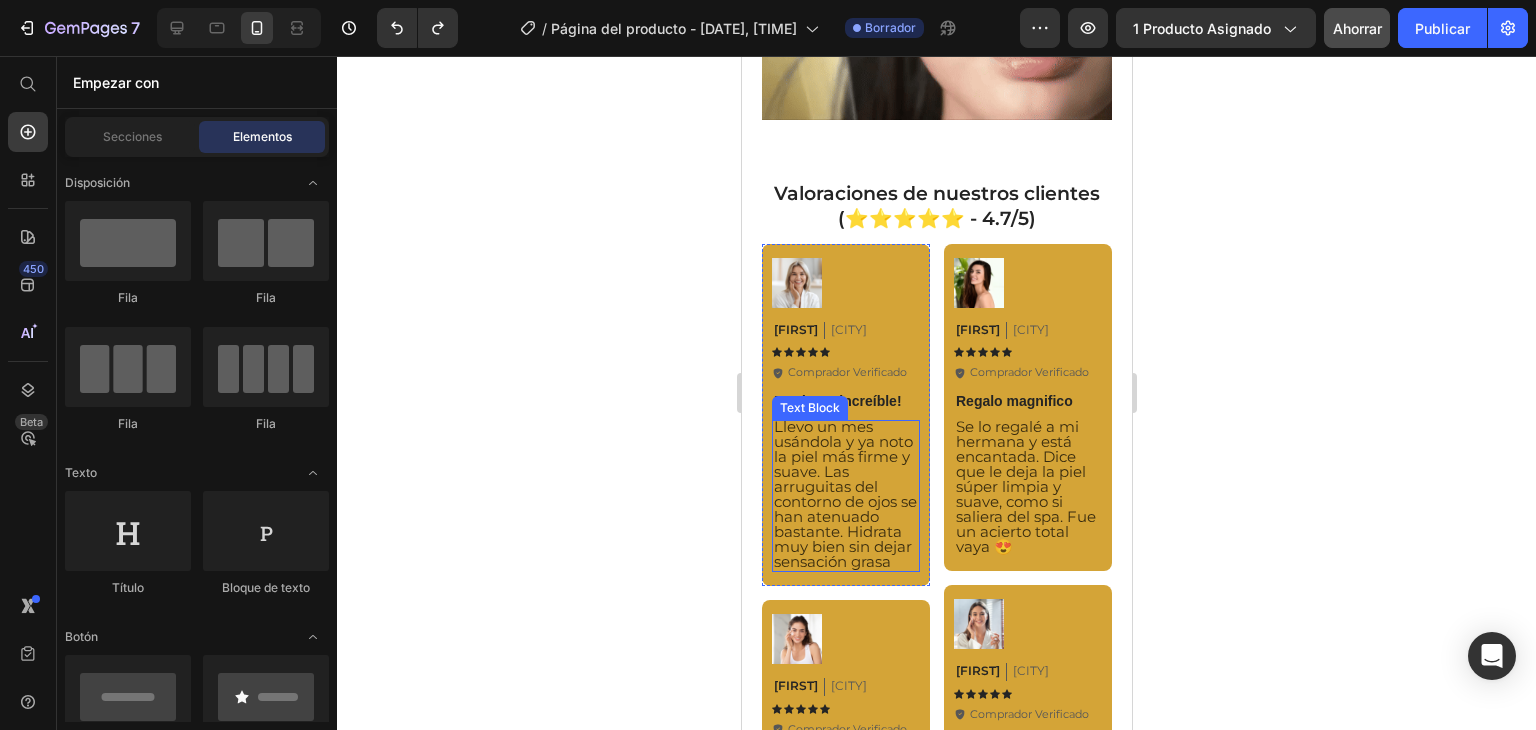 scroll, scrollTop: 2500, scrollLeft: 0, axis: vertical 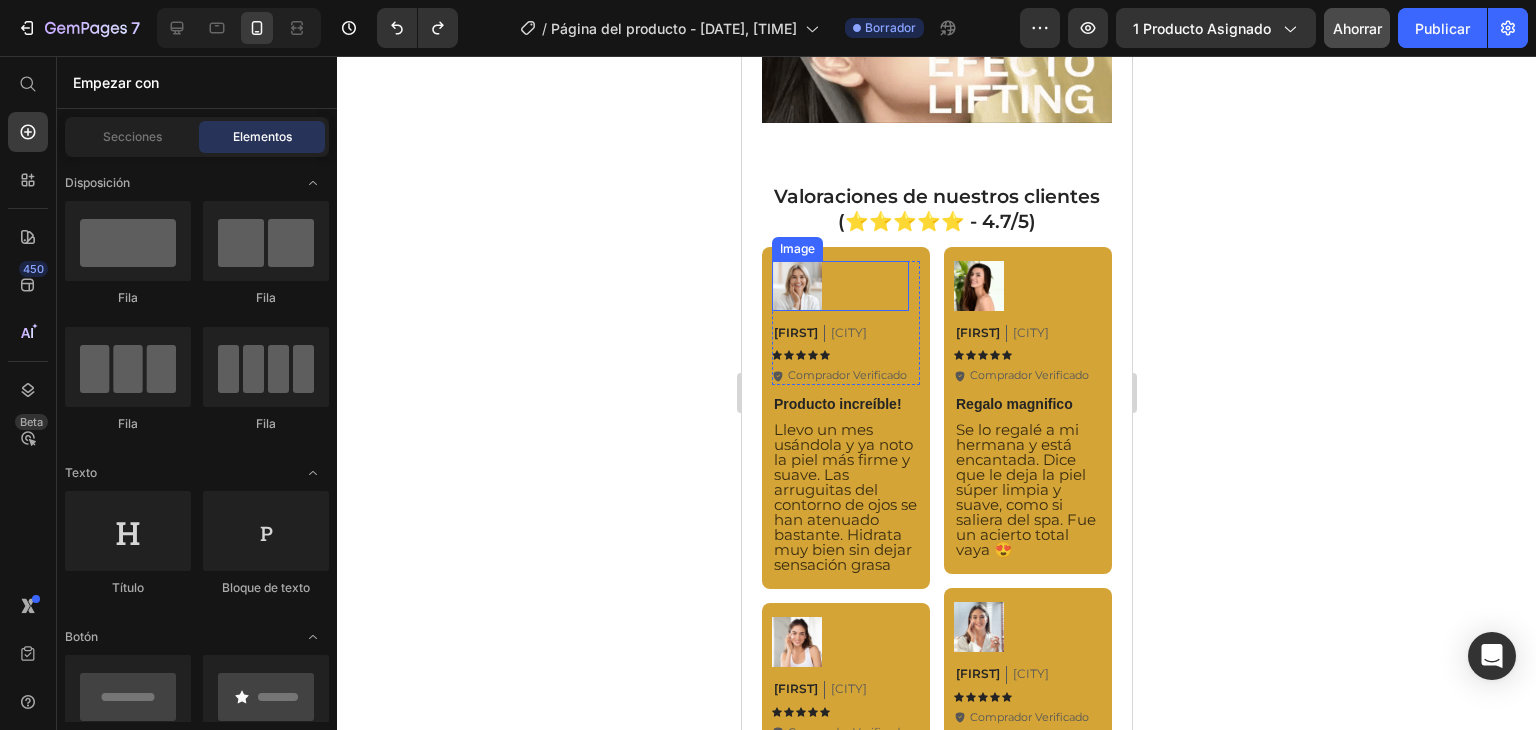 click at bounding box center [839, 286] 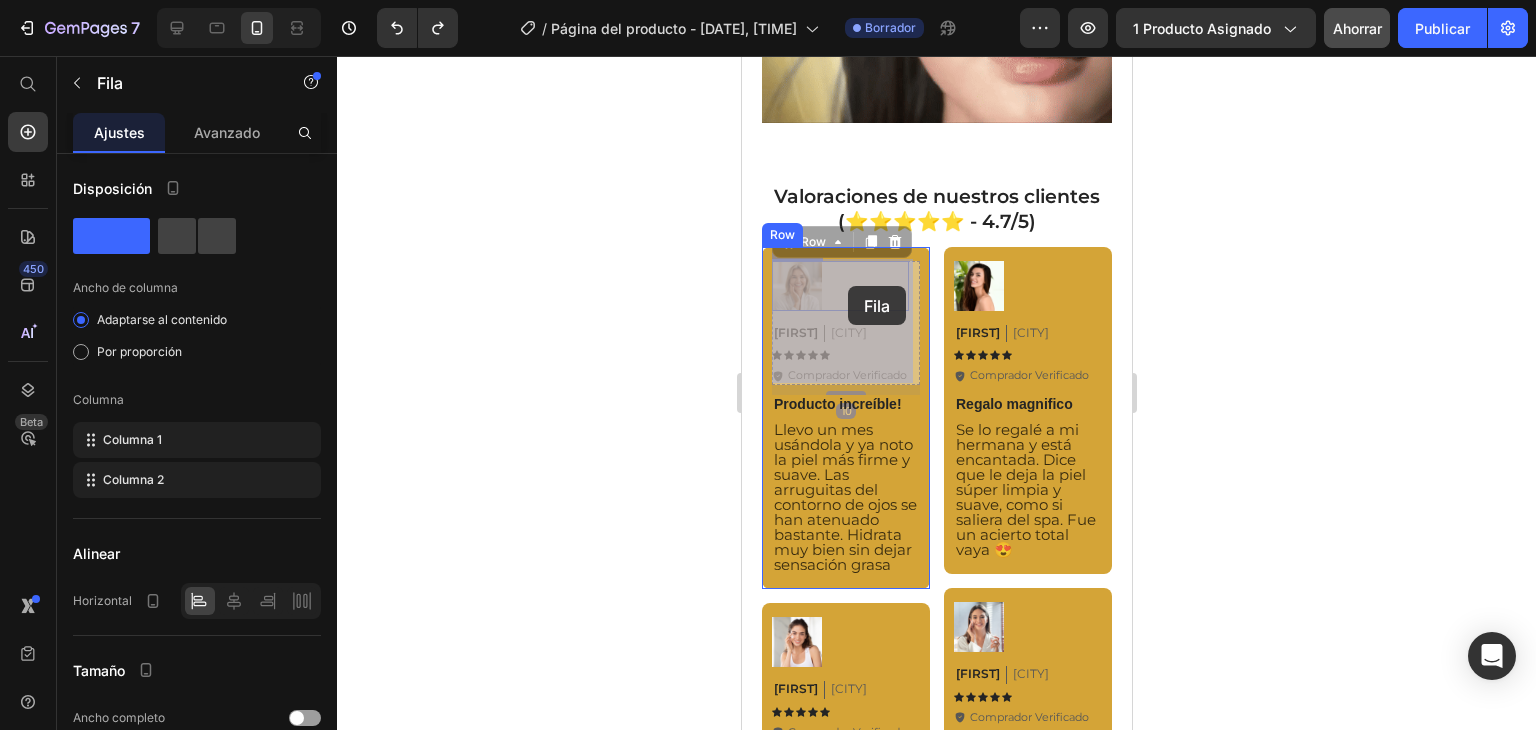 drag, startPoint x: 849, startPoint y: 309, endPoint x: 847, endPoint y: 286, distance: 23.086792 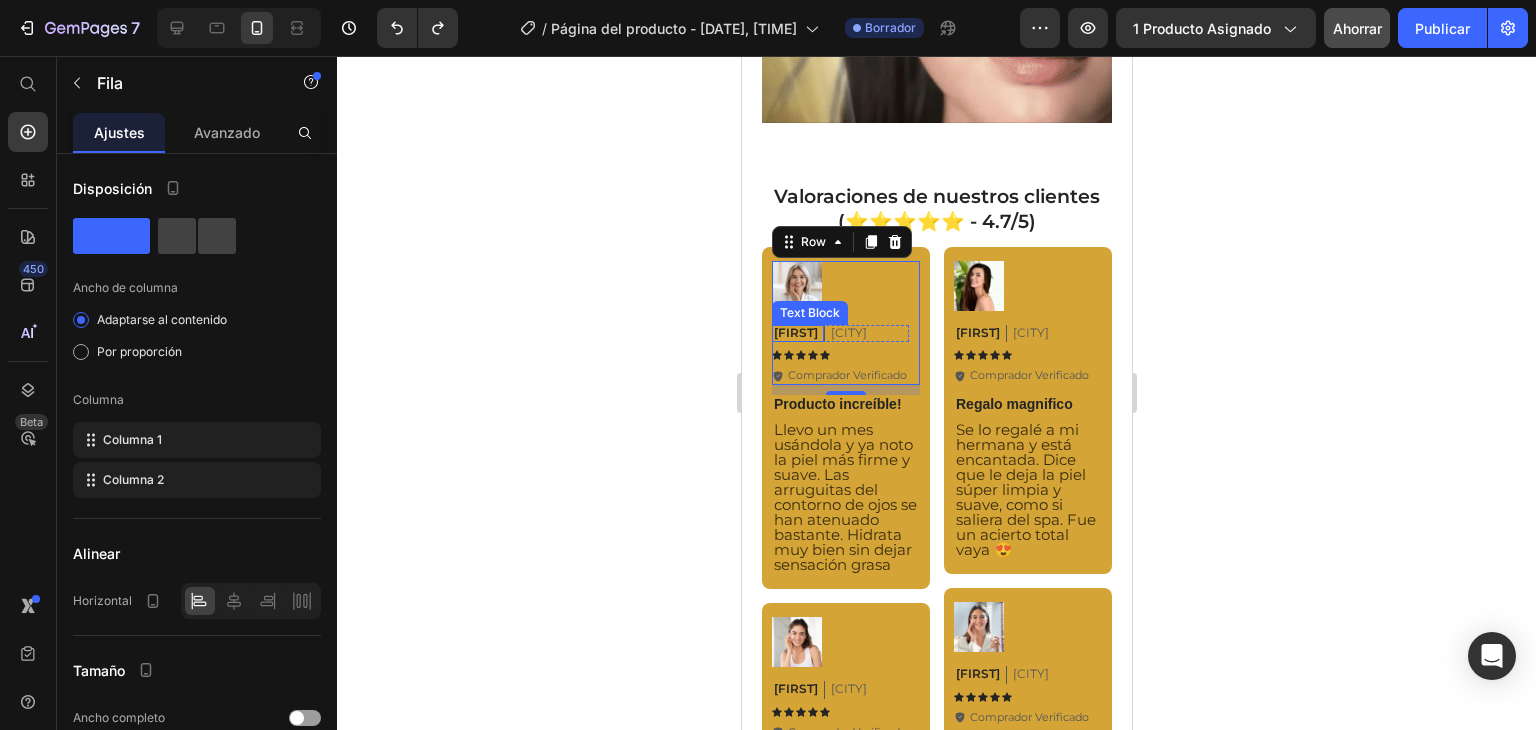 click 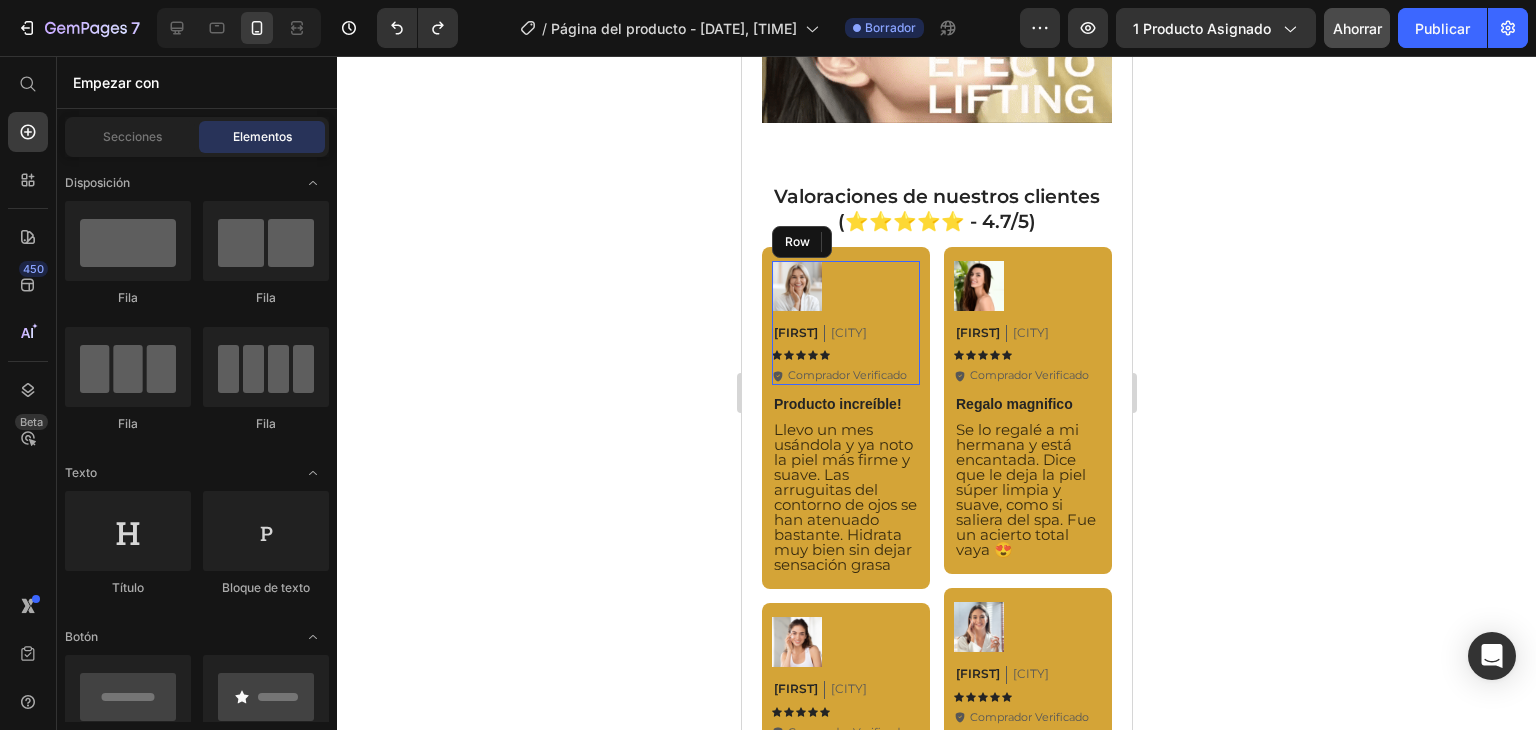 click on "[FIRST] Text Block [CITY] Text Block Row Icon Icon Icon Icon Icon Icon List
Icon Comprador Verificado Text Block Row" at bounding box center [839, 348] 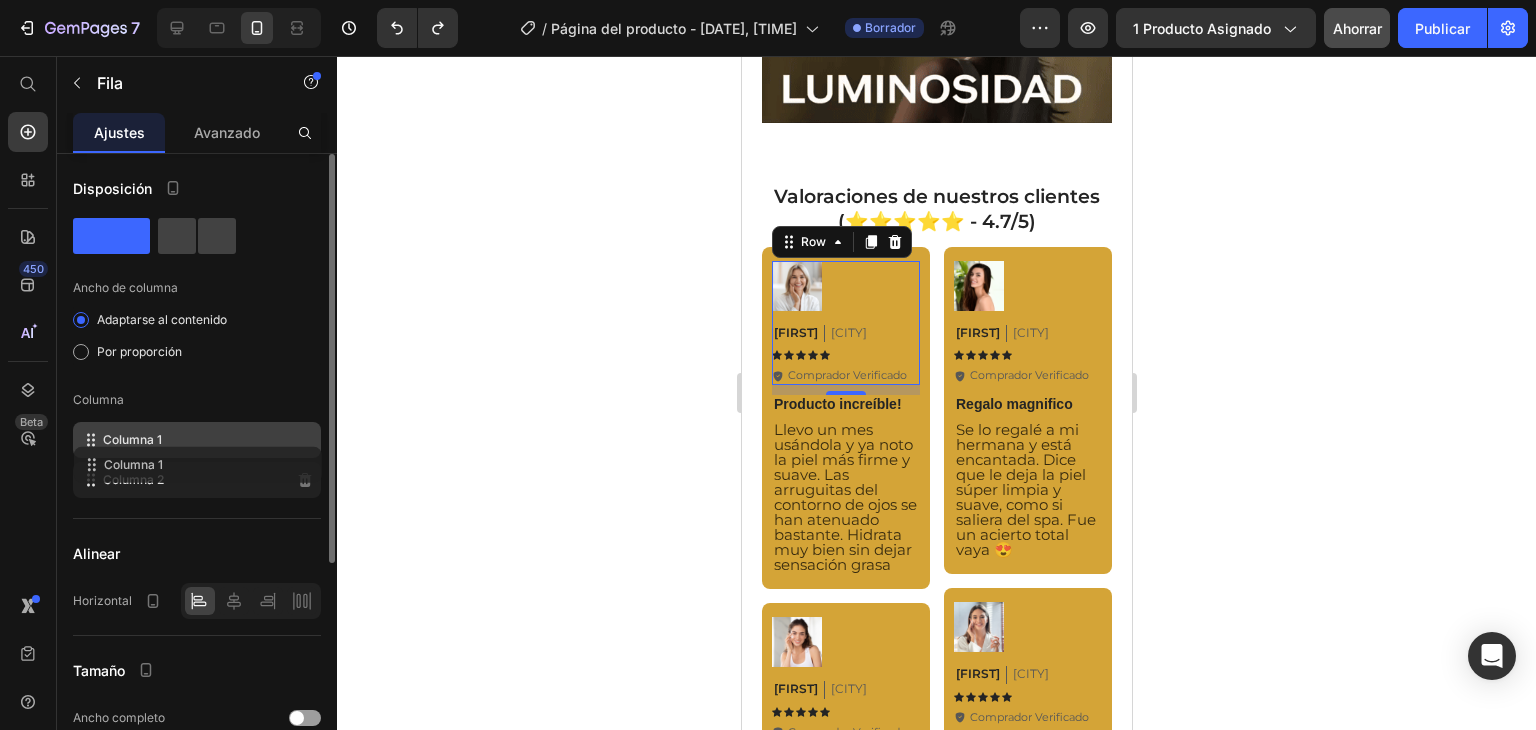 type 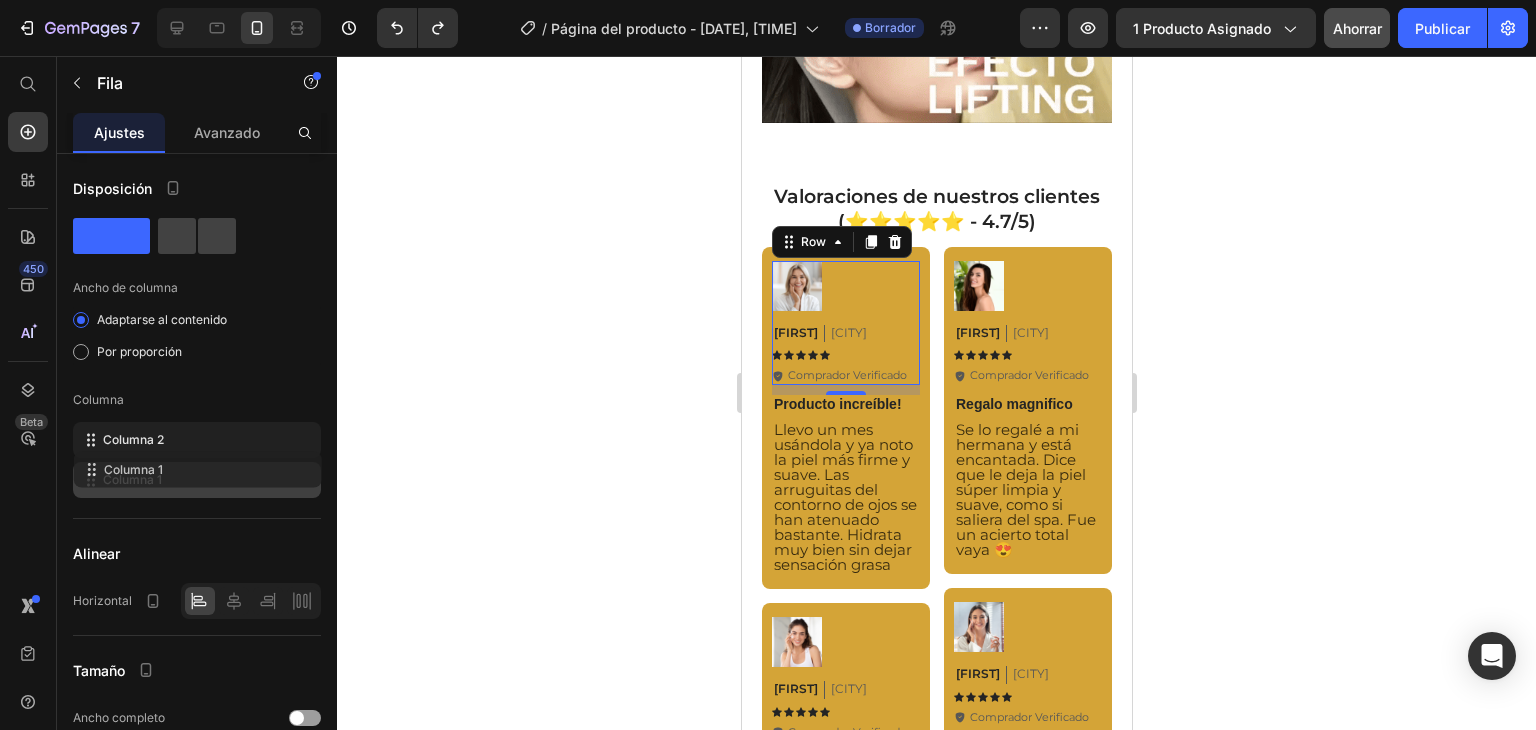 drag, startPoint x: 135, startPoint y: 440, endPoint x: 136, endPoint y: 465, distance: 25.019993 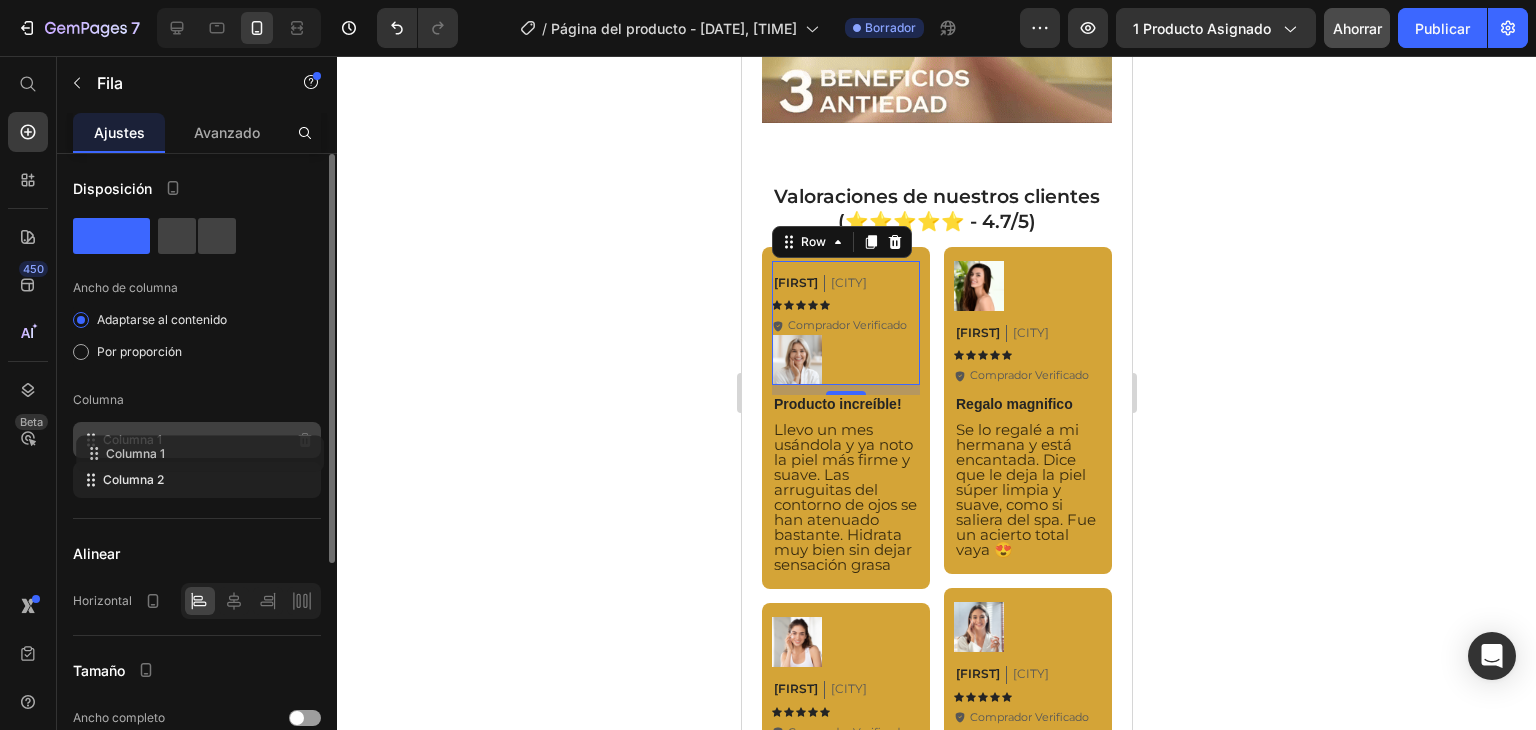drag, startPoint x: 137, startPoint y: 477, endPoint x: 140, endPoint y: 446, distance: 31.144823 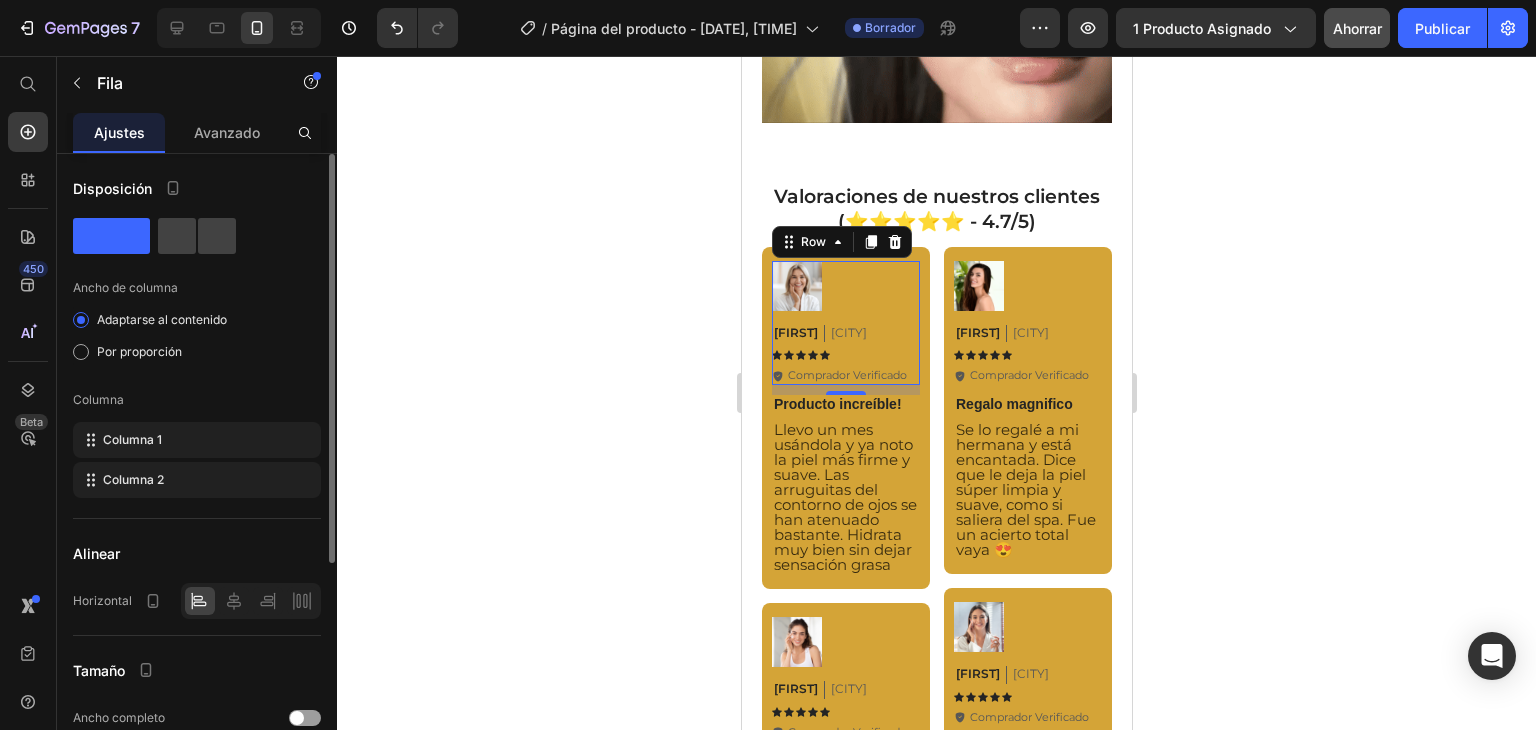 drag, startPoint x: 303, startPoint y: 406, endPoint x: 237, endPoint y: 407, distance: 66.007576 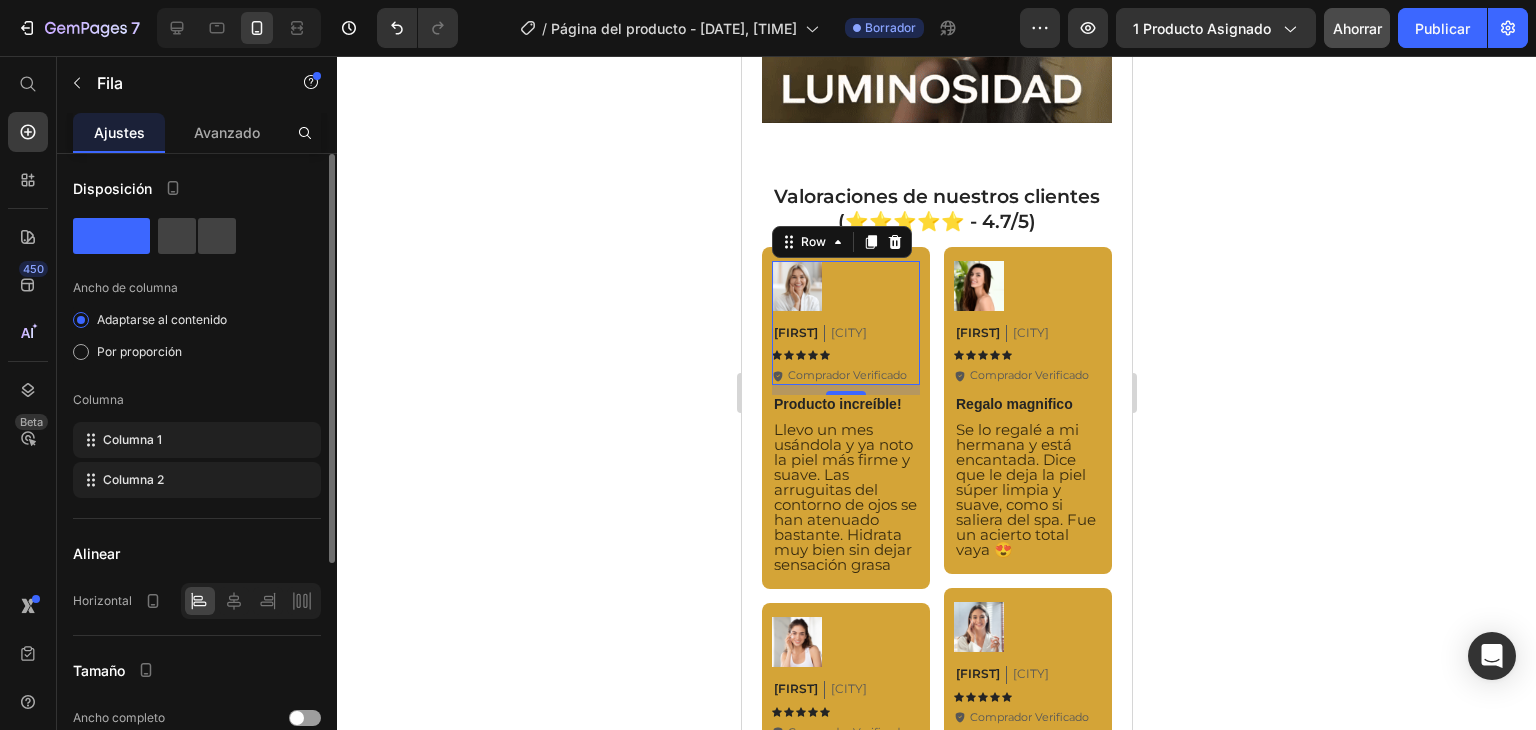 click on "Columna" at bounding box center [197, 400] 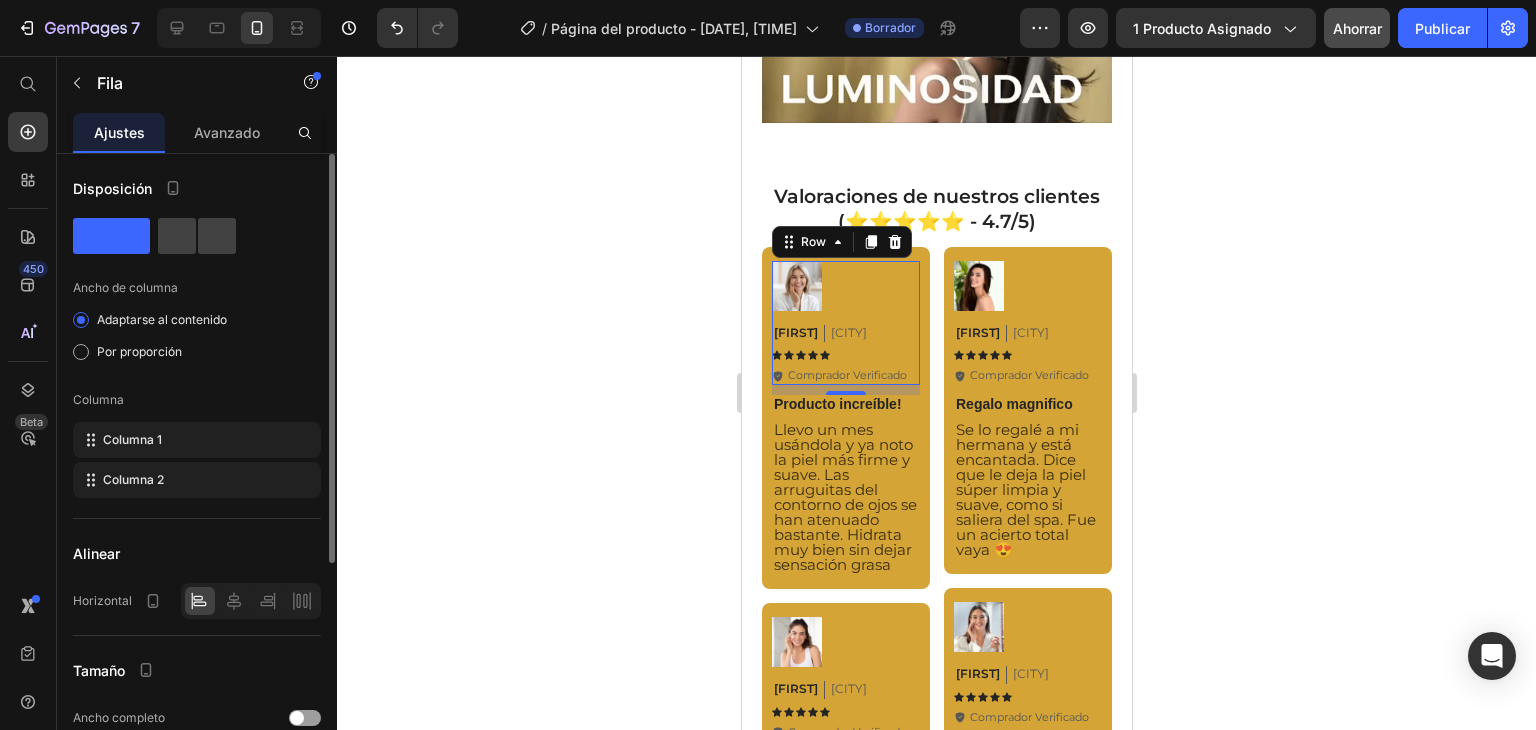 click on "Ancho de columna Adaptarse al contenido Por proporción Columna Columna 1 Columna 2" 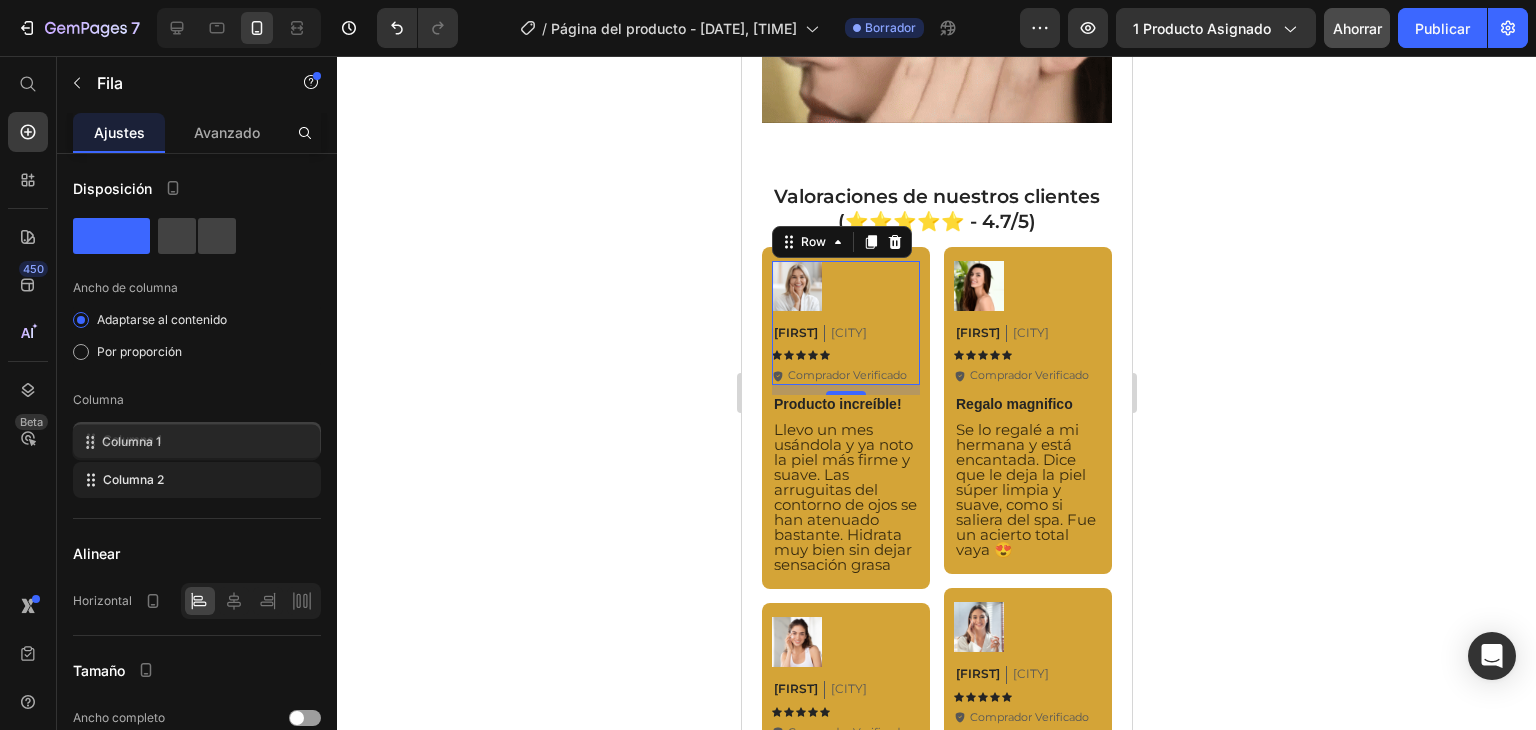 drag, startPoint x: 304, startPoint y: 438, endPoint x: 232, endPoint y: 407, distance: 78.39005 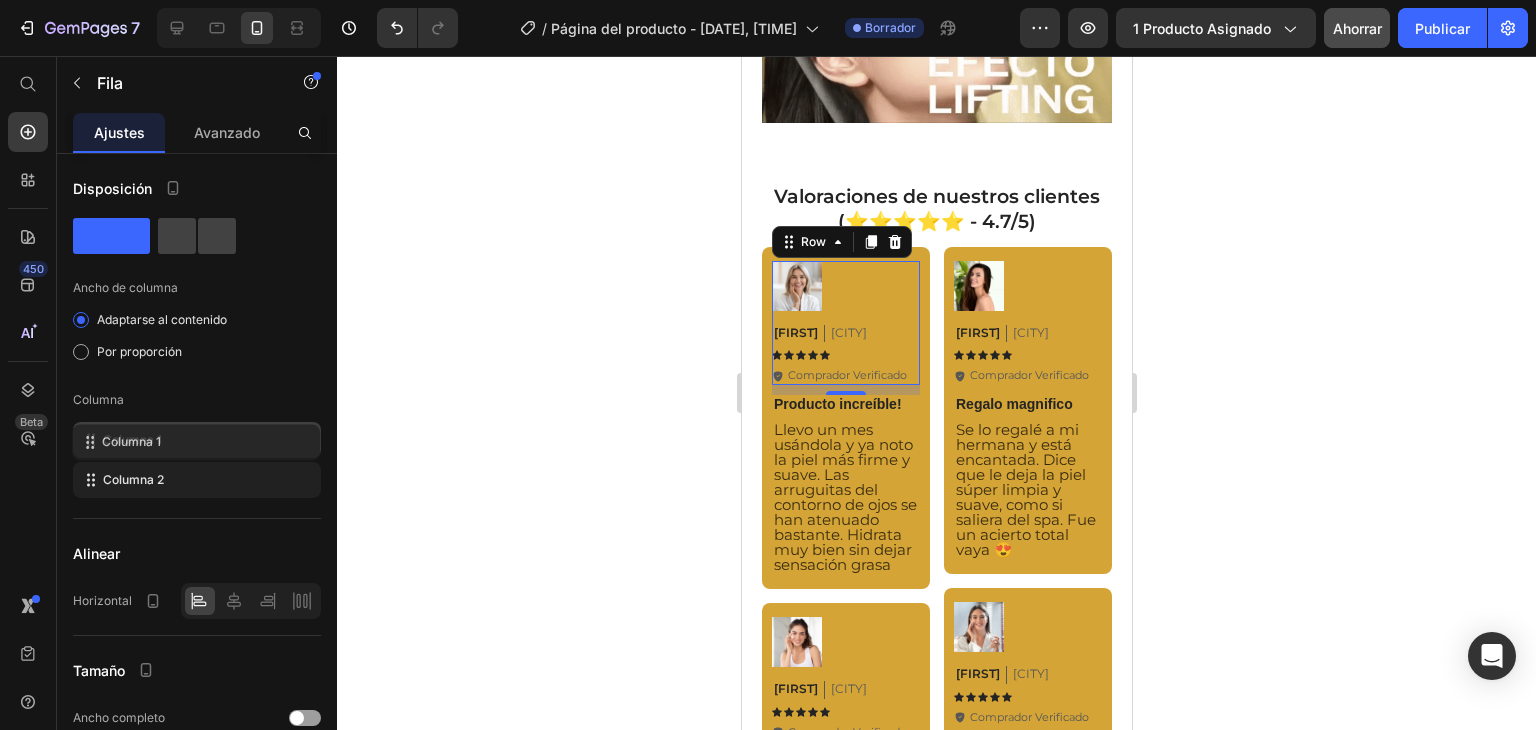 click on "Columna" at bounding box center (197, 400) 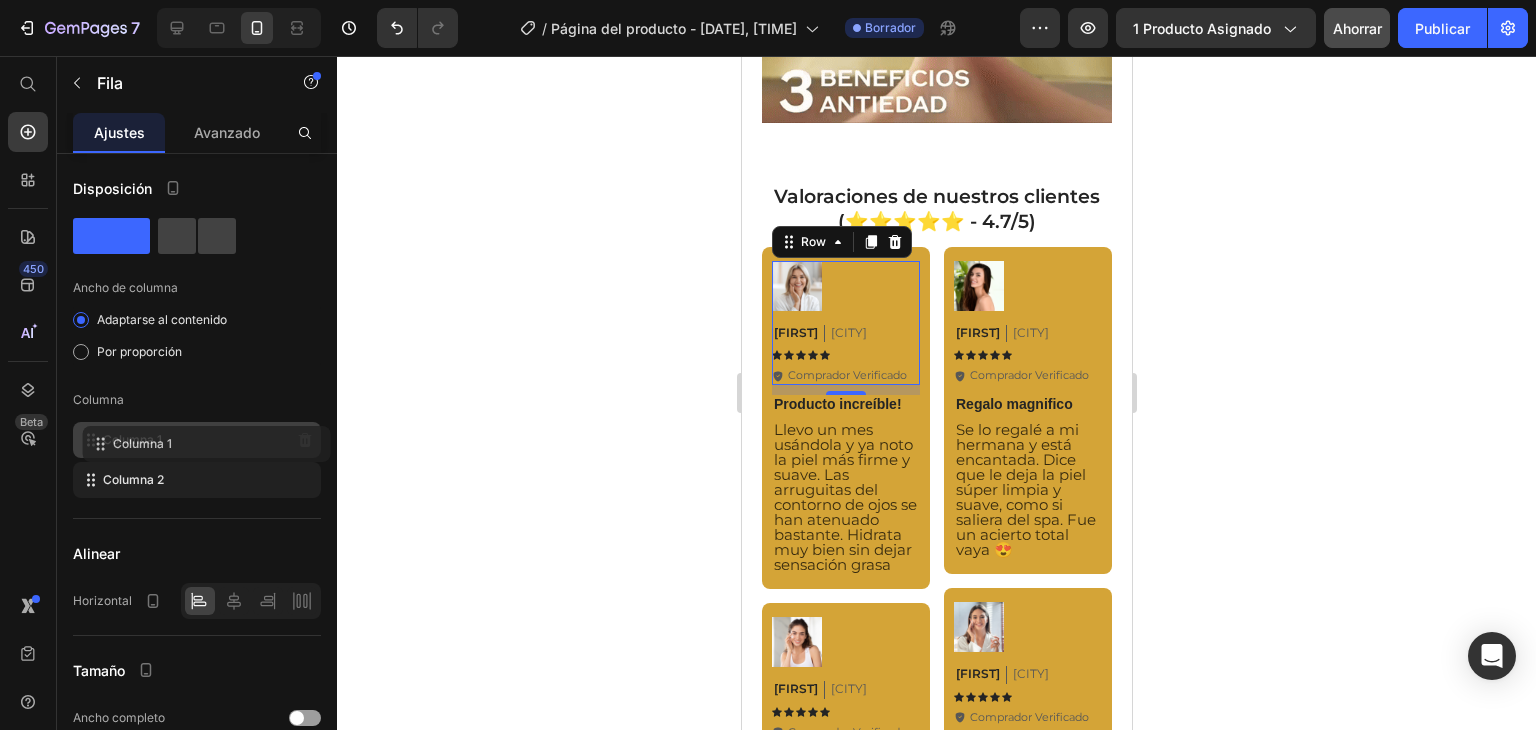 click 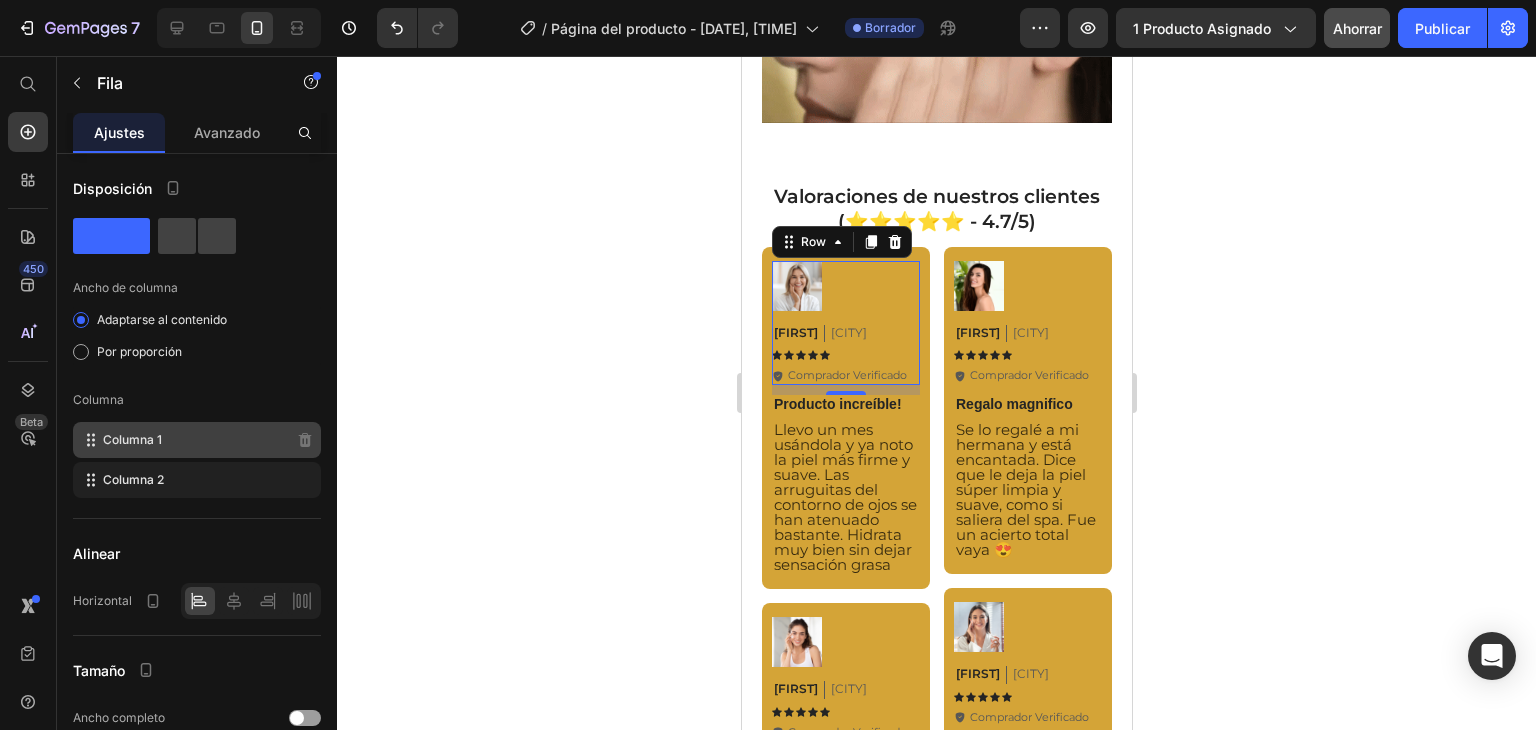 click on "Columna 1" 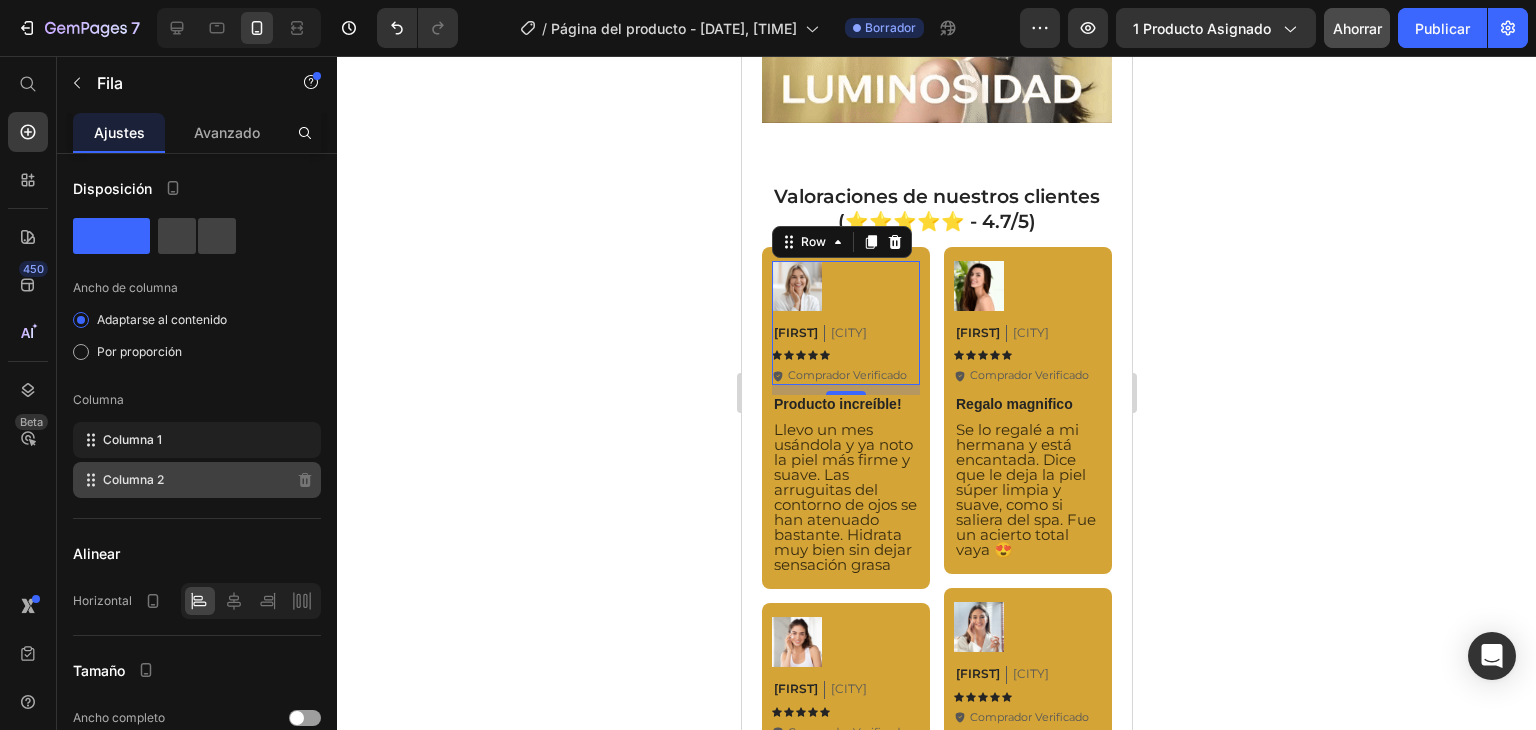 click on "Columna 2" 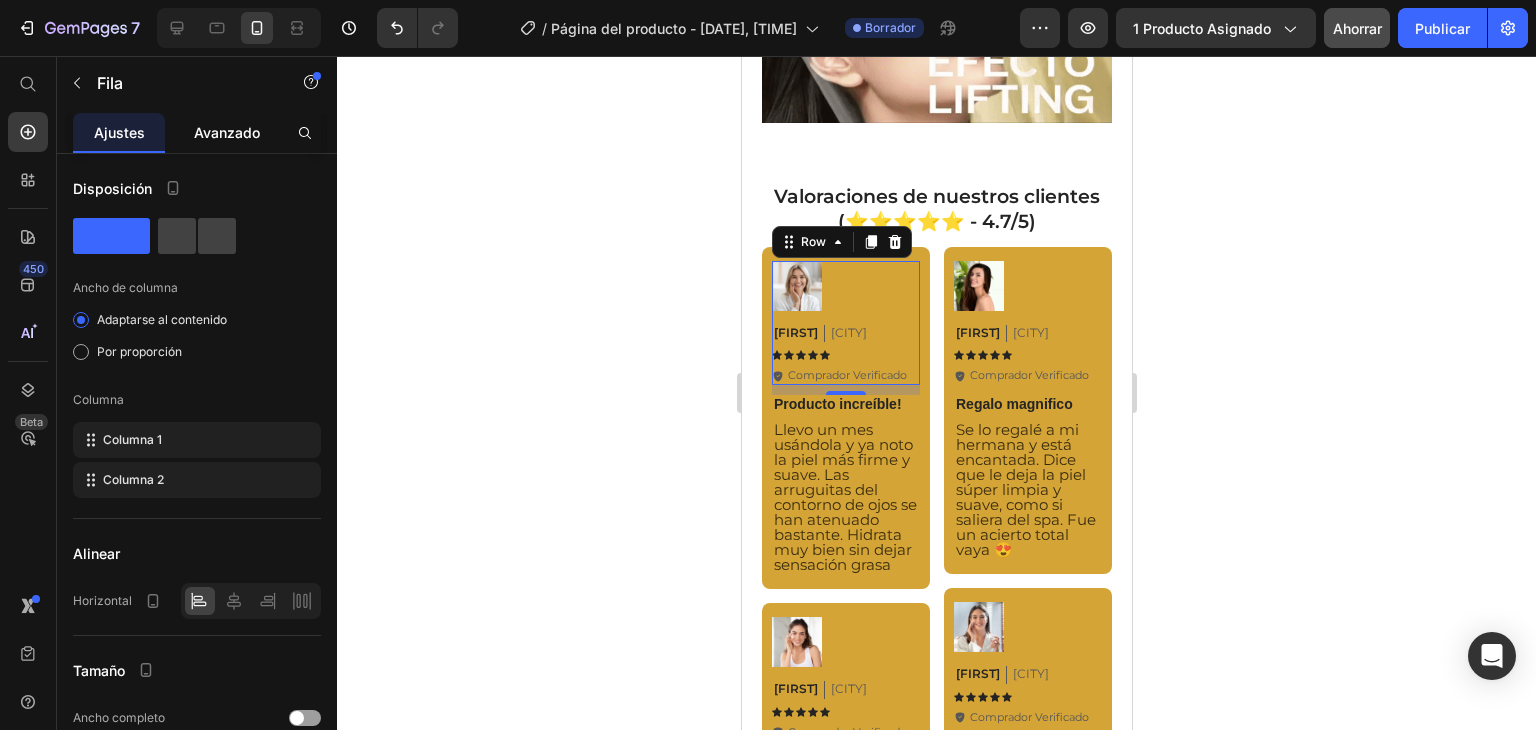 click on "Avanzado" at bounding box center (227, 132) 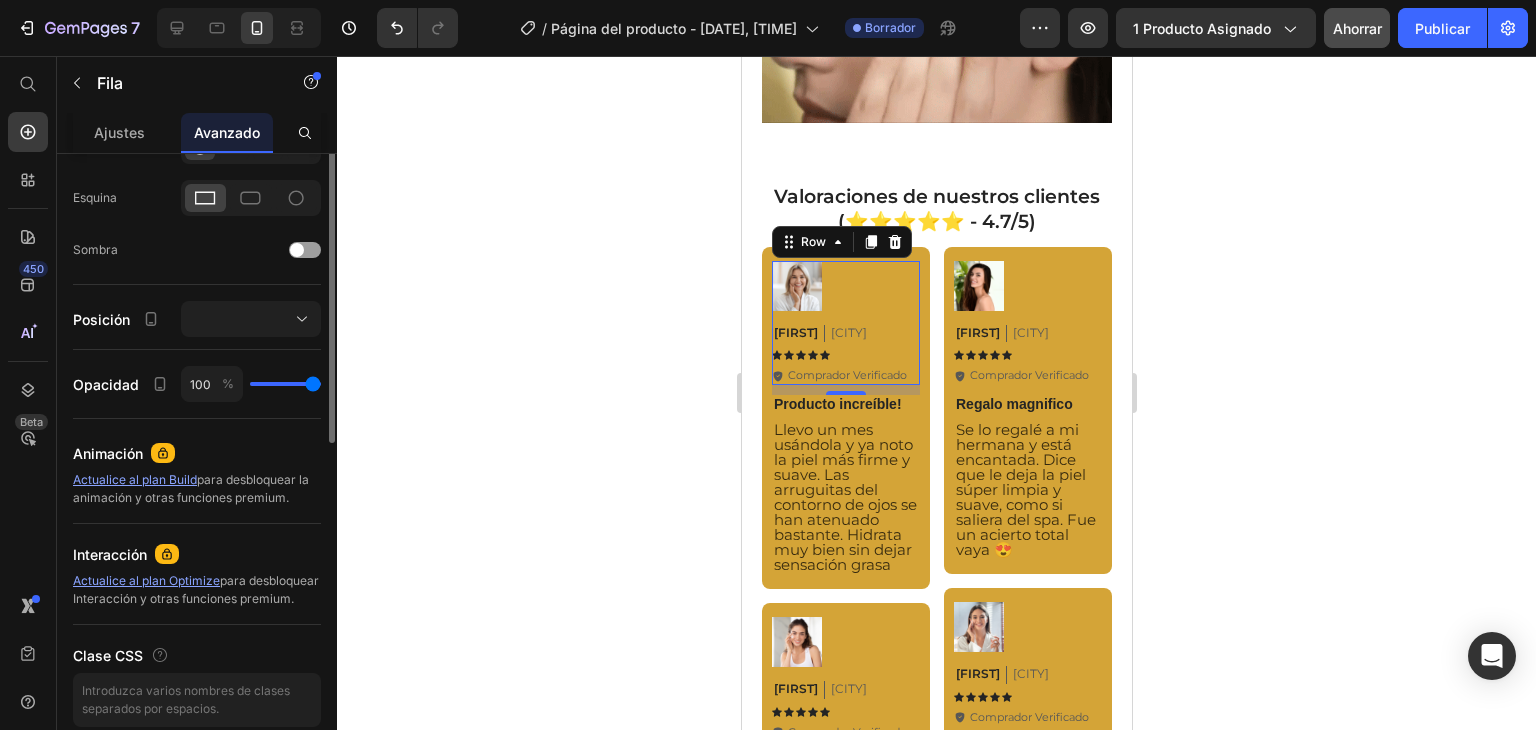scroll, scrollTop: 0, scrollLeft: 0, axis: both 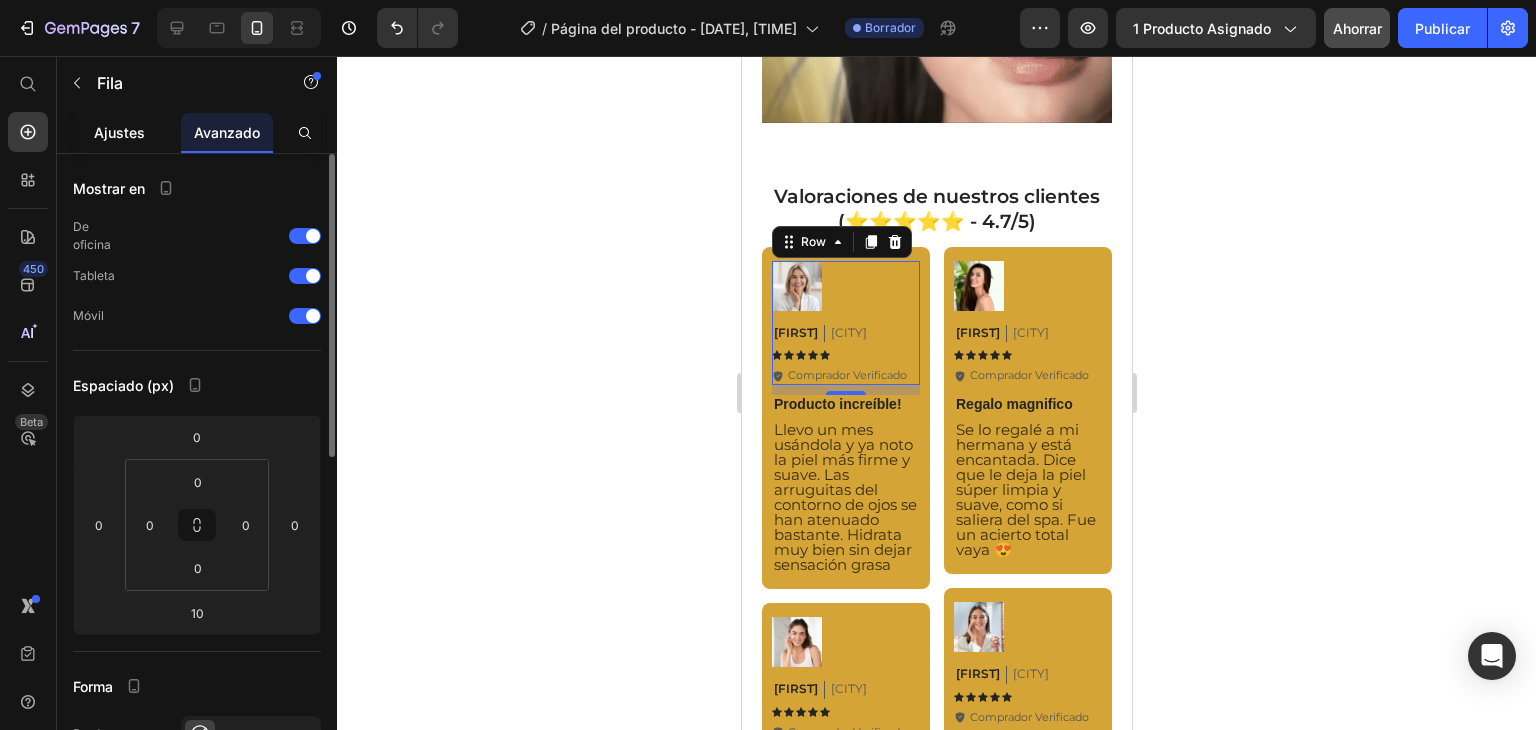 click on "Ajustes" at bounding box center (119, 132) 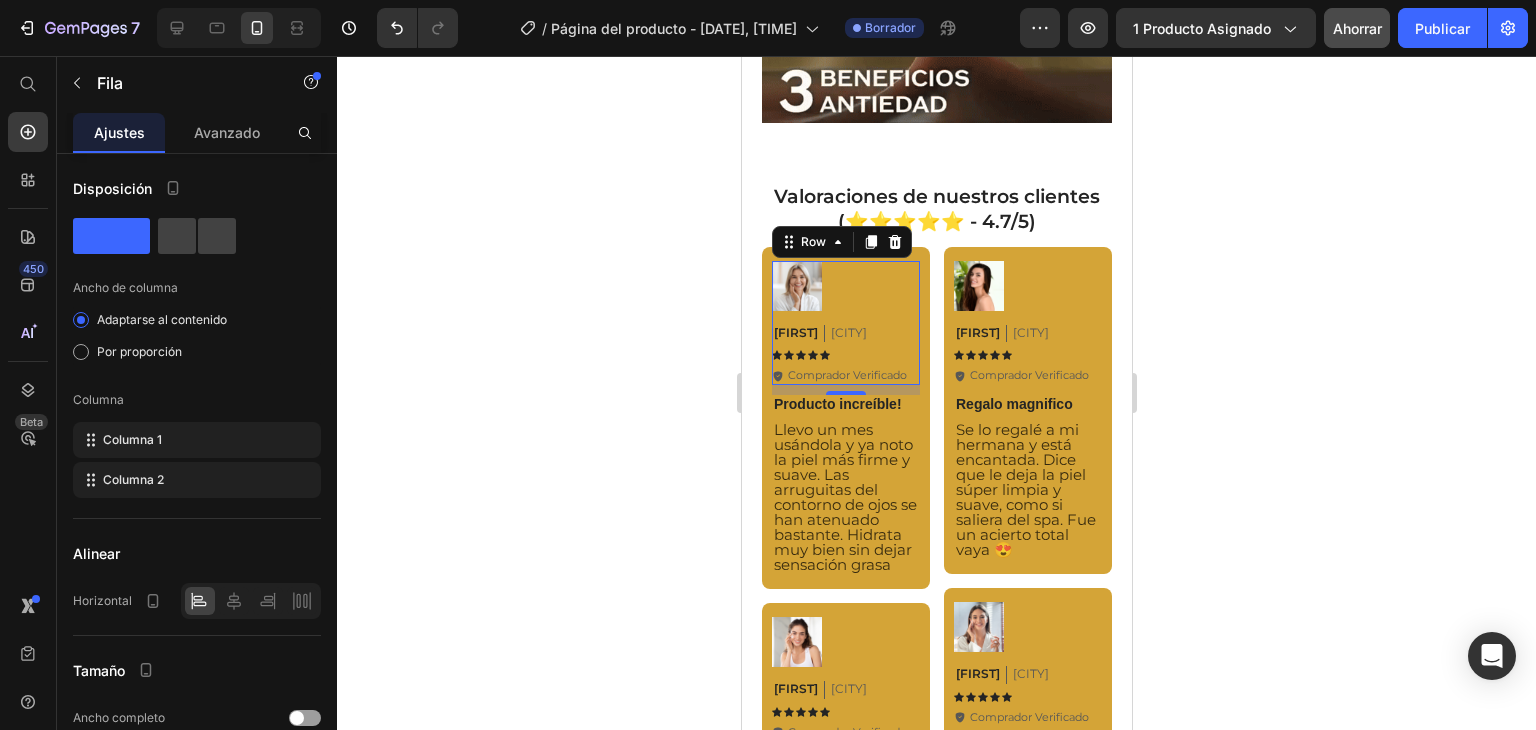 click 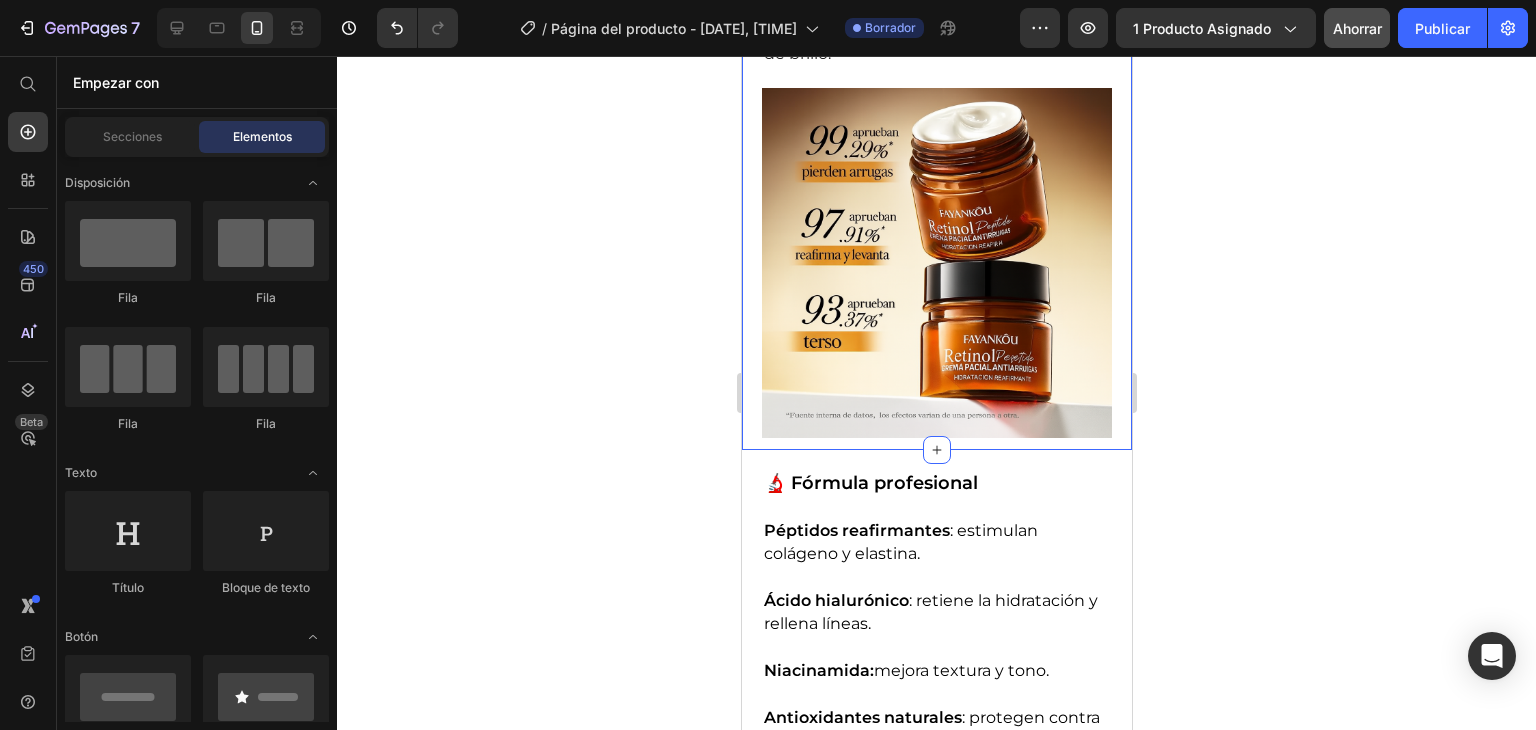 scroll, scrollTop: 1000, scrollLeft: 0, axis: vertical 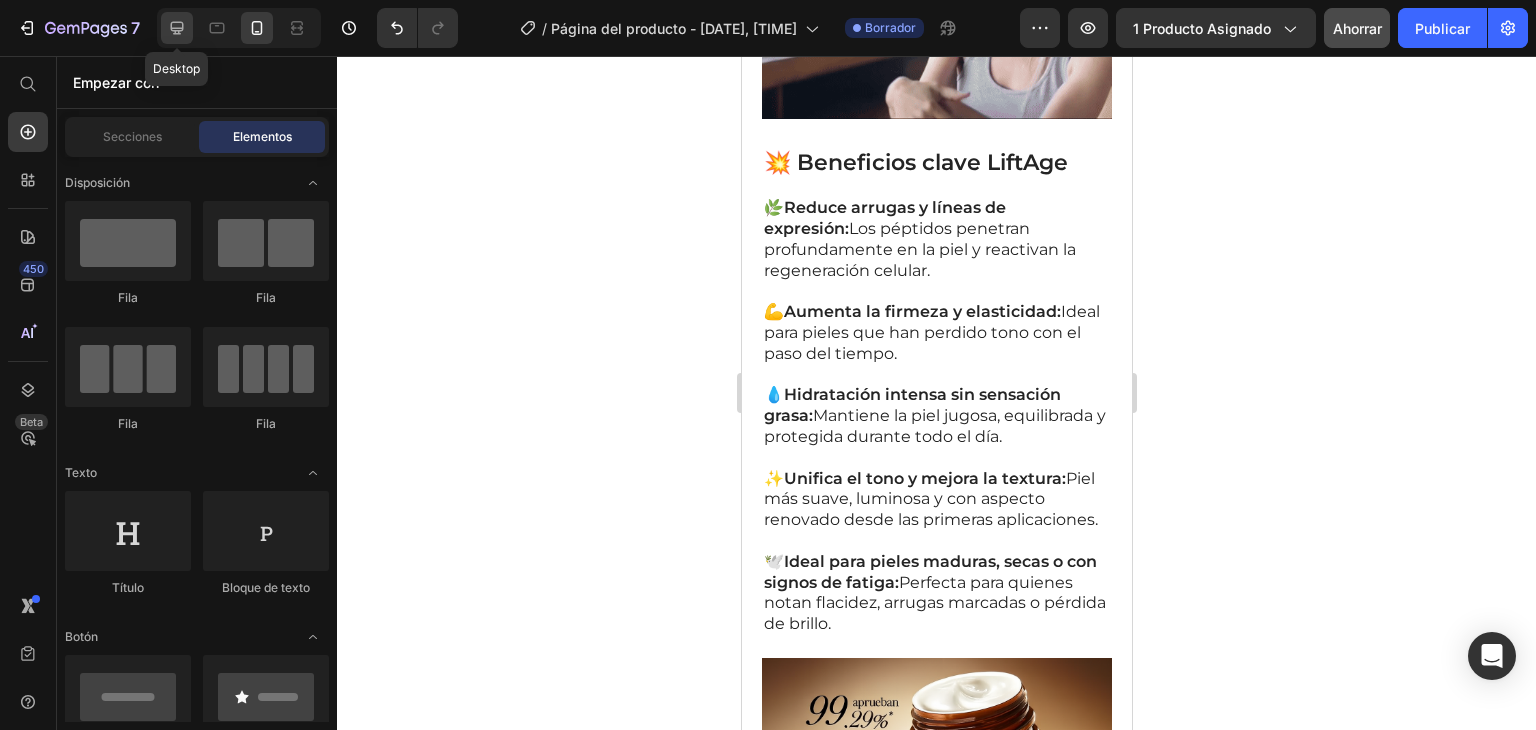 click 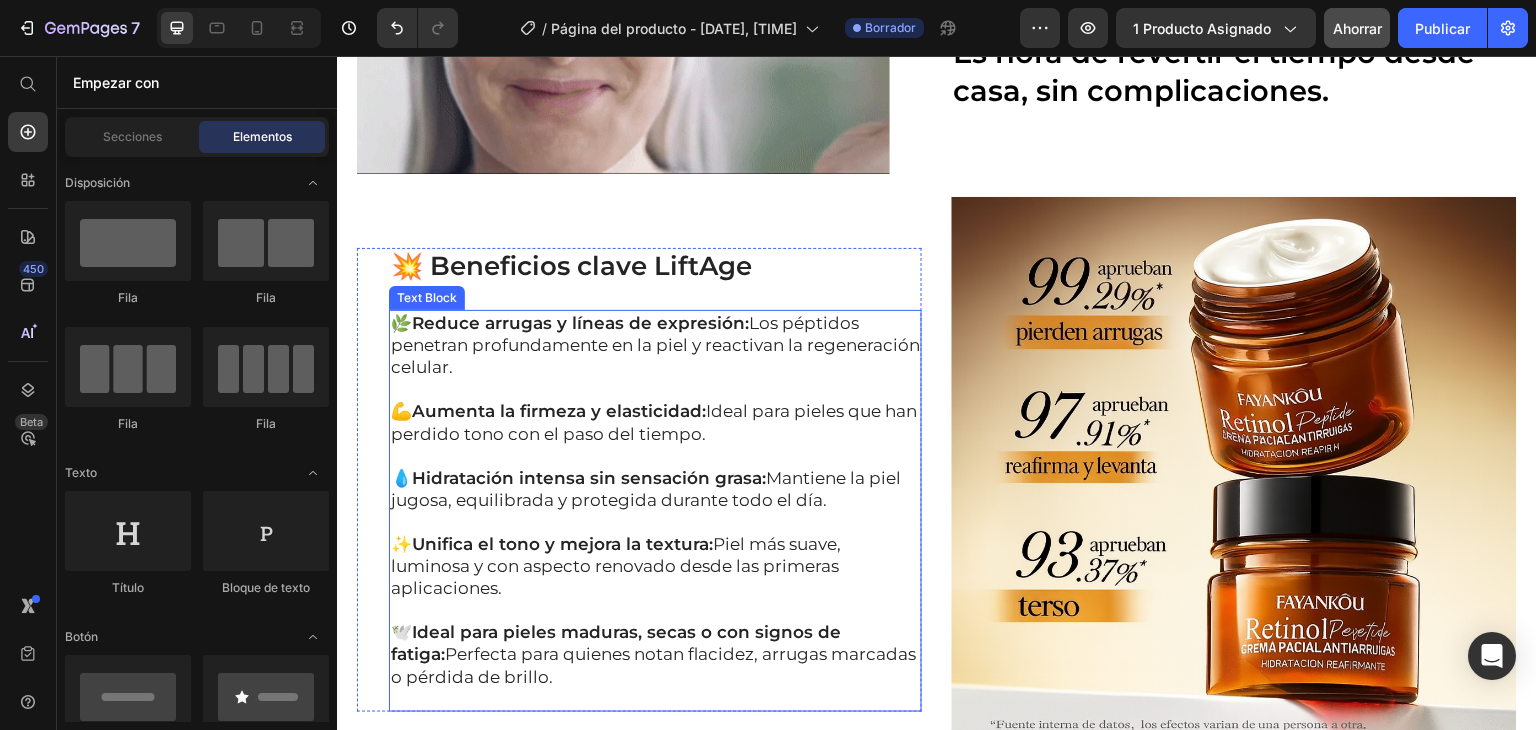 scroll, scrollTop: 1191, scrollLeft: 0, axis: vertical 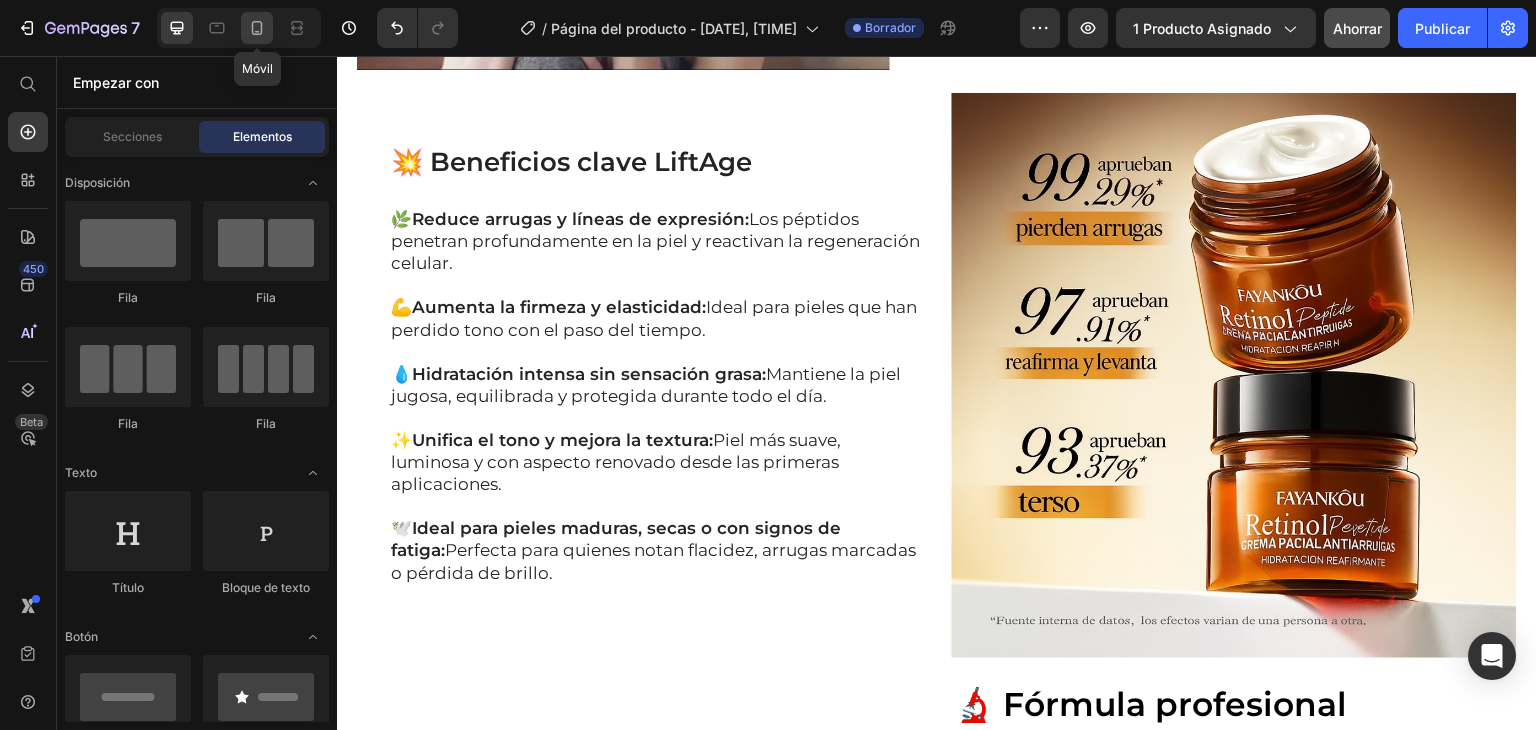 click 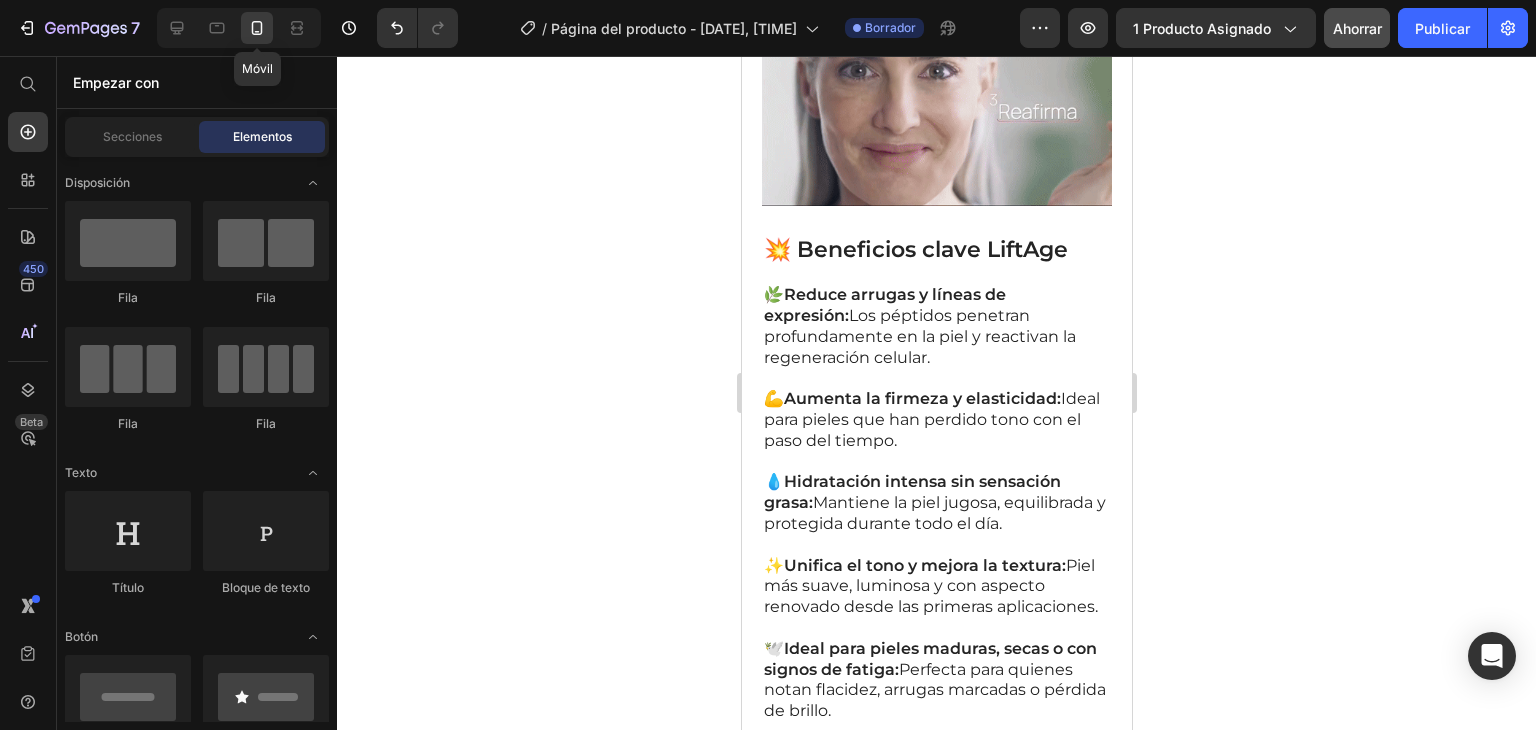 scroll, scrollTop: 1157, scrollLeft: 0, axis: vertical 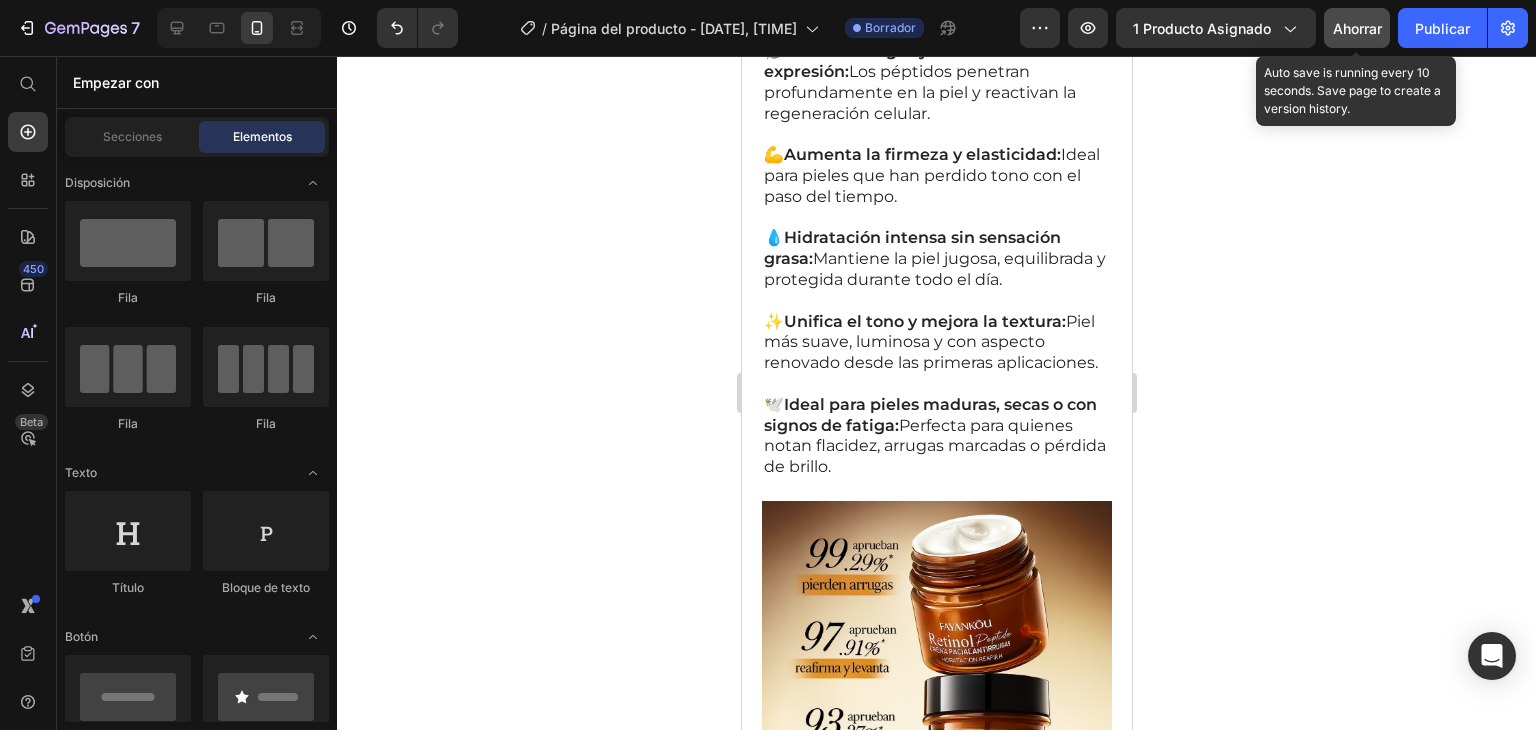 click on "Ahorrar" at bounding box center [1357, 28] 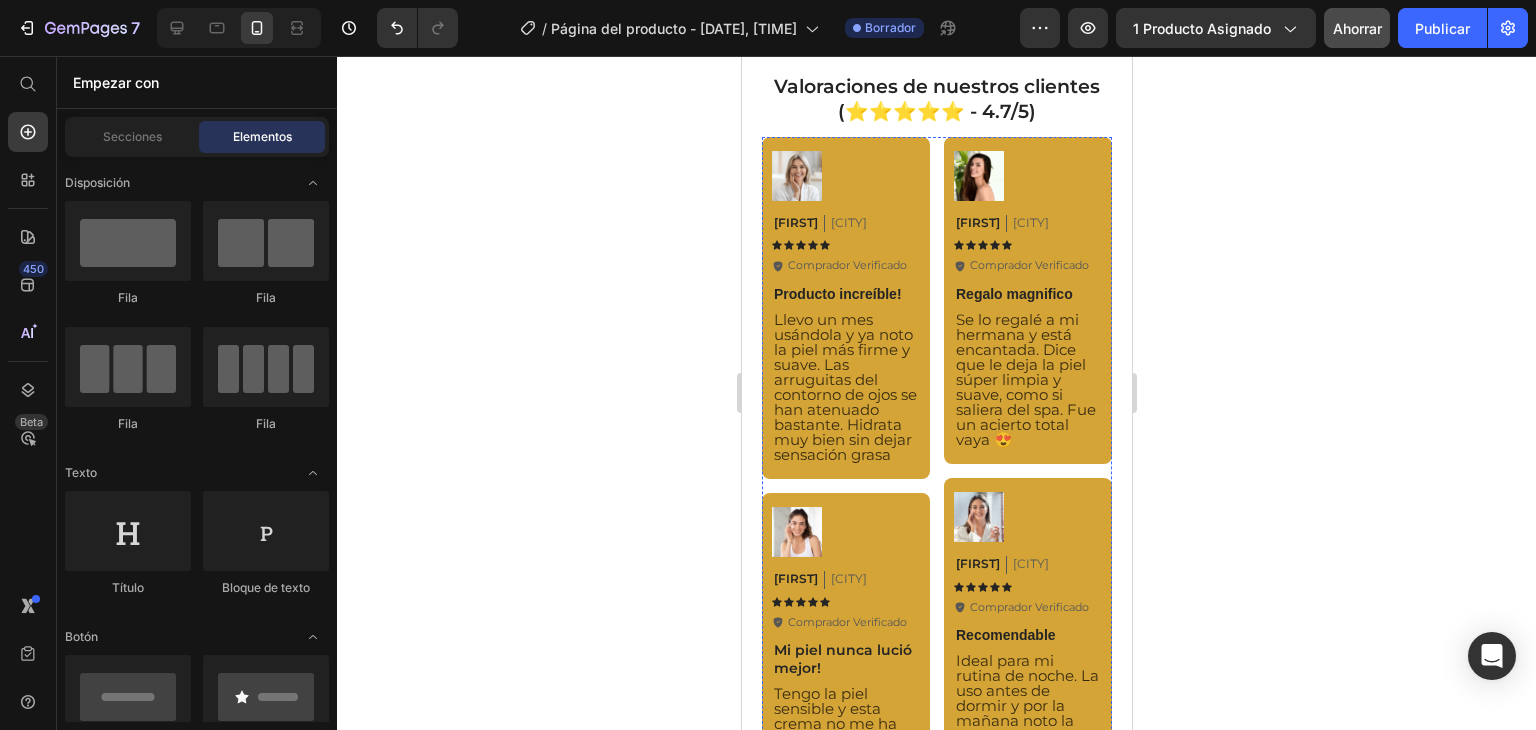 scroll, scrollTop: 2531, scrollLeft: 0, axis: vertical 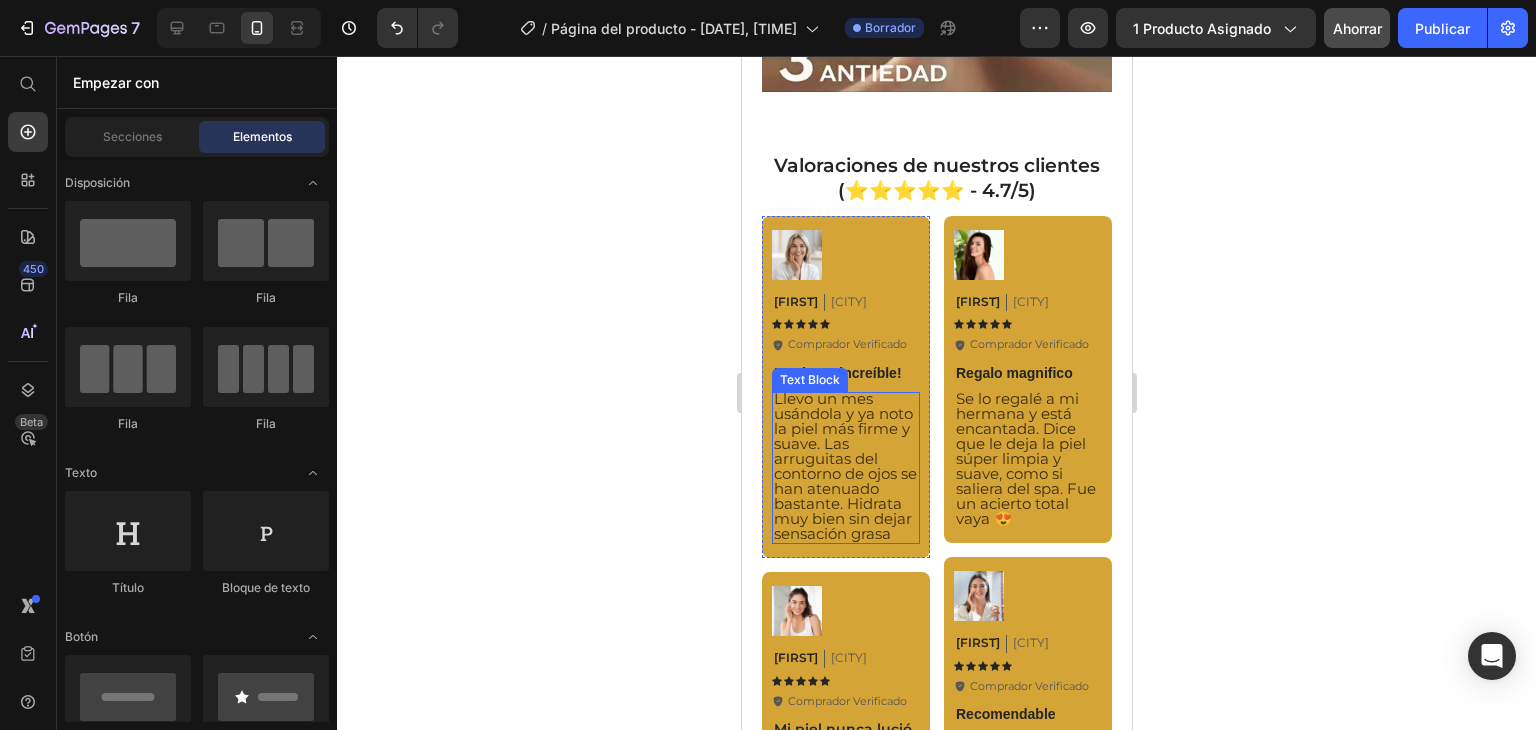 click on "Llevo un mes usándola y ya noto la piel más firme y suave. Las arruguitas del contorno de ojos se han atenuado bastante. Hidrata muy bien sin dejar sensación grasa" at bounding box center [845, 467] 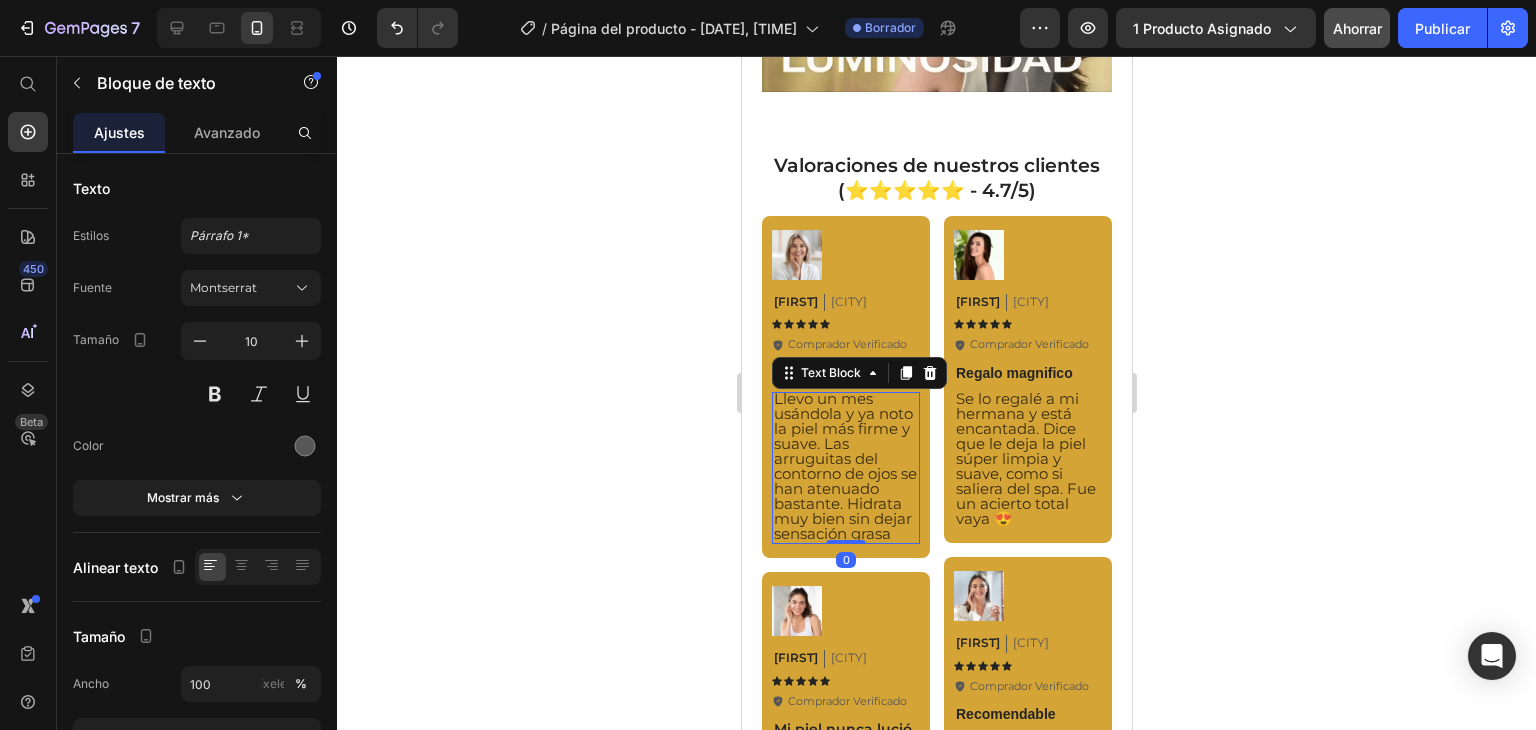 click on "Llevo un mes usándola y ya noto la piel más firme y suave. Las arruguitas del contorno de ojos se han atenuado bastante. Hidrata muy bien sin dejar sensación grasa" at bounding box center [845, 467] 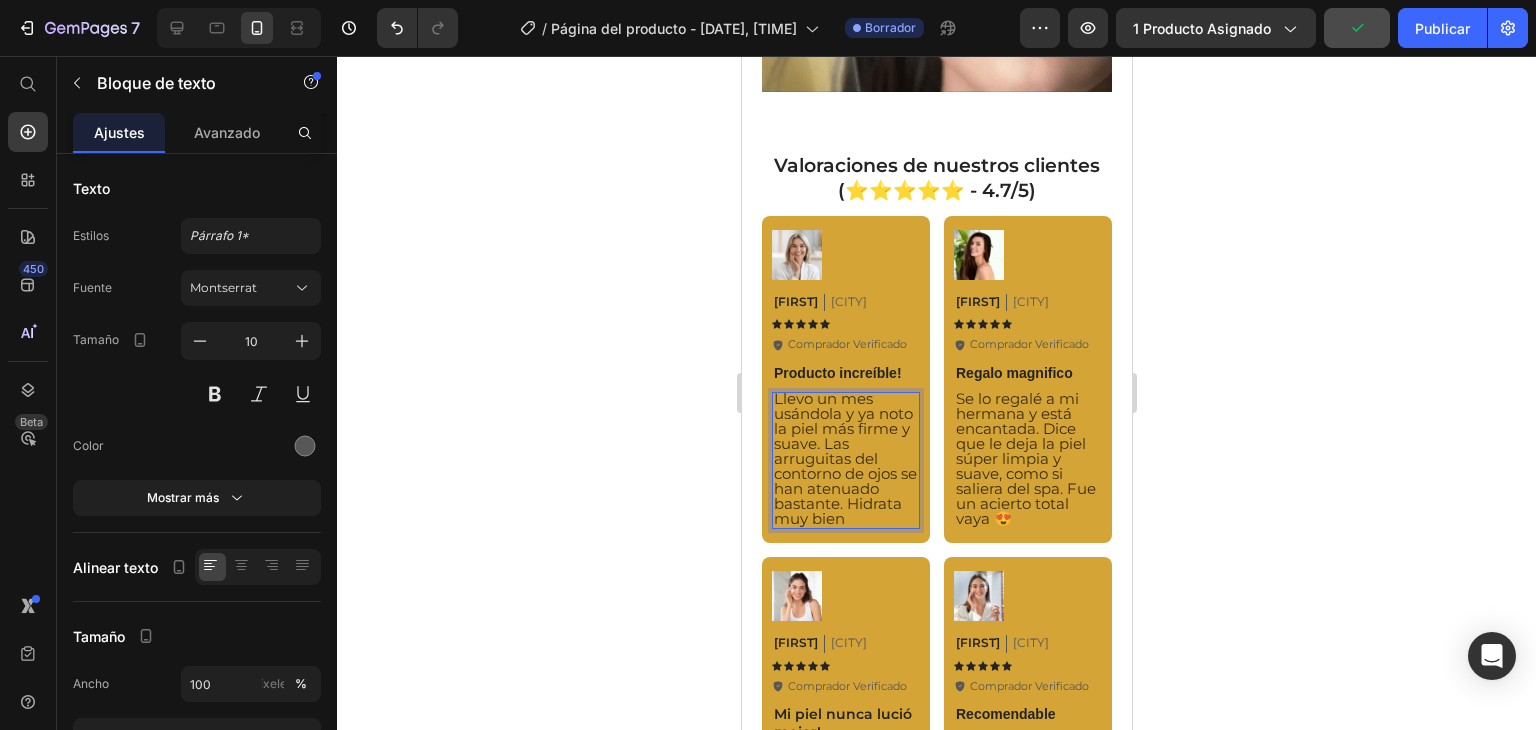 click on "Llevo un mes usándola y ya noto la piel más firme y suave. Las arruguitas del contorno de ojos se han atenuado bastante. Hidrata muy bien" at bounding box center (844, 458) 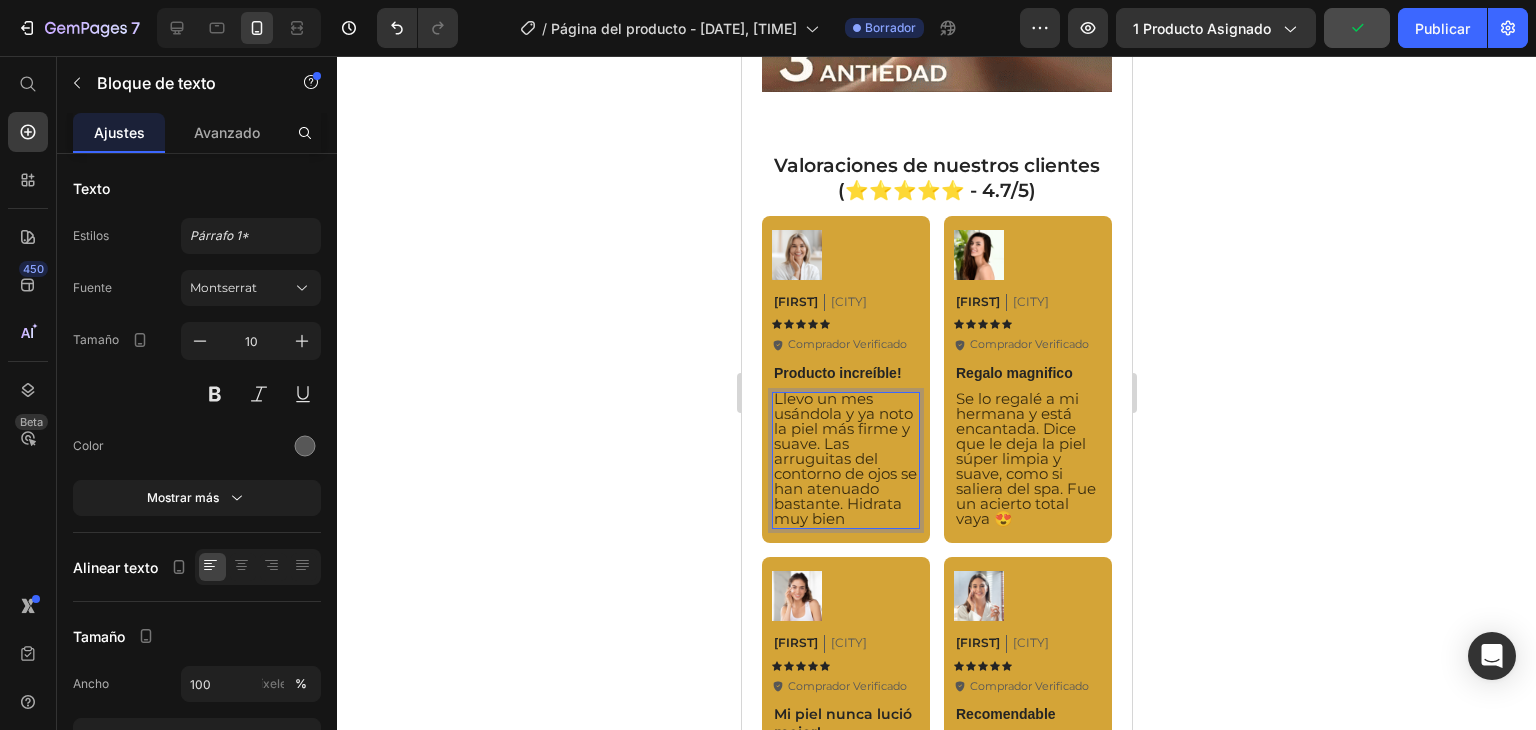 click on "Llevo un mes usándola y ya noto la piel más firme y suave. Las arruguitas del contorno de ojos se han atenuado bastante. Hidrata muy bien" at bounding box center [844, 458] 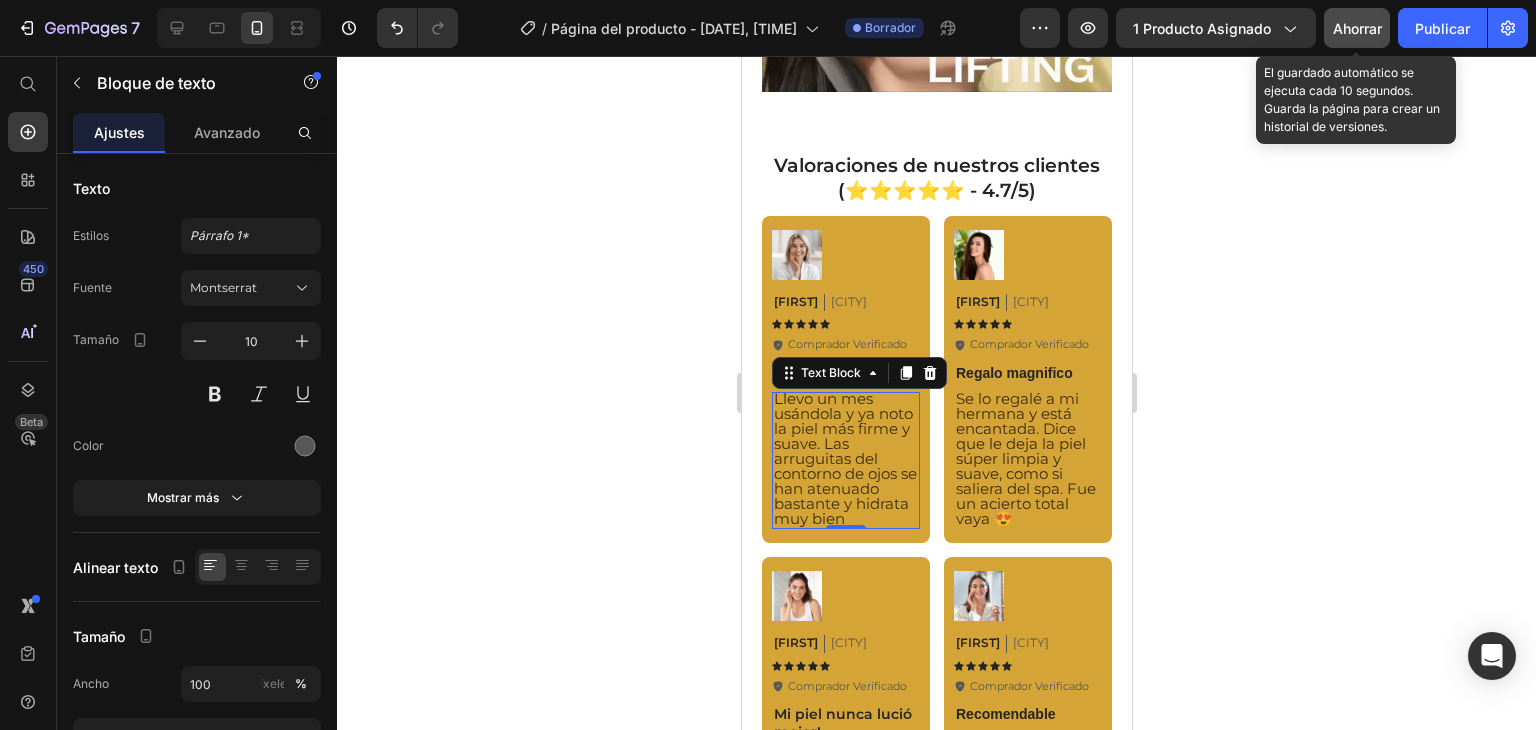 click on "Ahorrar" at bounding box center [1357, 28] 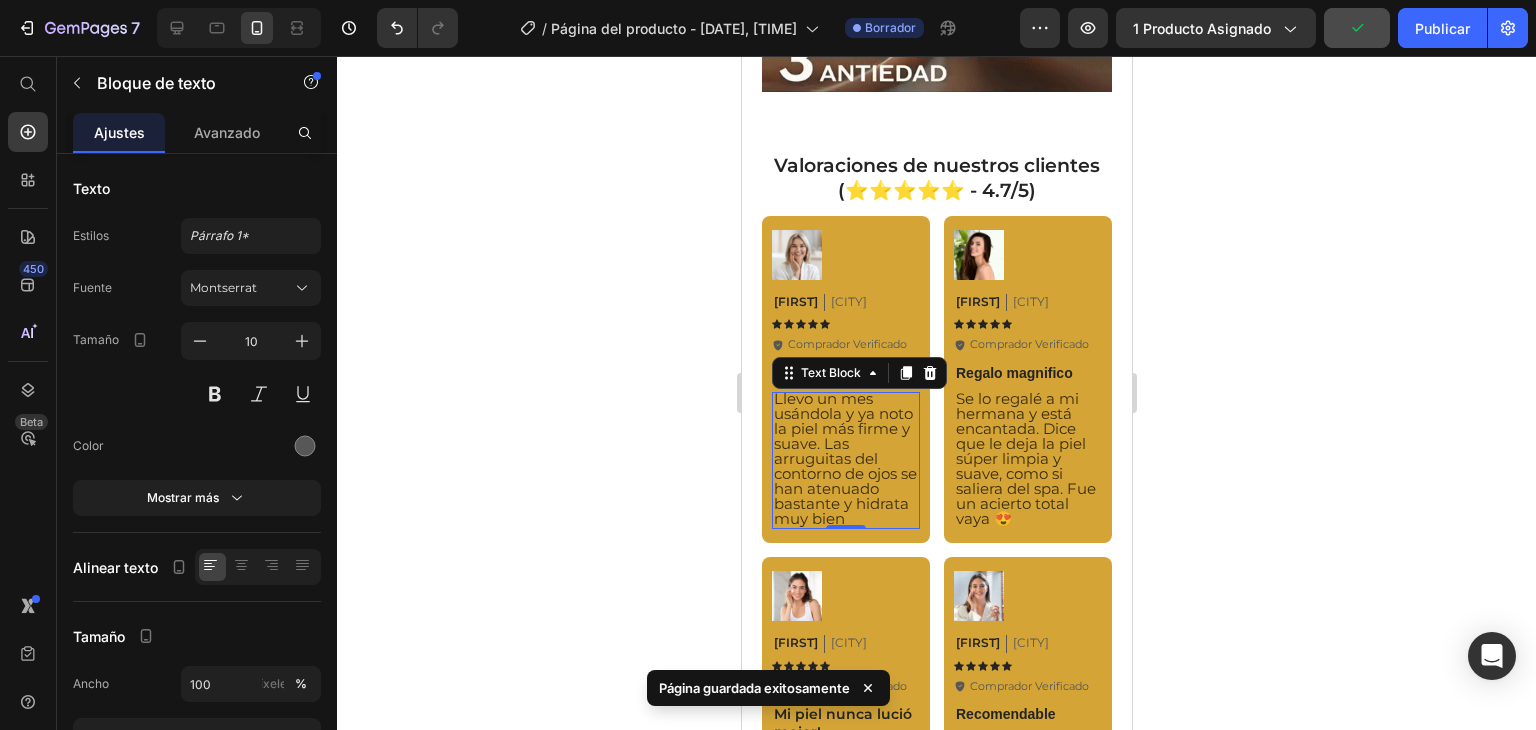 click 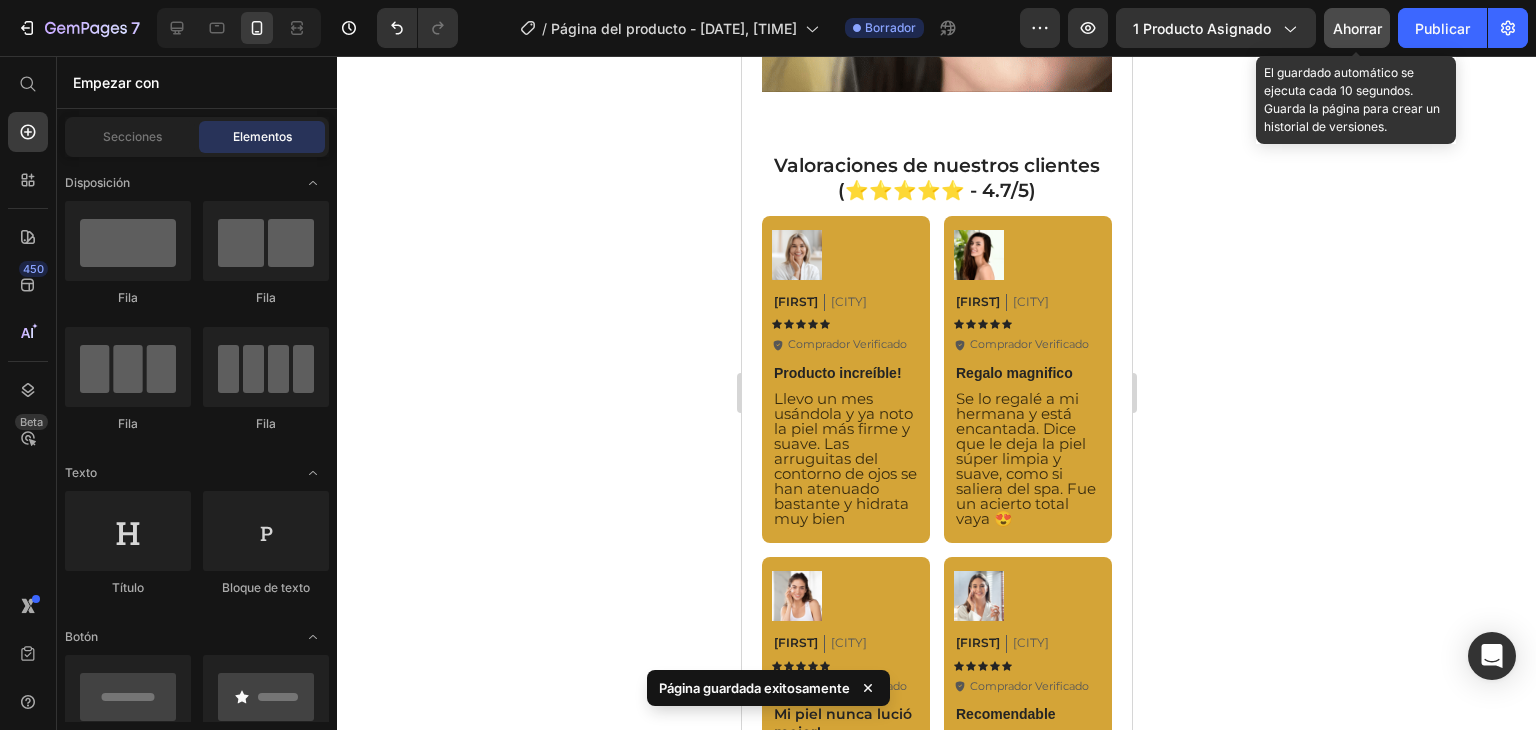 click on "Ahorrar" at bounding box center [1357, 28] 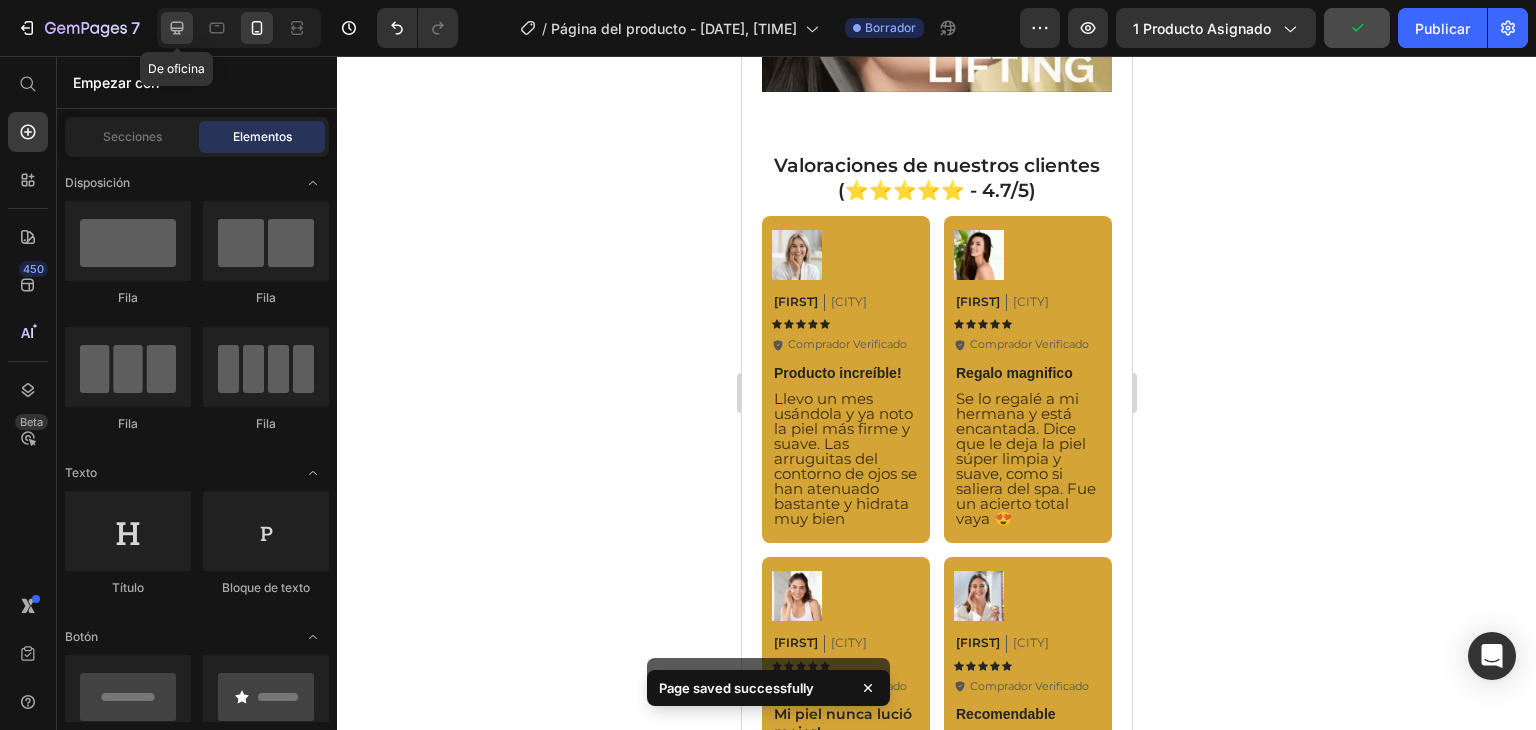 click 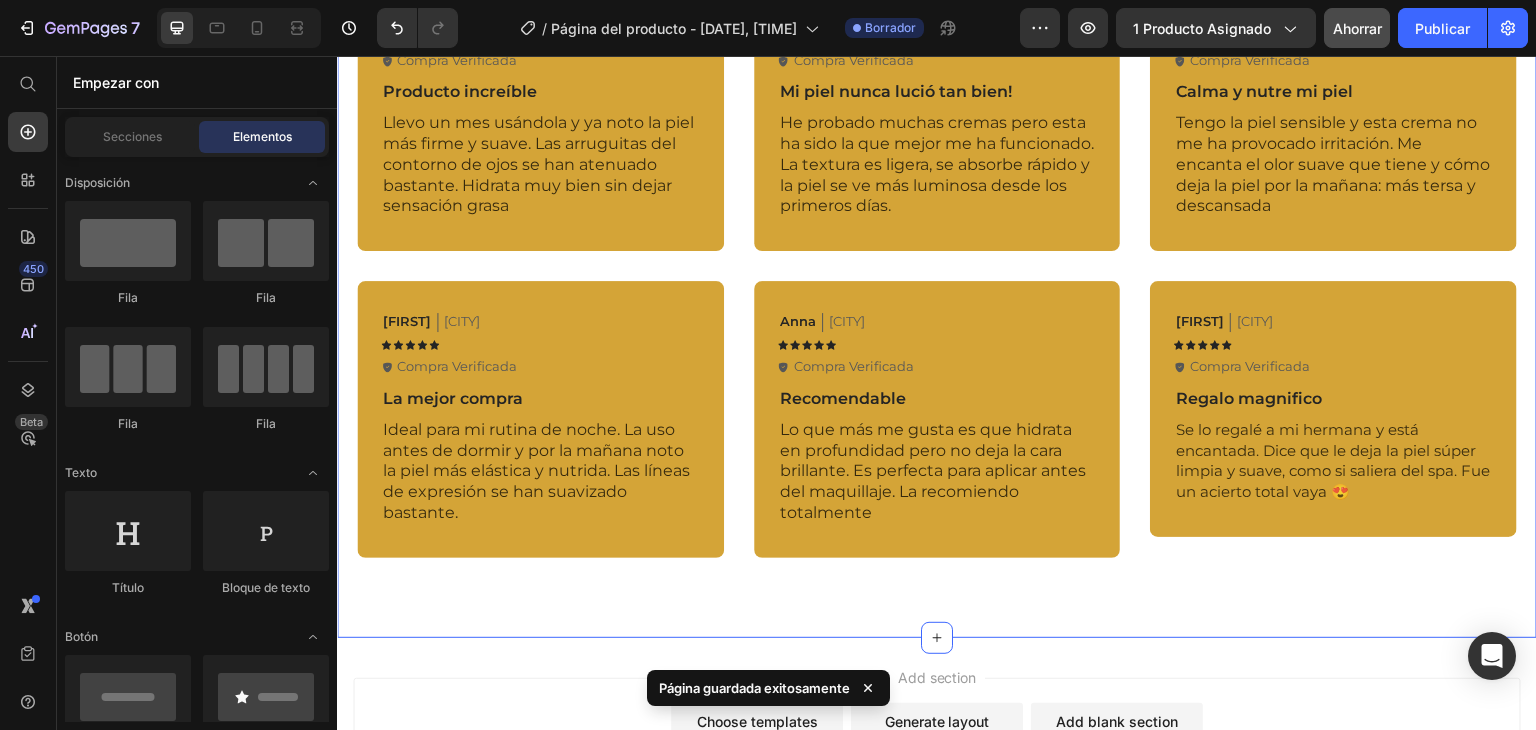 scroll, scrollTop: 1972, scrollLeft: 0, axis: vertical 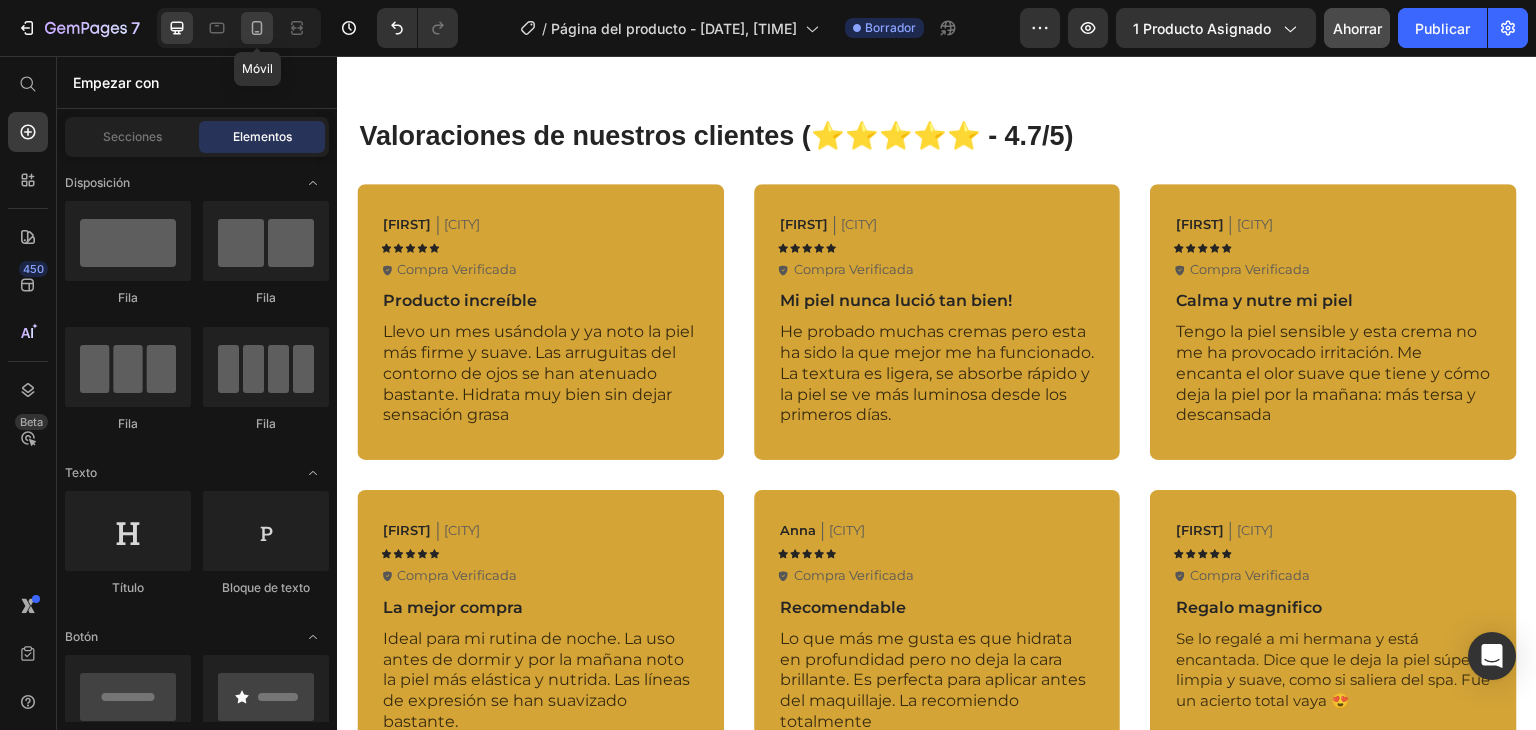 click 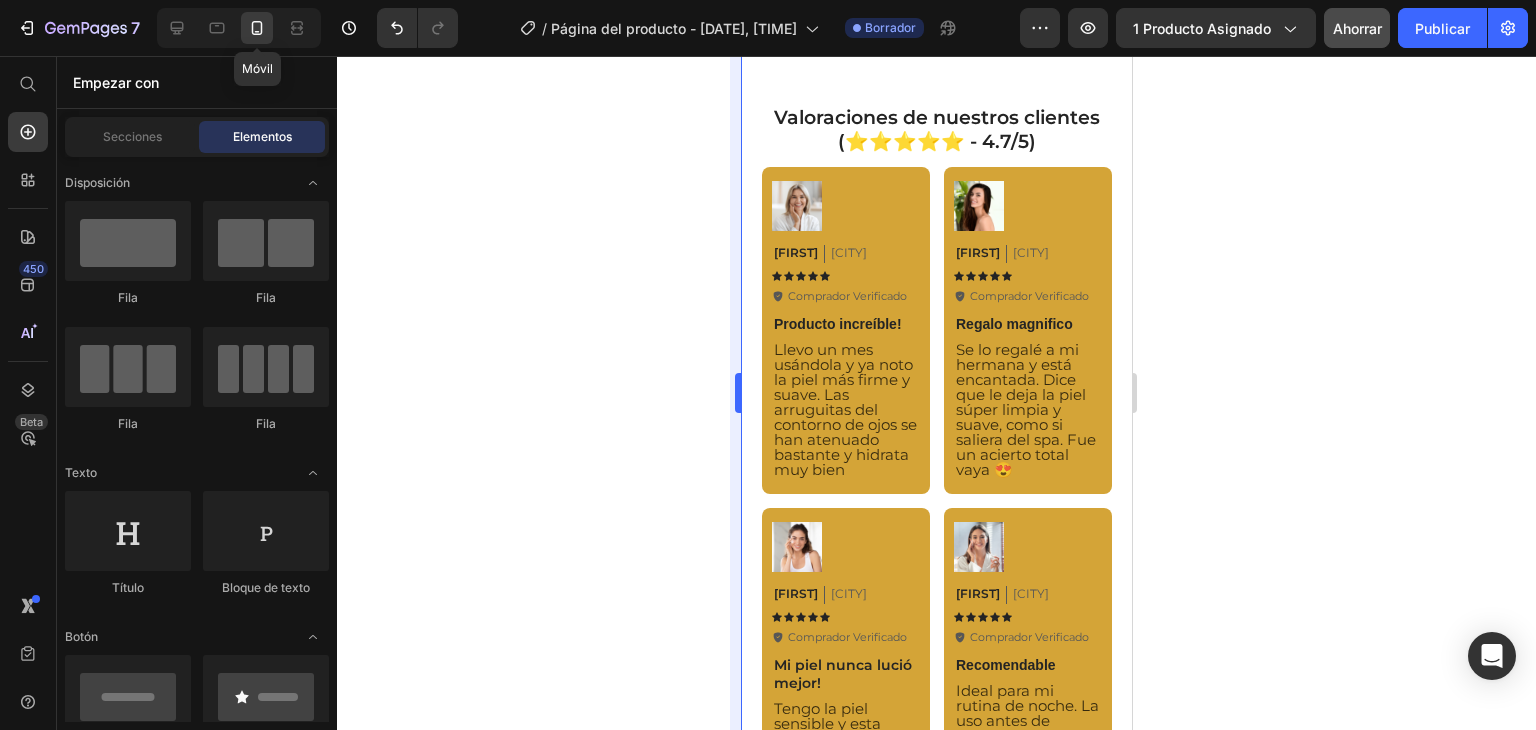 scroll, scrollTop: 2001, scrollLeft: 0, axis: vertical 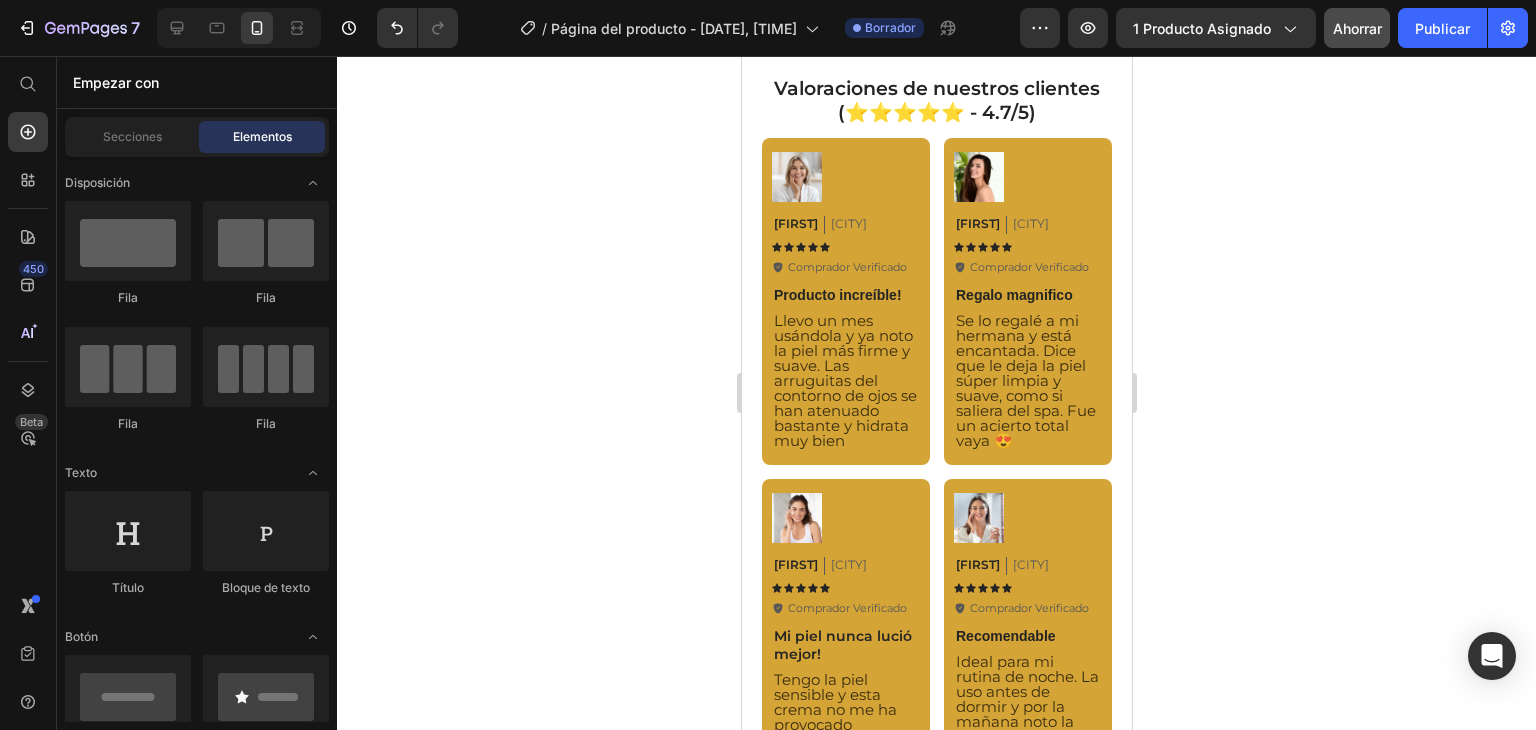 click 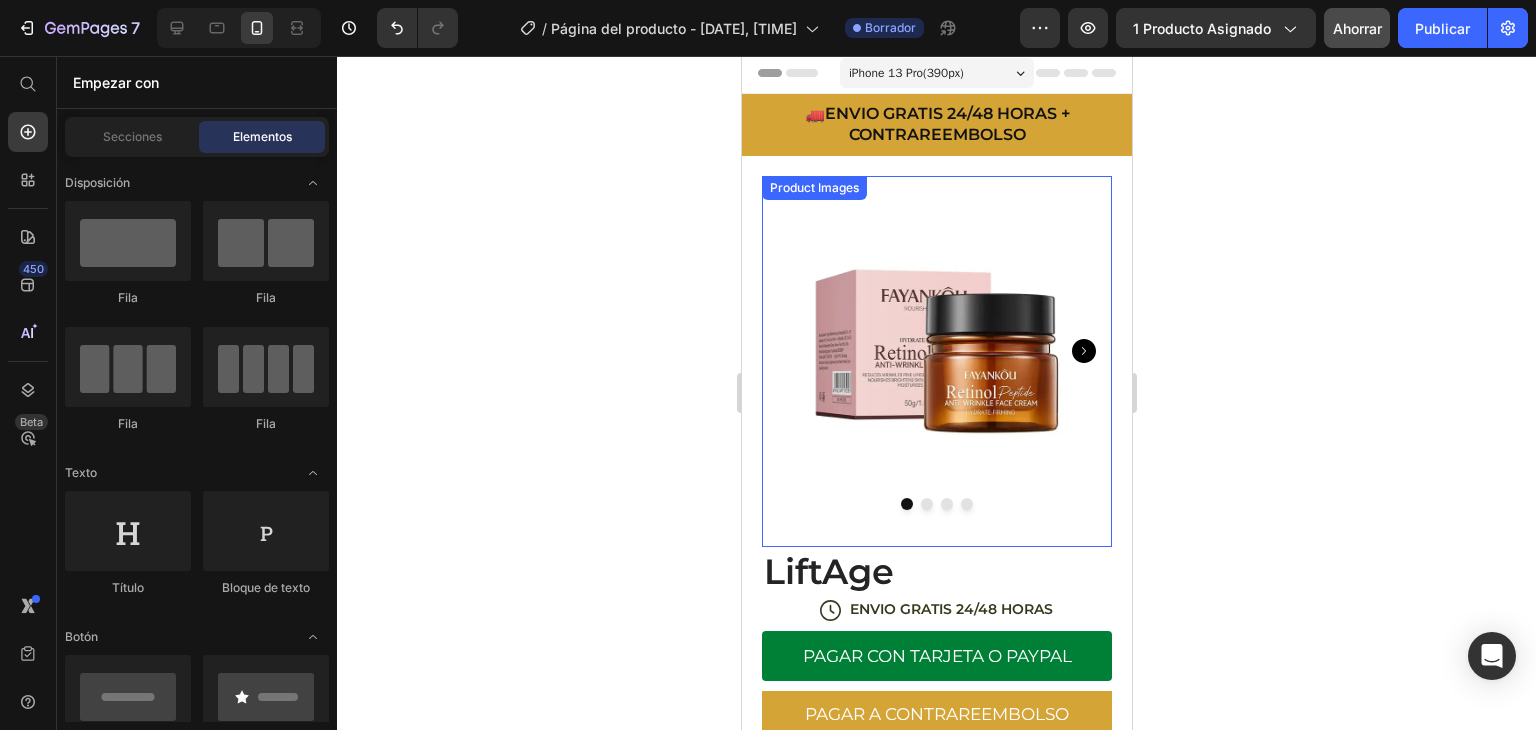 scroll, scrollTop: 0, scrollLeft: 0, axis: both 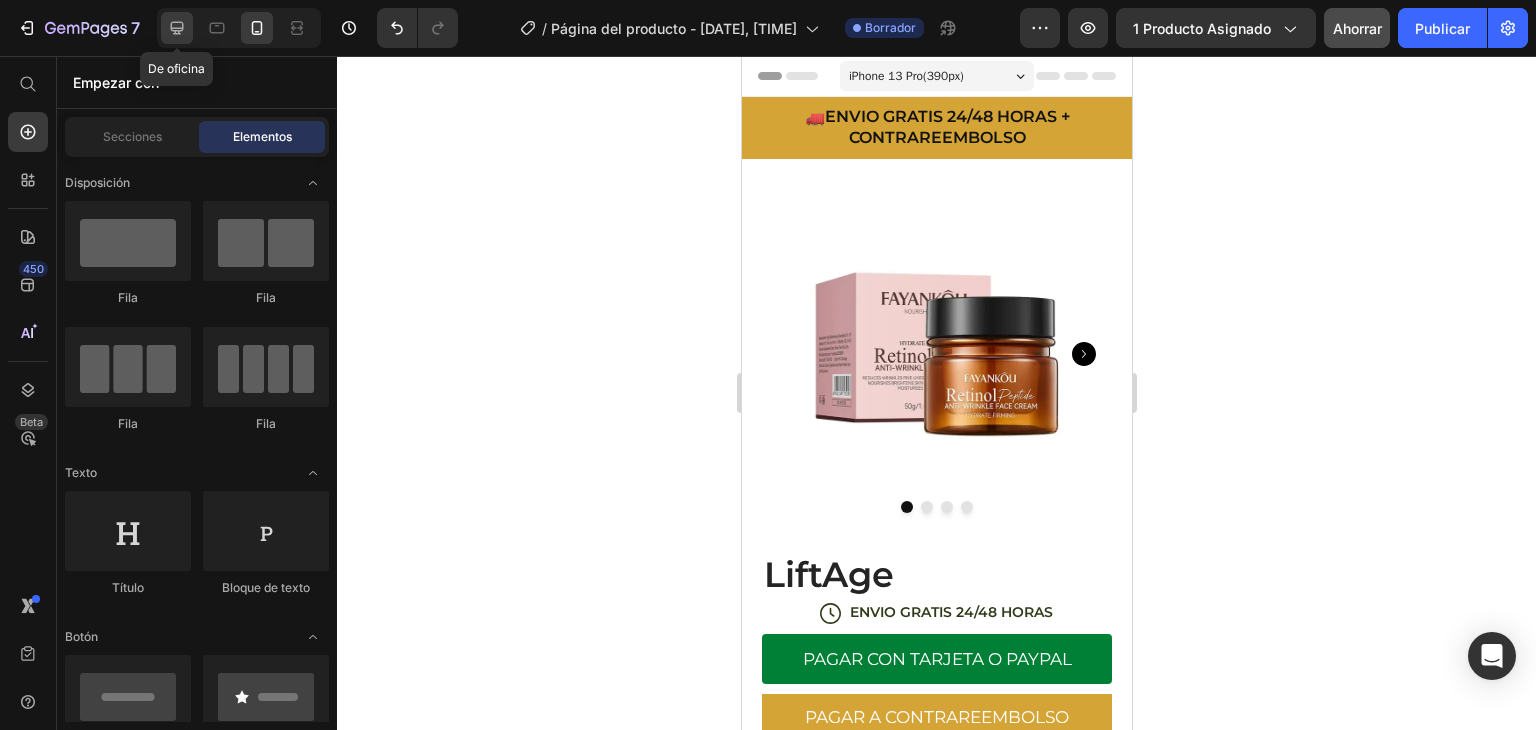 click 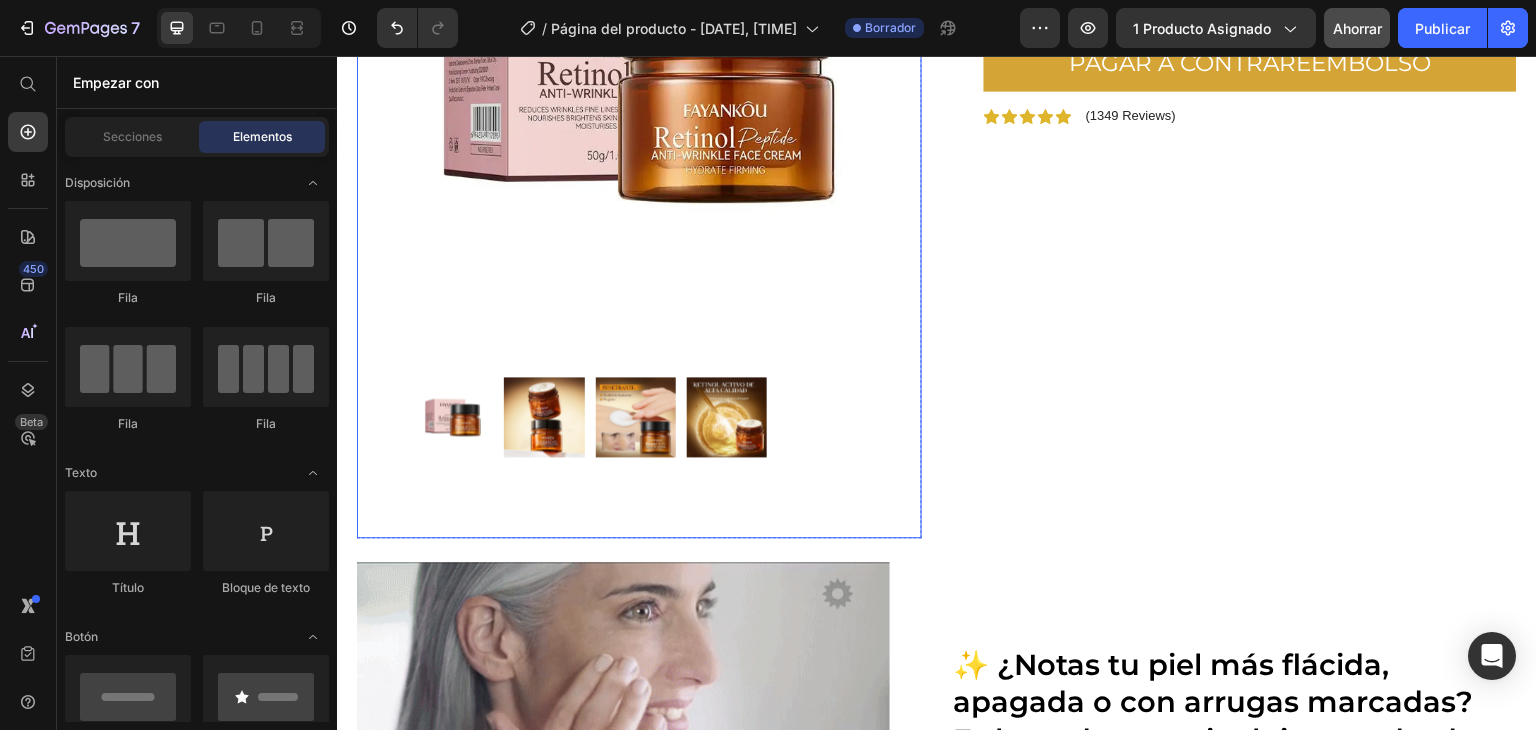 scroll, scrollTop: 0, scrollLeft: 0, axis: both 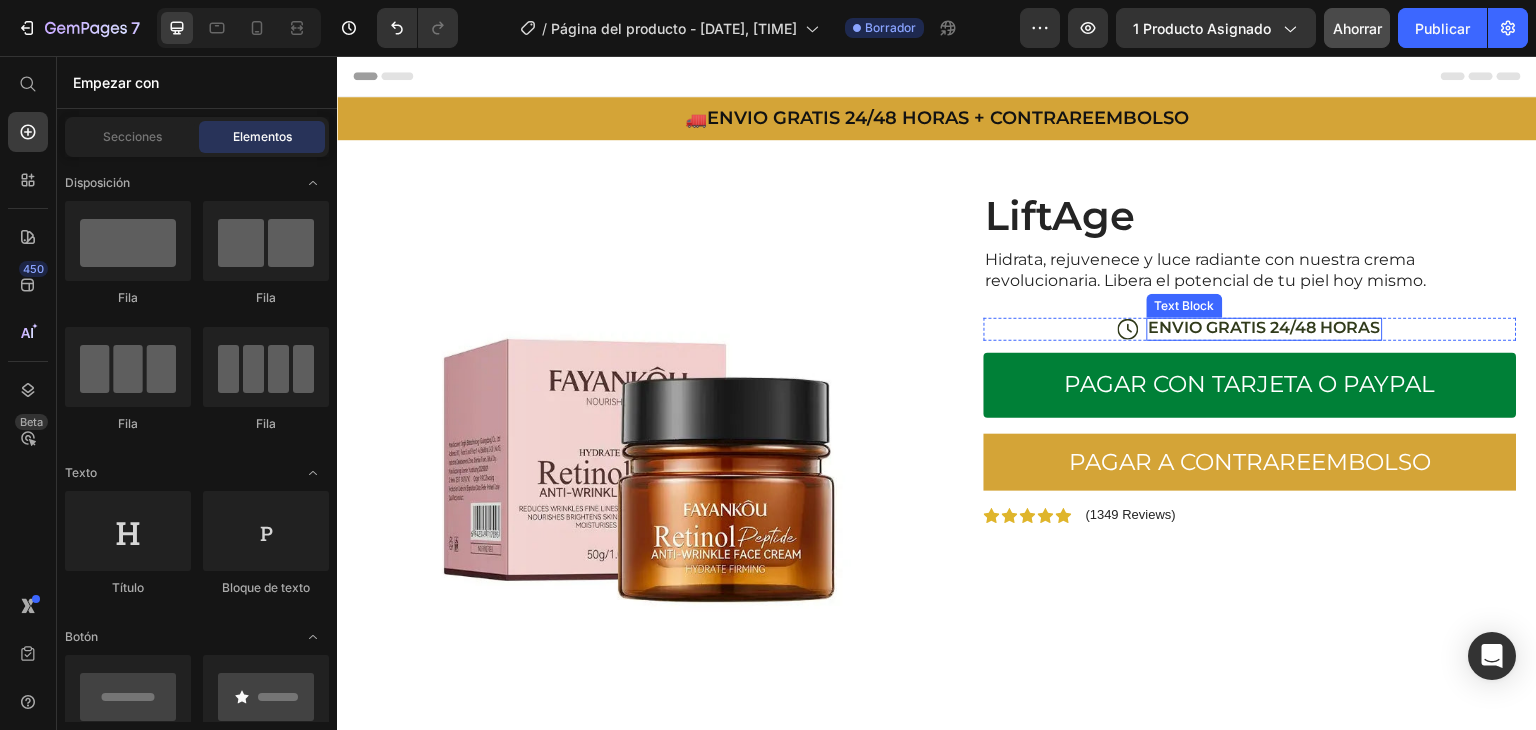 click on "ENVIO GRATIS 24/48 HORAS" at bounding box center [1265, 328] 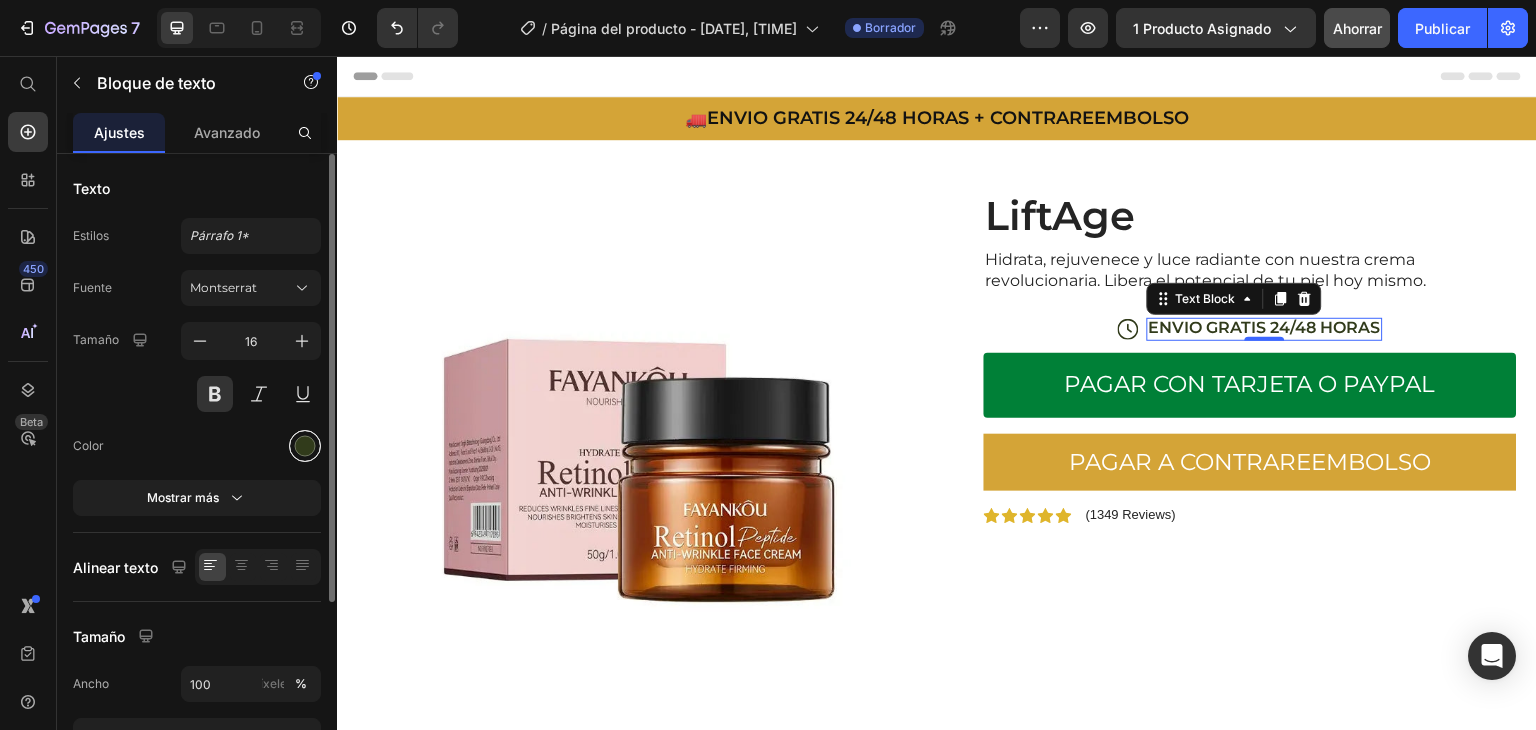 click at bounding box center [305, 446] 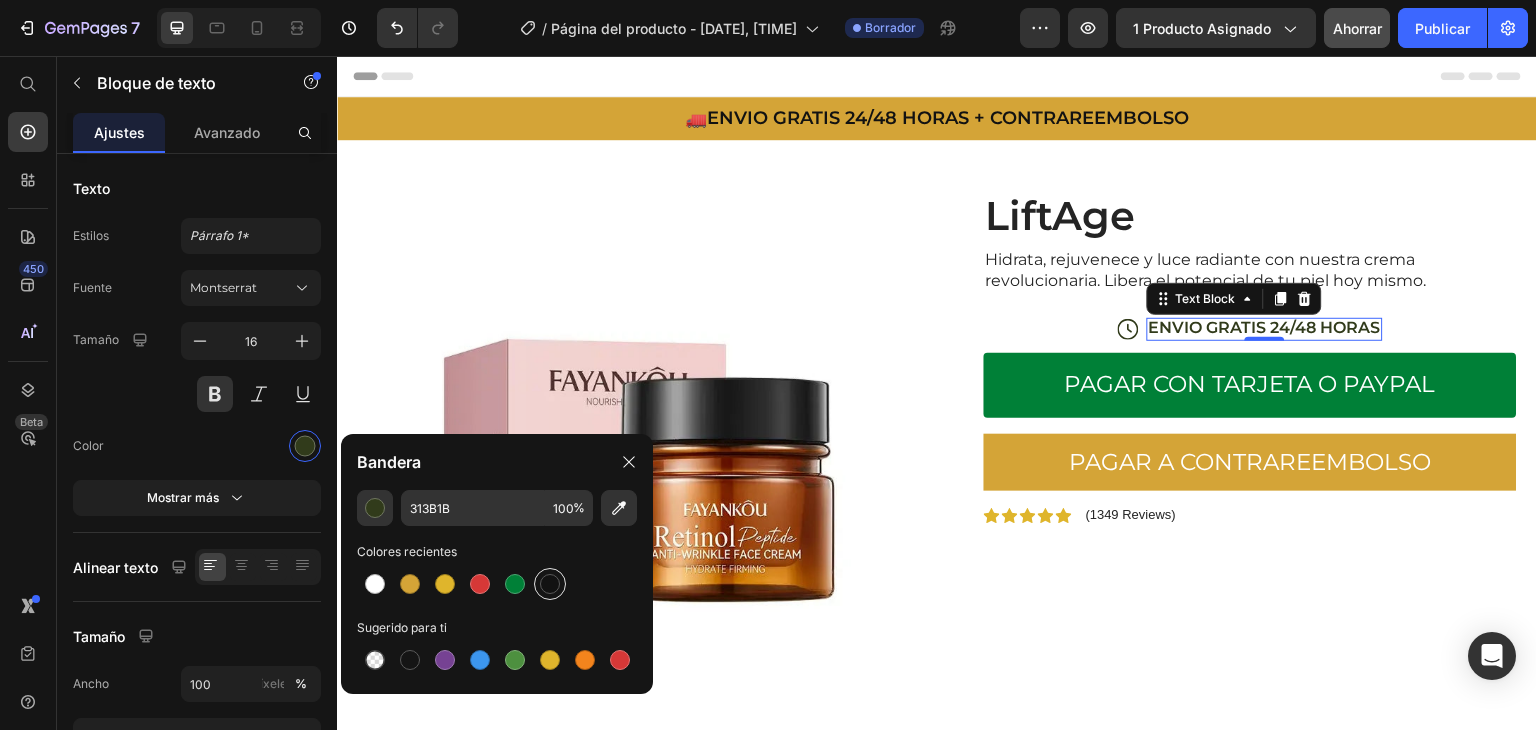 click at bounding box center [550, 584] 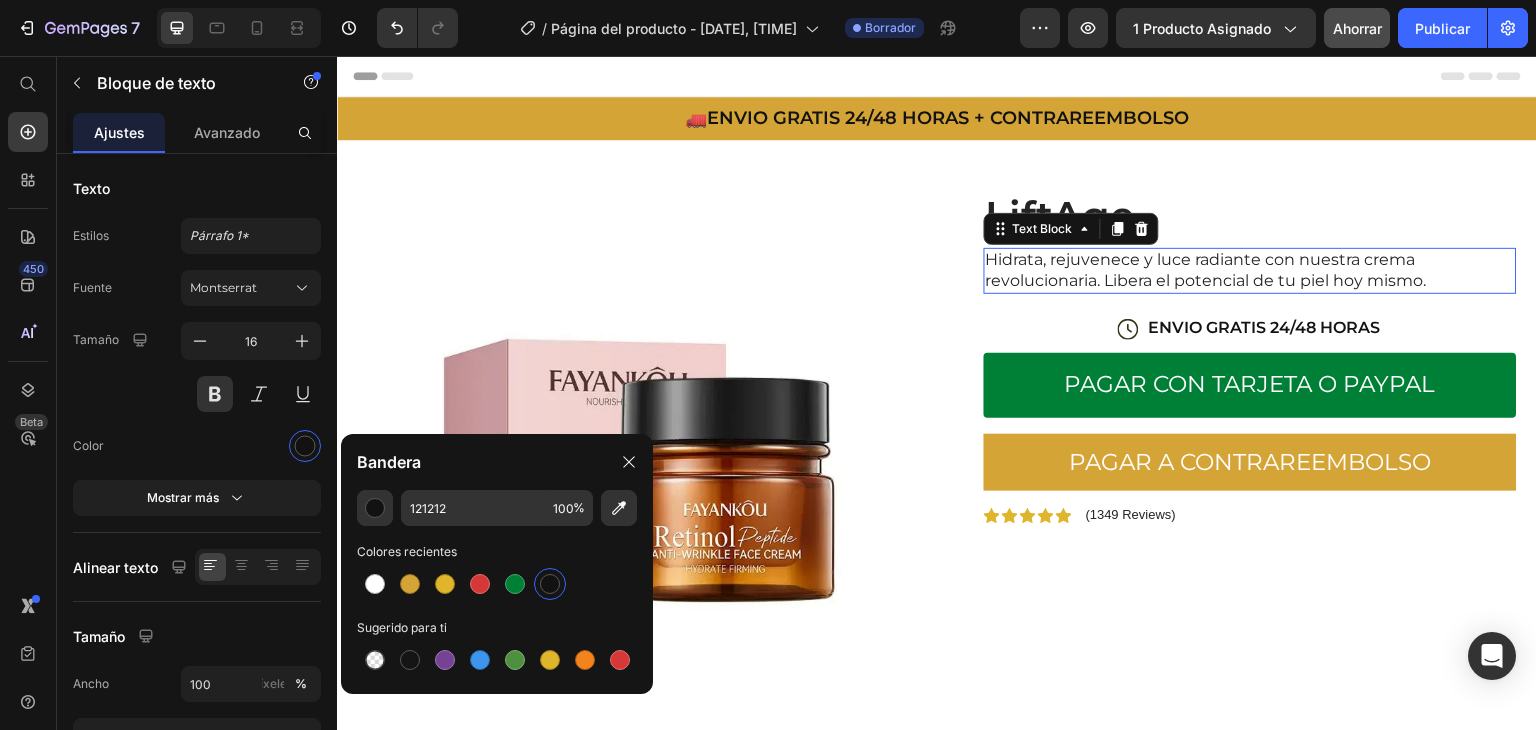 click on "Hidrata, rejuvenece y luce radiante con nuestra crema revolucionaria. Libera el potencial de tu piel hoy mismo." at bounding box center (1250, 271) 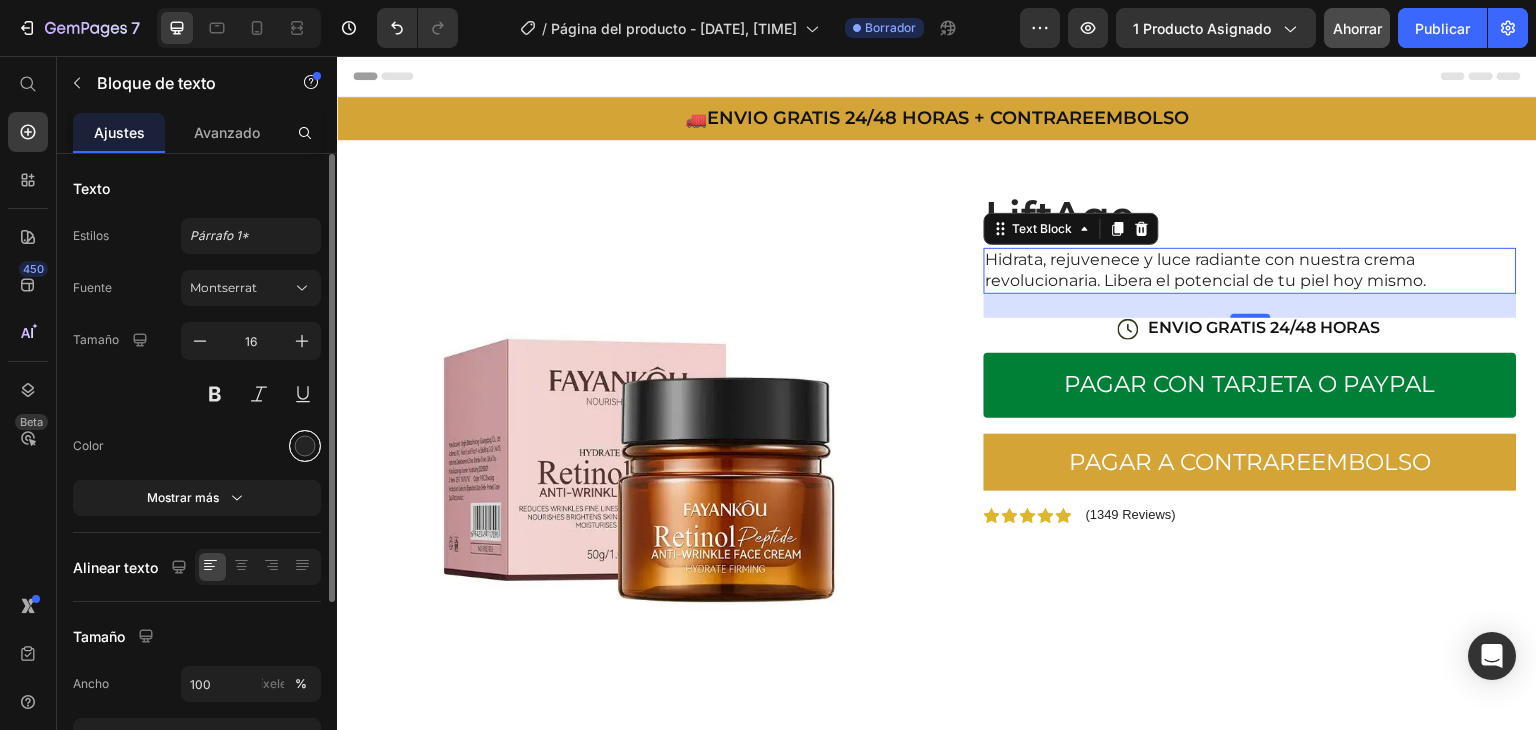 click at bounding box center [305, 446] 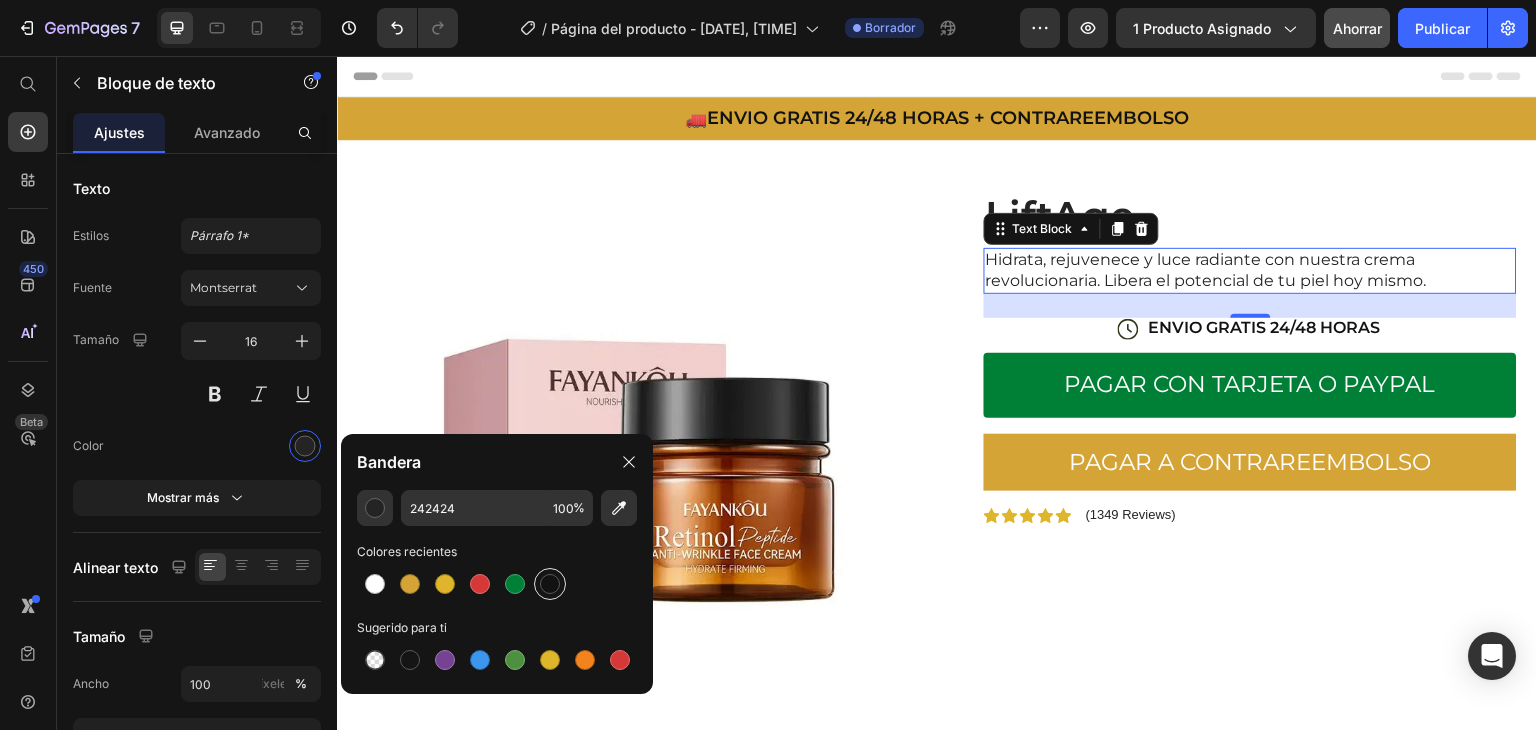click at bounding box center (550, 584) 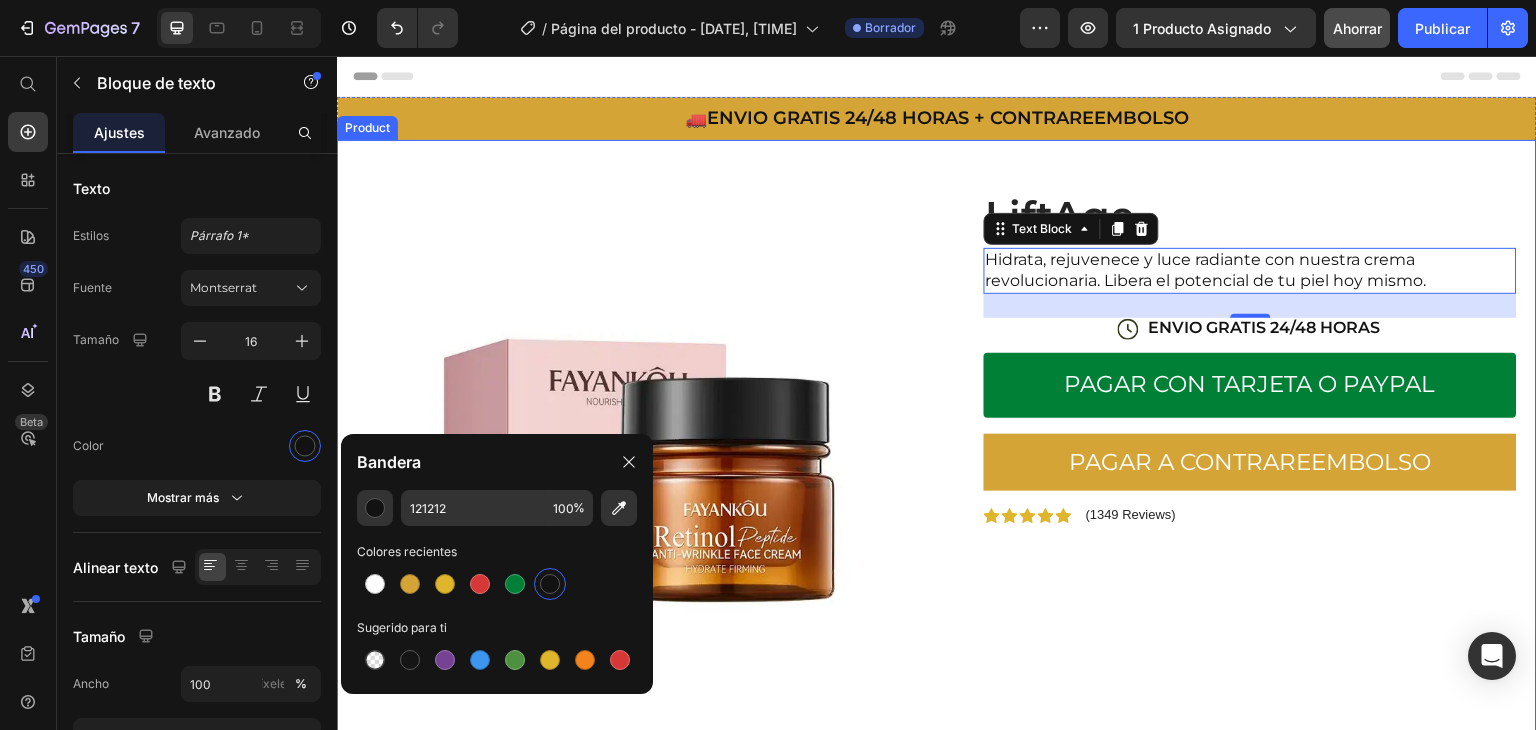 click on "LiftAge Product Title Hidrata, rejuvenece y luce radiante con nuestra crema revolucionaria. Libera el potencial de tu piel hoy mismo. Text Block   24
Icon ENVIO GRATIS 24/48 HORAS Text Block Row PAGAR CON TARJETA O PAYPAL Add to Cart PAGAR A CONTRAREEMBOLSO Text Block Icon Icon Icon Icon Icon Icon List (1349 Reviews) Text Block Row Row" at bounding box center (1234, 562) 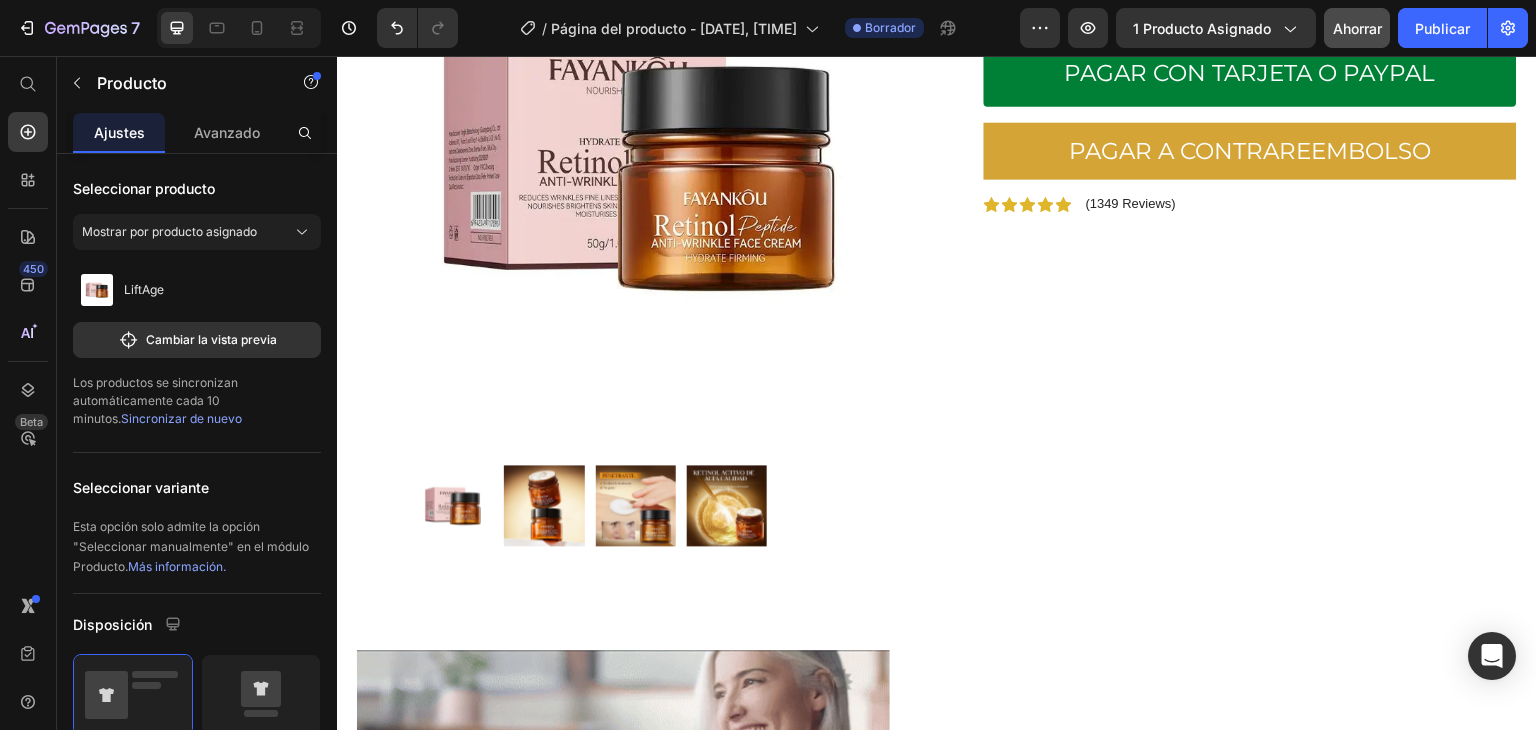 scroll, scrollTop: 0, scrollLeft: 0, axis: both 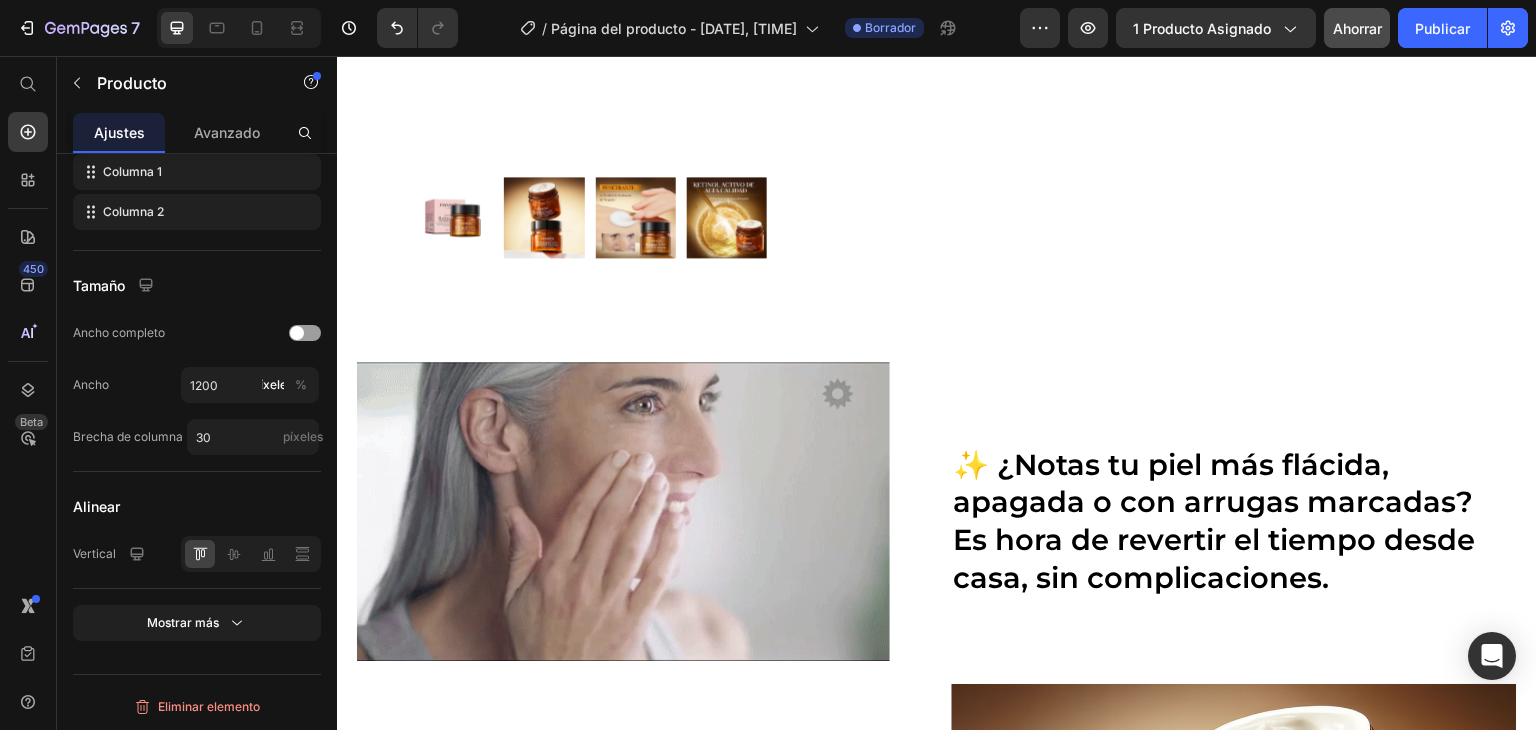 click on "LiftAge Product Title Hidrata, rejuvenece y luce radiante con nuestra crema revolucionaria. Libera el potencial de tu piel hoy mismo. Text Block
Icon ENVIO GRATIS 24/48 HORAS Text Block Row PAGAR CON TARJETA O PAYPAL Add to Cart PAGAR A CONTRAREEMBOLSO Text Block Icon Icon Icon Icon Icon Icon List (1349 Reviews) Text Block Row Row" at bounding box center (1234, -38) 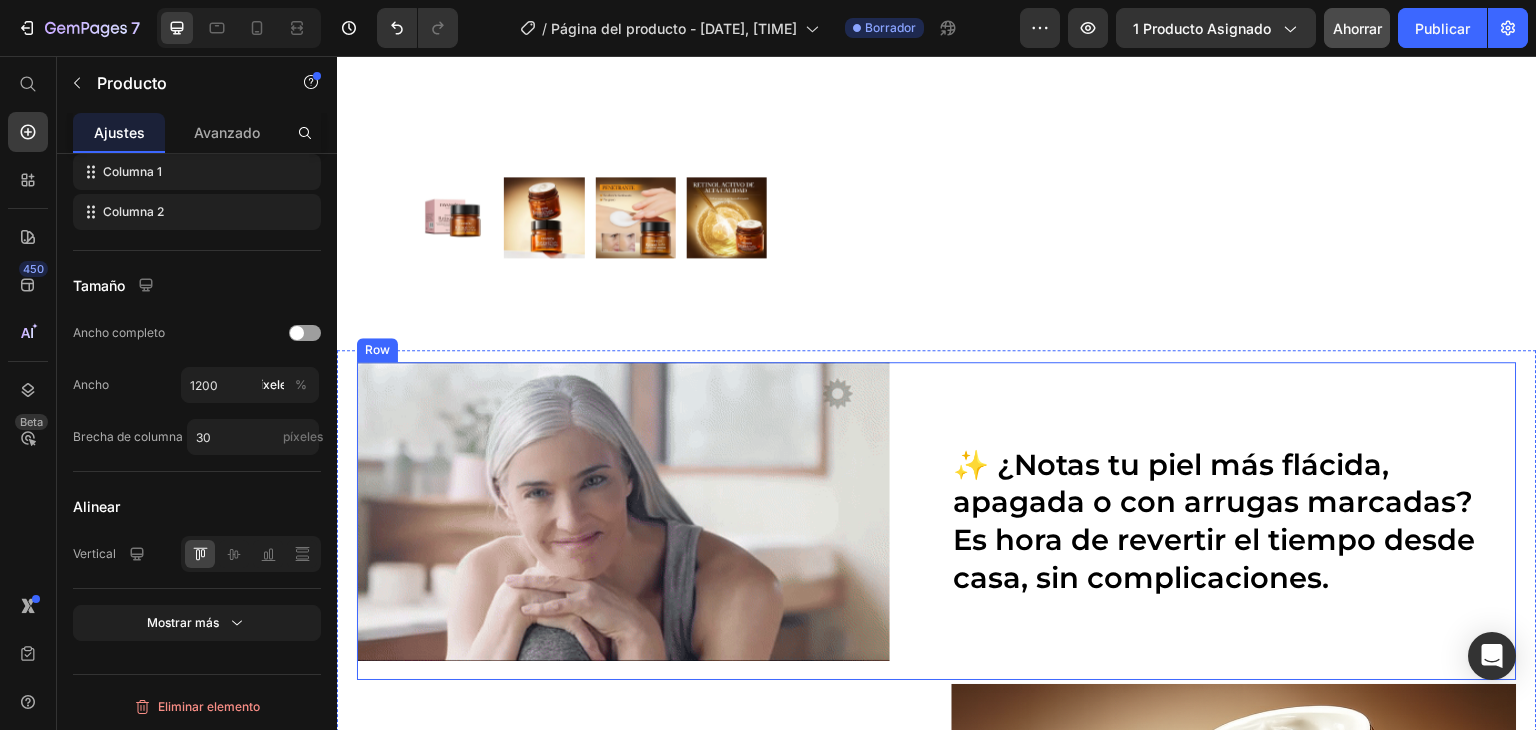 click on "Image Row ✨ ¿Notas tu piel más flácida, apagada o con arrugas marcadas? Es hora de revertir el tiempo desde casa, sin complicaciones. Heading Row" at bounding box center (937, 521) 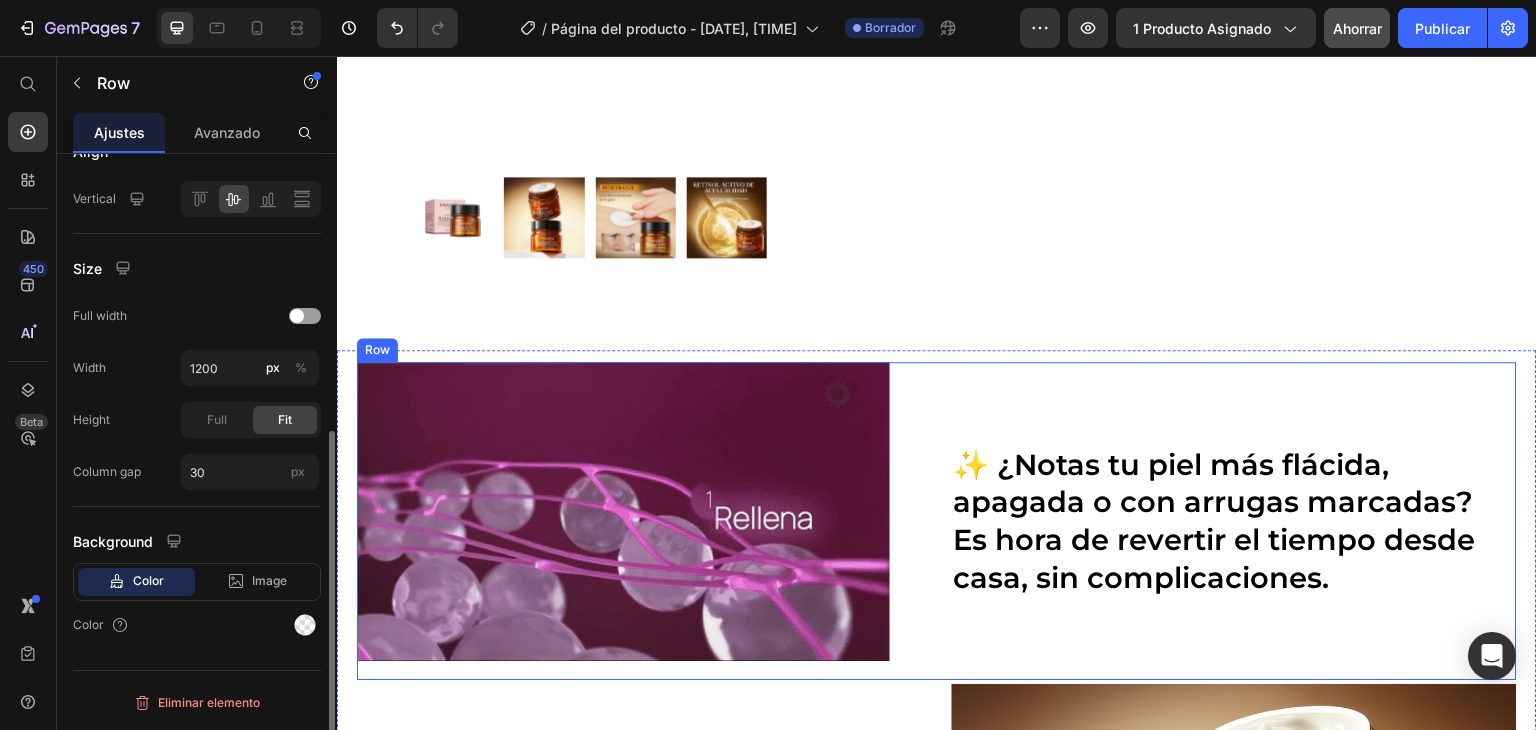 scroll, scrollTop: 0, scrollLeft: 0, axis: both 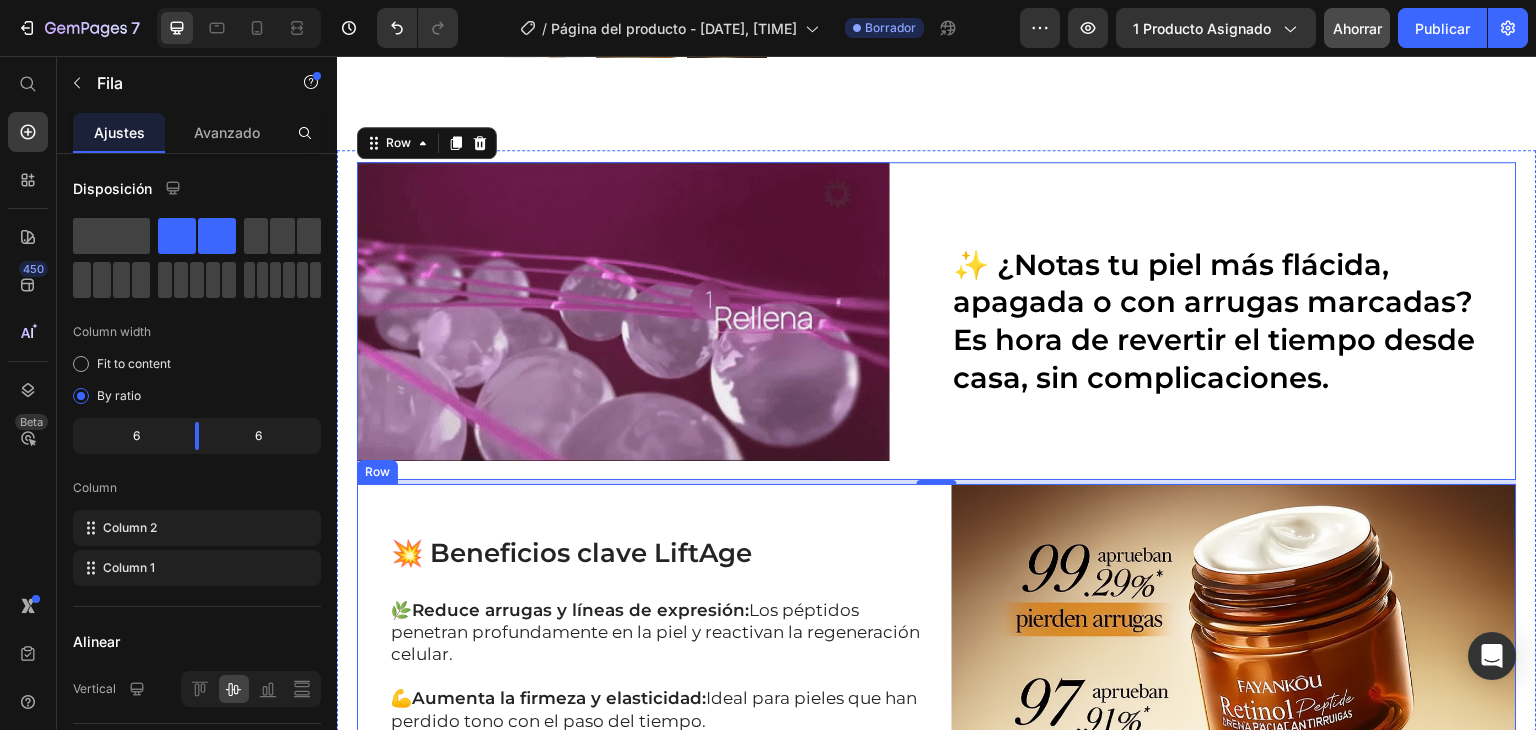 click on "💥 Beneficios clave LiftAge Heading 🌿  Reduce arrugas y líneas de expresión:  Los péptidos penetran profundamente en la piel y reactivan la regeneración celular.   💪  Aumenta la firmeza y elasticidad:  Ideal para pieles que han perdido tono con el paso del tiempo.   💧  Hidratación intensa sin sensación grasa:  Mantiene la piel jugosa, equilibrada y protegida durante todo el día.   ✨  Unifica el tono y mejora la textura:  Piel más suave, luminosa y con aspecto renovado desde las primeras aplicaciones.   🕊️  Ideal para pieles maduras, secas o con signos de fatiga:  Perfecta para quienes notan flacidez, arrugas marcadas o pérdida de brillo.   Text Block Row" at bounding box center [639, 766] 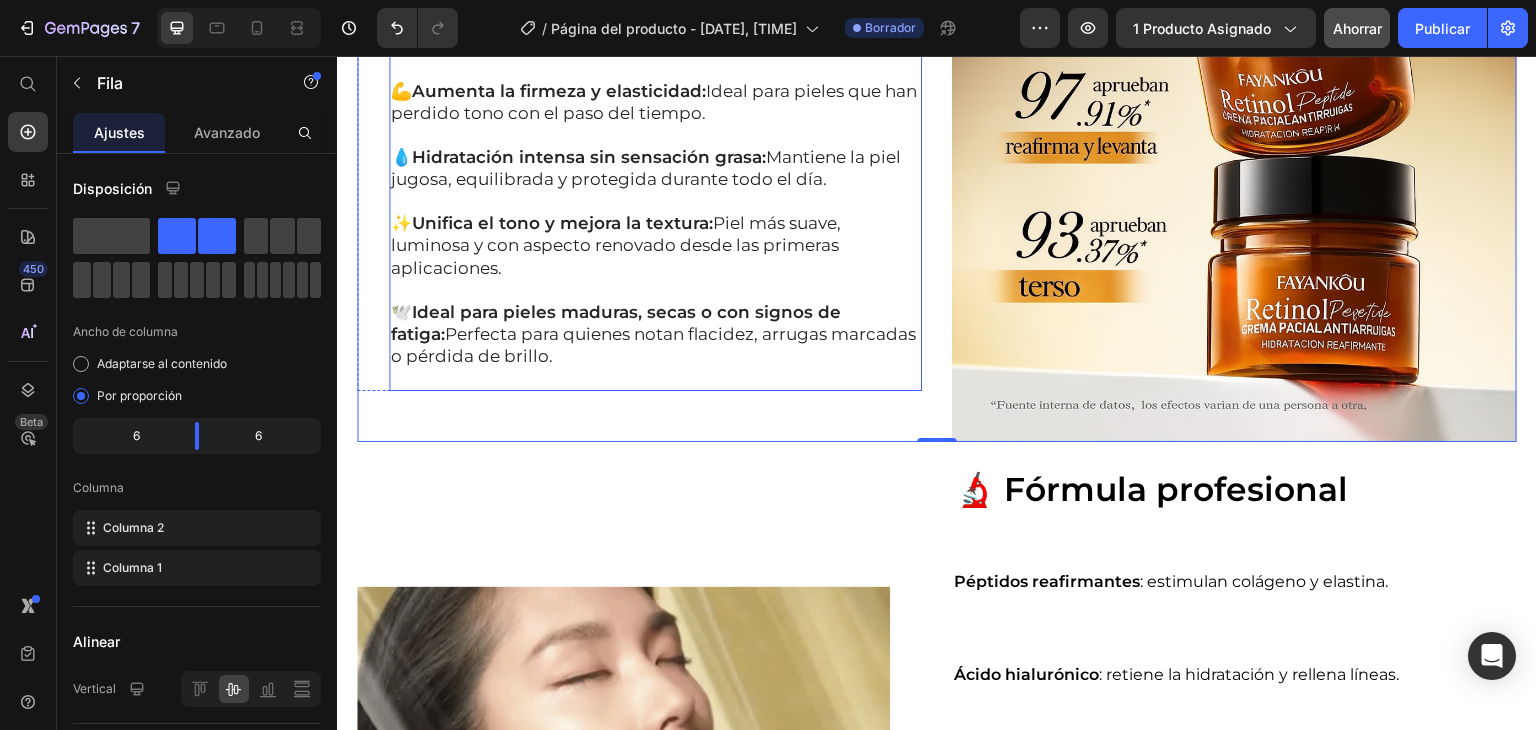 scroll, scrollTop: 1500, scrollLeft: 0, axis: vertical 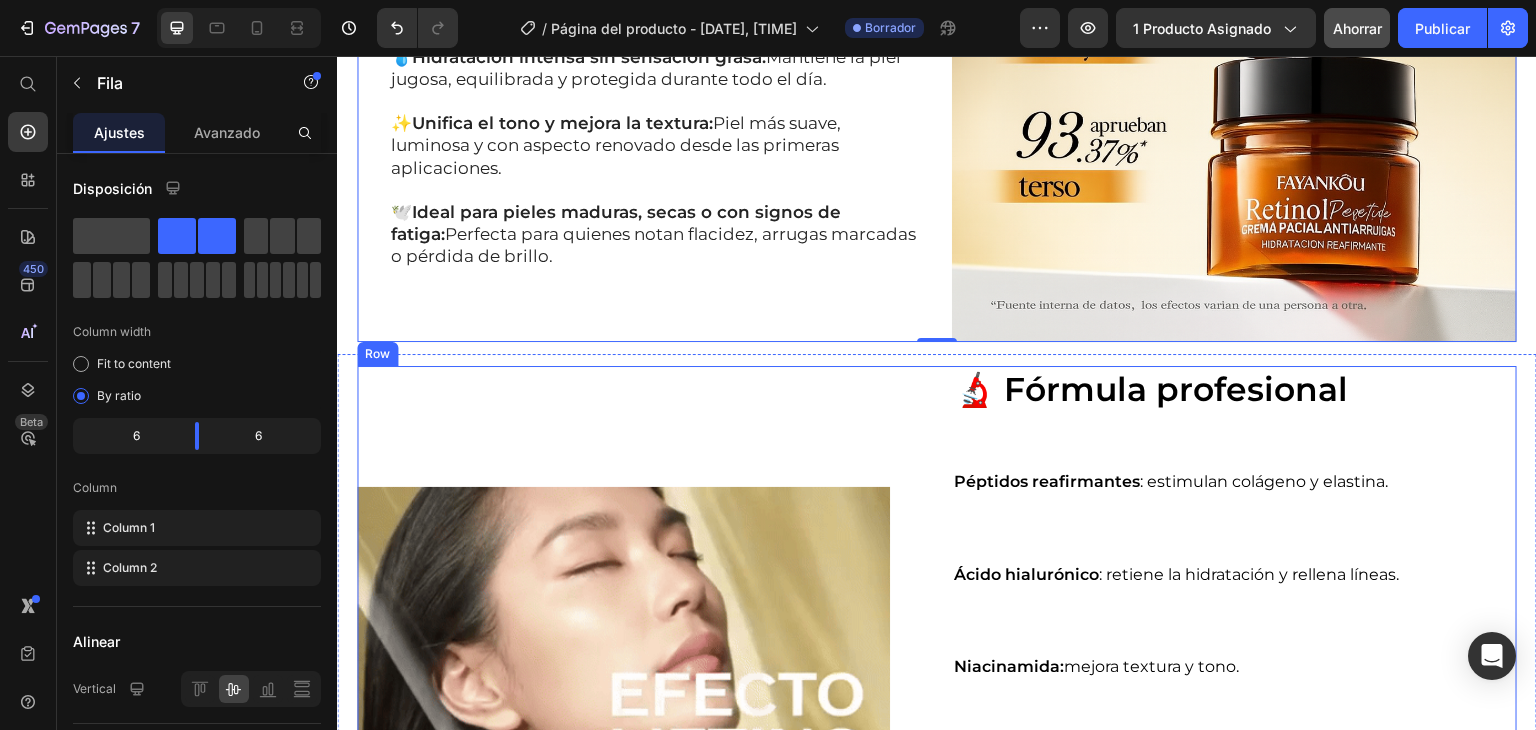 click on "Image Row 🔬 Fórmula profesional Péptidos reafirmantes : estimulan colágeno y elastina. Ácido hialurónico : retiene la hidratación y rellena líneas. Niacinamida:  mejora textura y tono. Antioxidantes naturales : protegen contra radicales libres. 🌱  Sin parabenos – No testado en animales – Apto para todo tipo de pieles Heading Row" at bounding box center [937, 646] 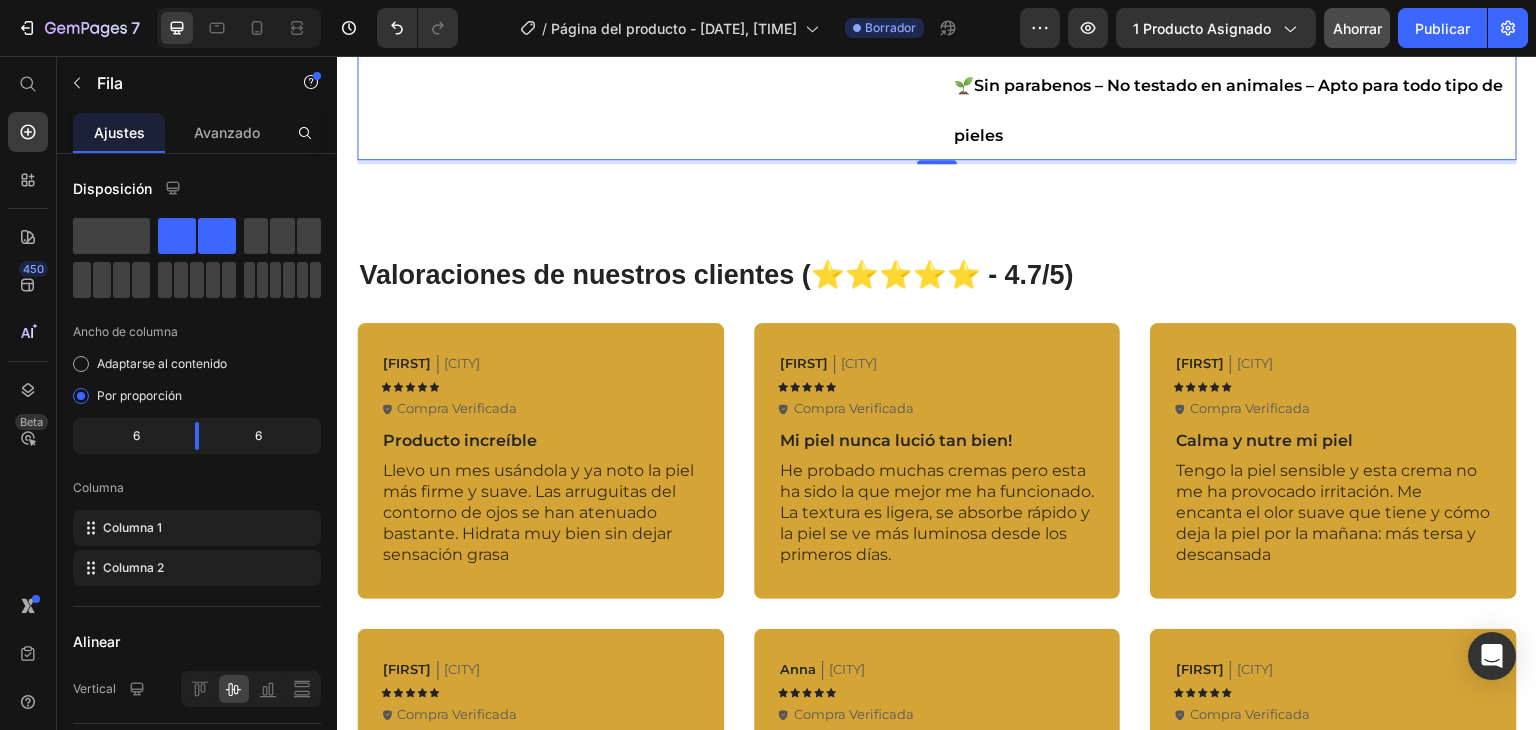 scroll, scrollTop: 2300, scrollLeft: 0, axis: vertical 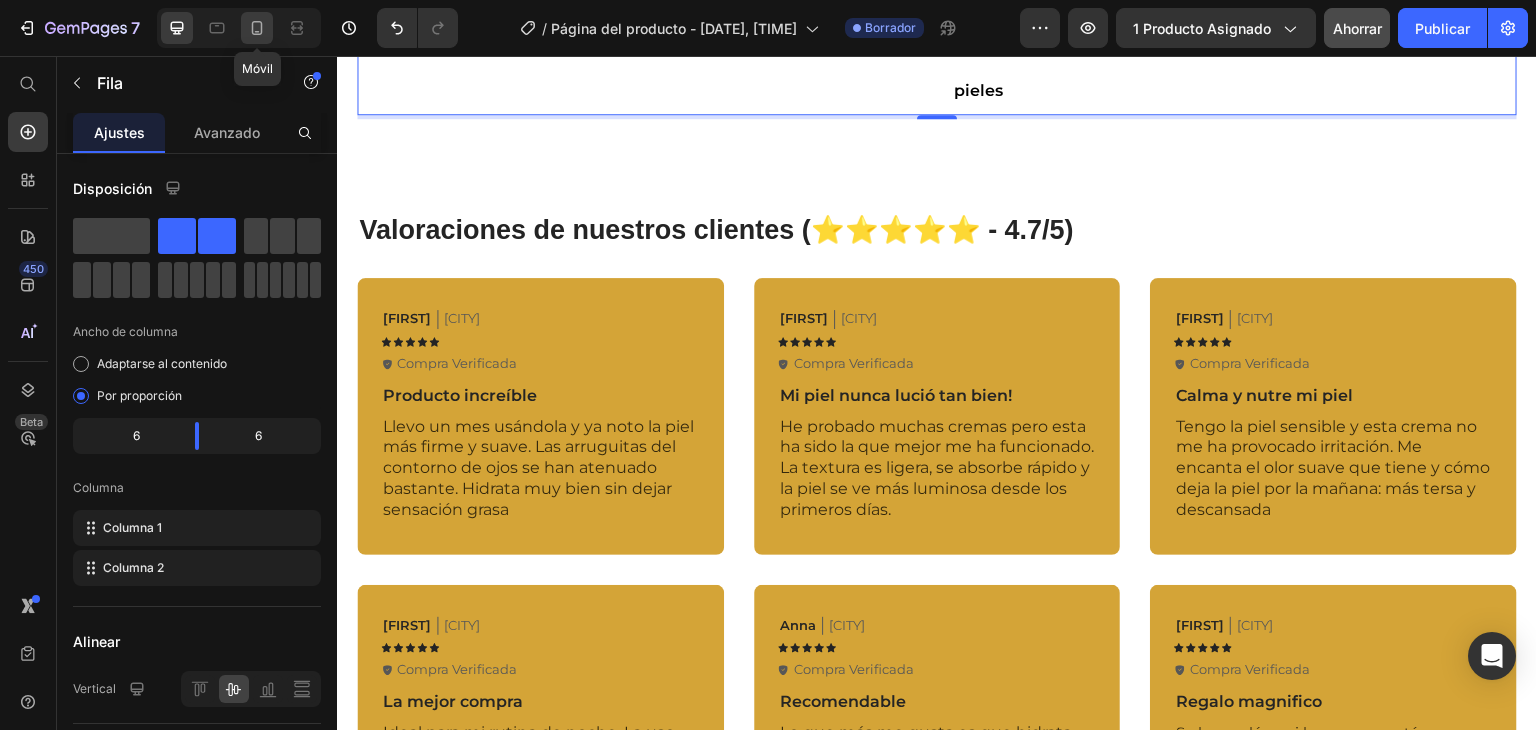click 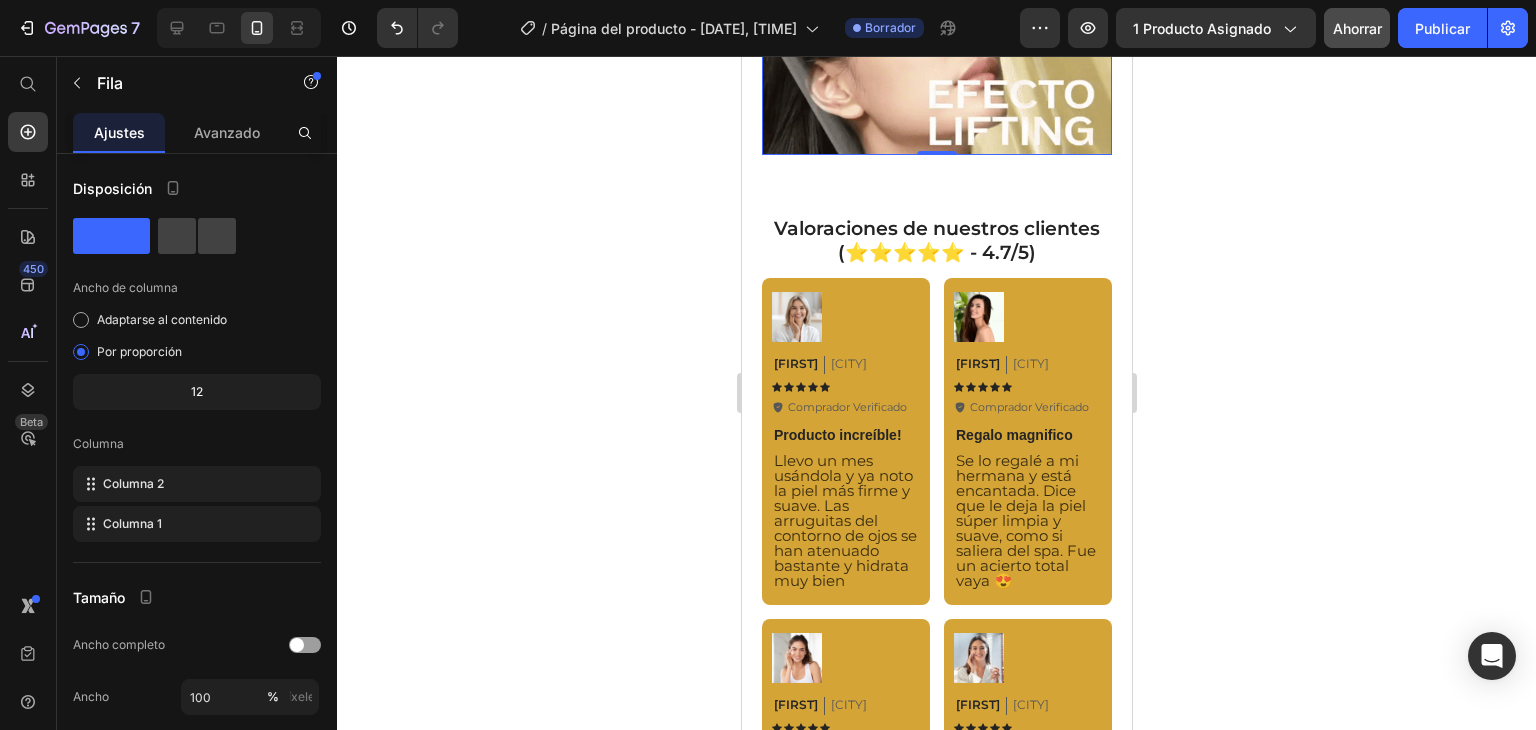 scroll, scrollTop: 2632, scrollLeft: 0, axis: vertical 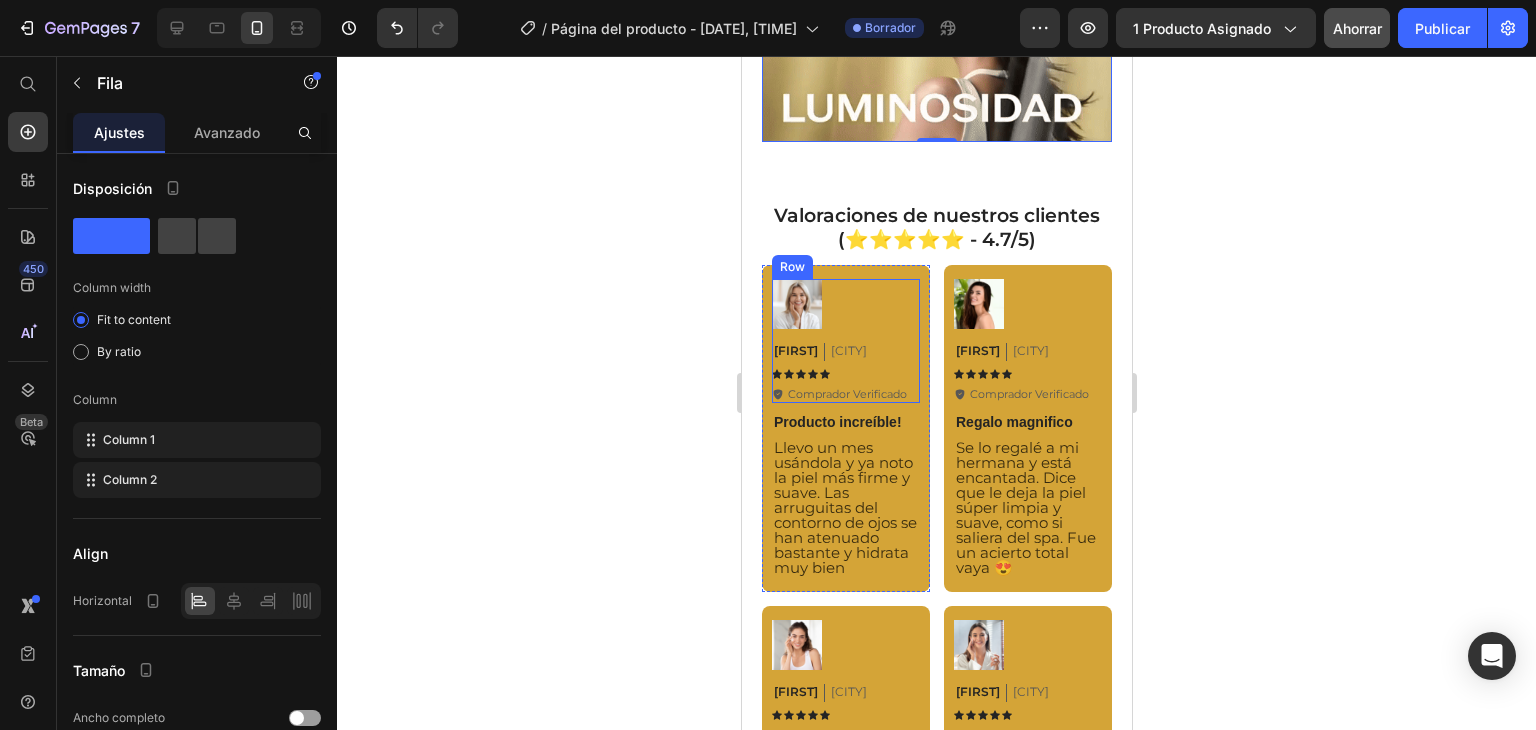 click on "[FIRST] Text Block [CITY] Text Block Row Icon Icon Icon Icon Icon Icon List
Icon Comprador Verificado Text Block Row" at bounding box center [839, 366] 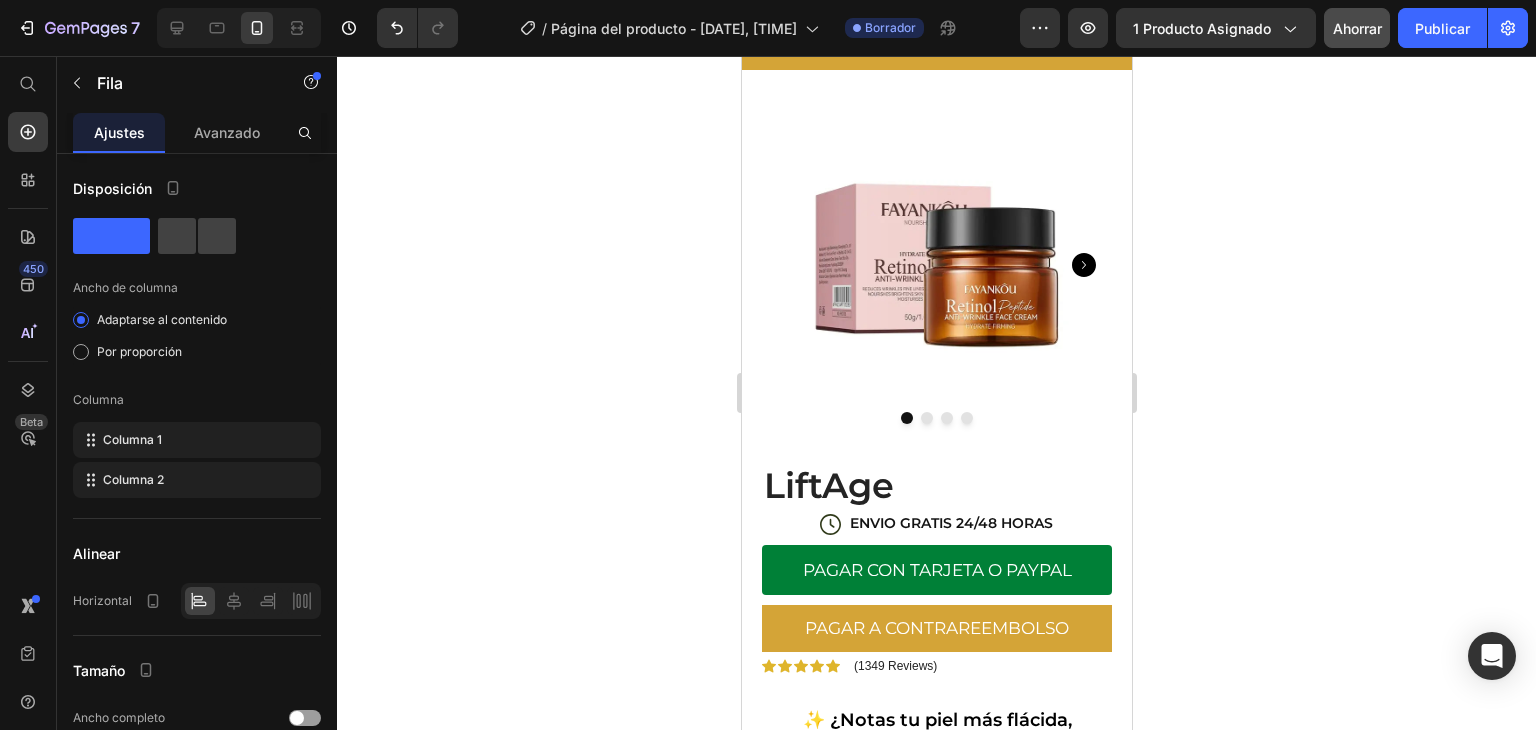 scroll, scrollTop: 0, scrollLeft: 0, axis: both 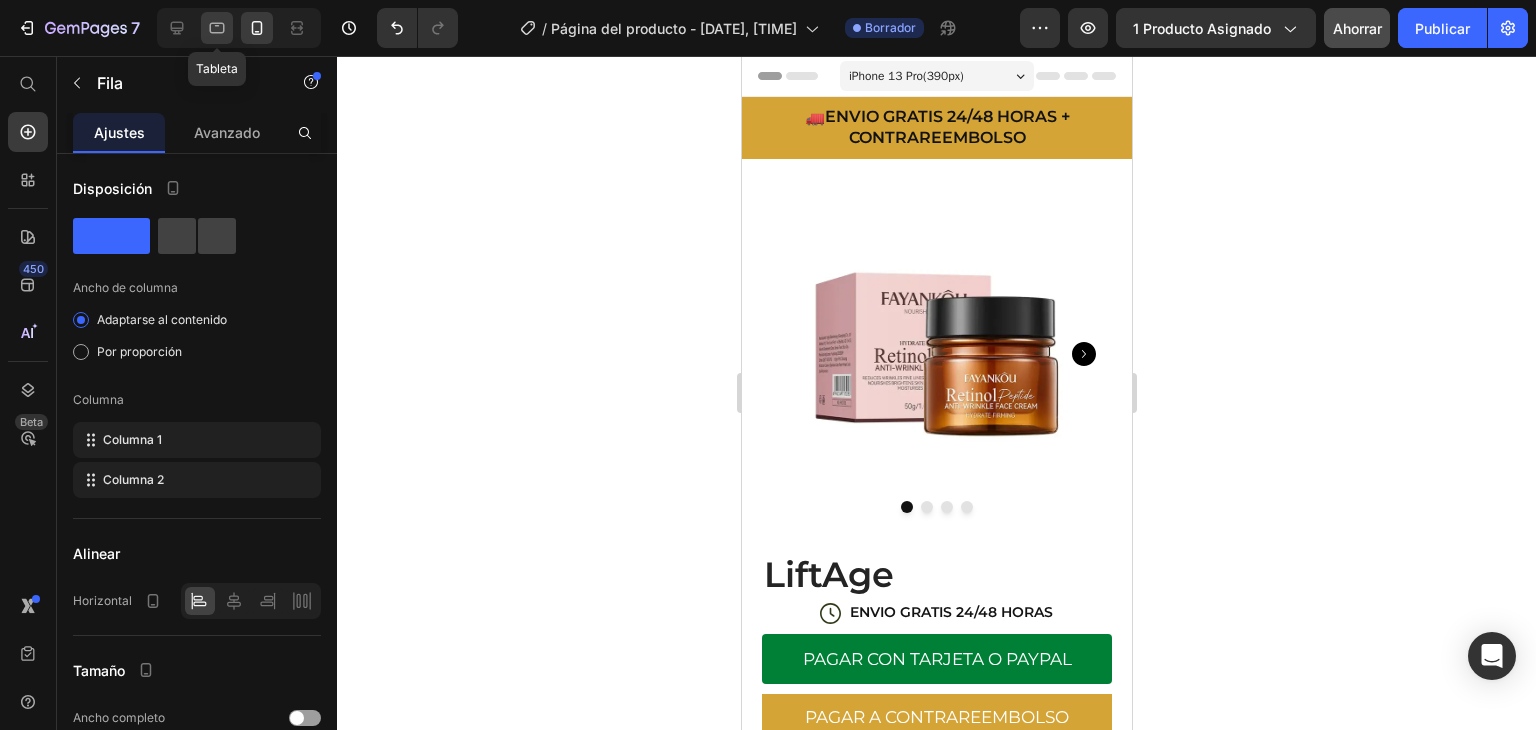 click 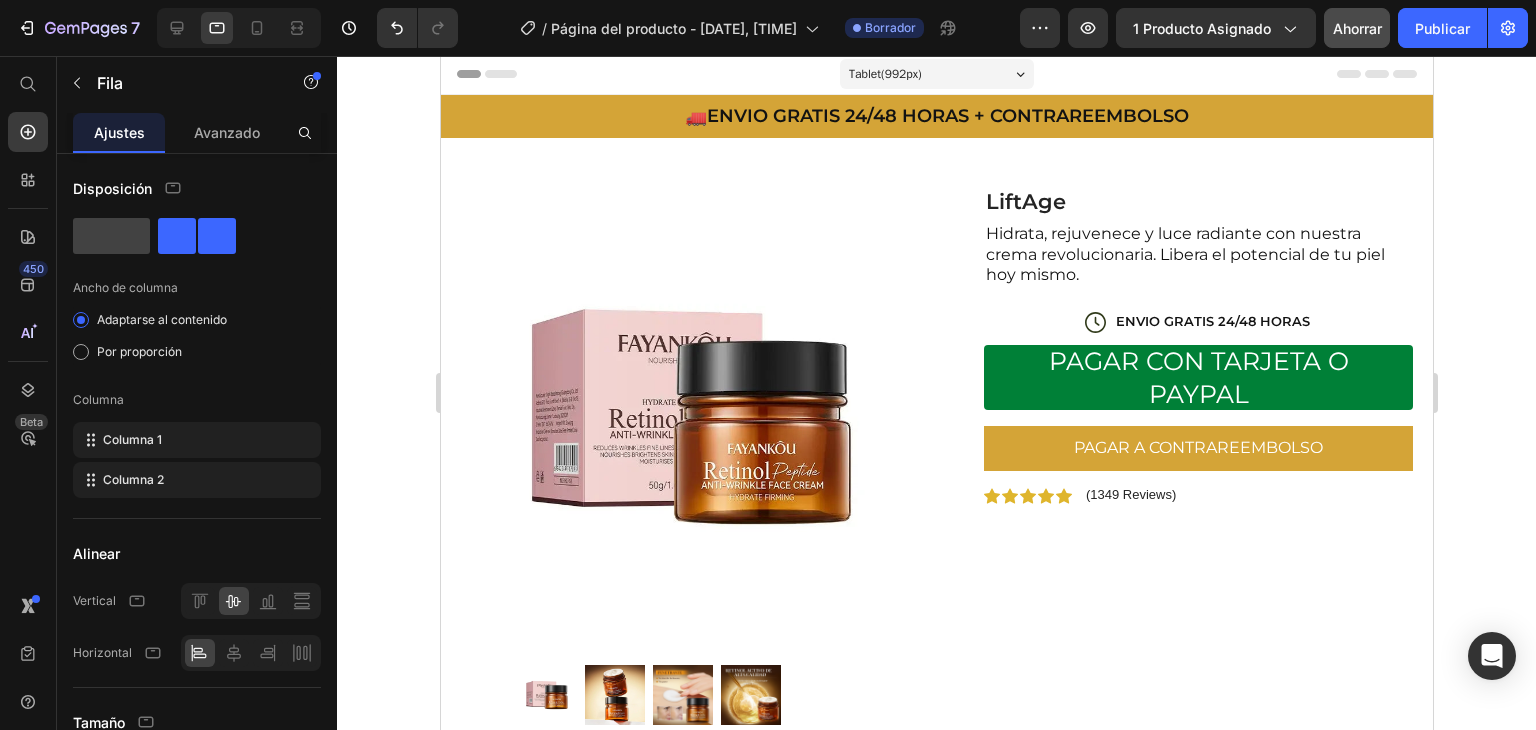 scroll, scrollTop: 0, scrollLeft: 0, axis: both 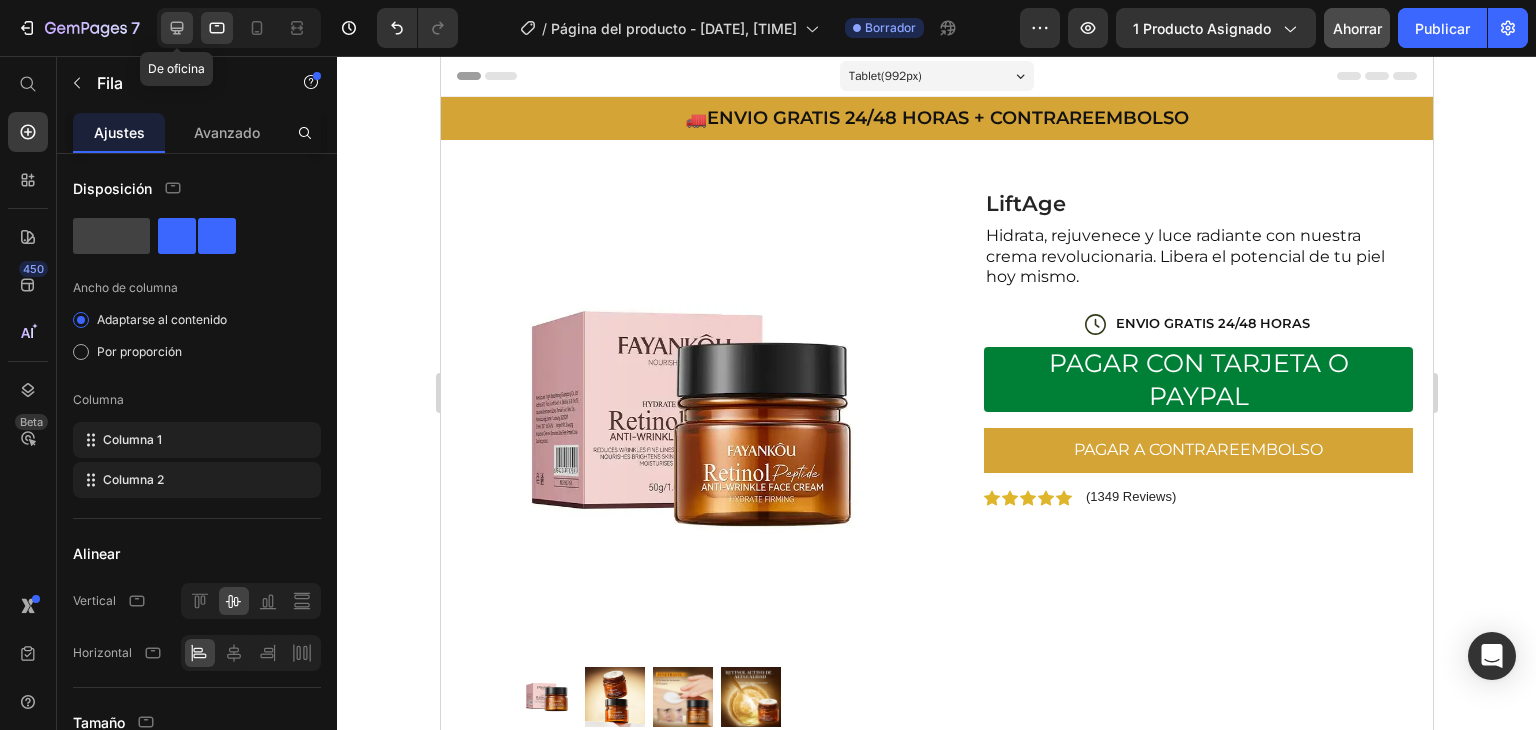 click 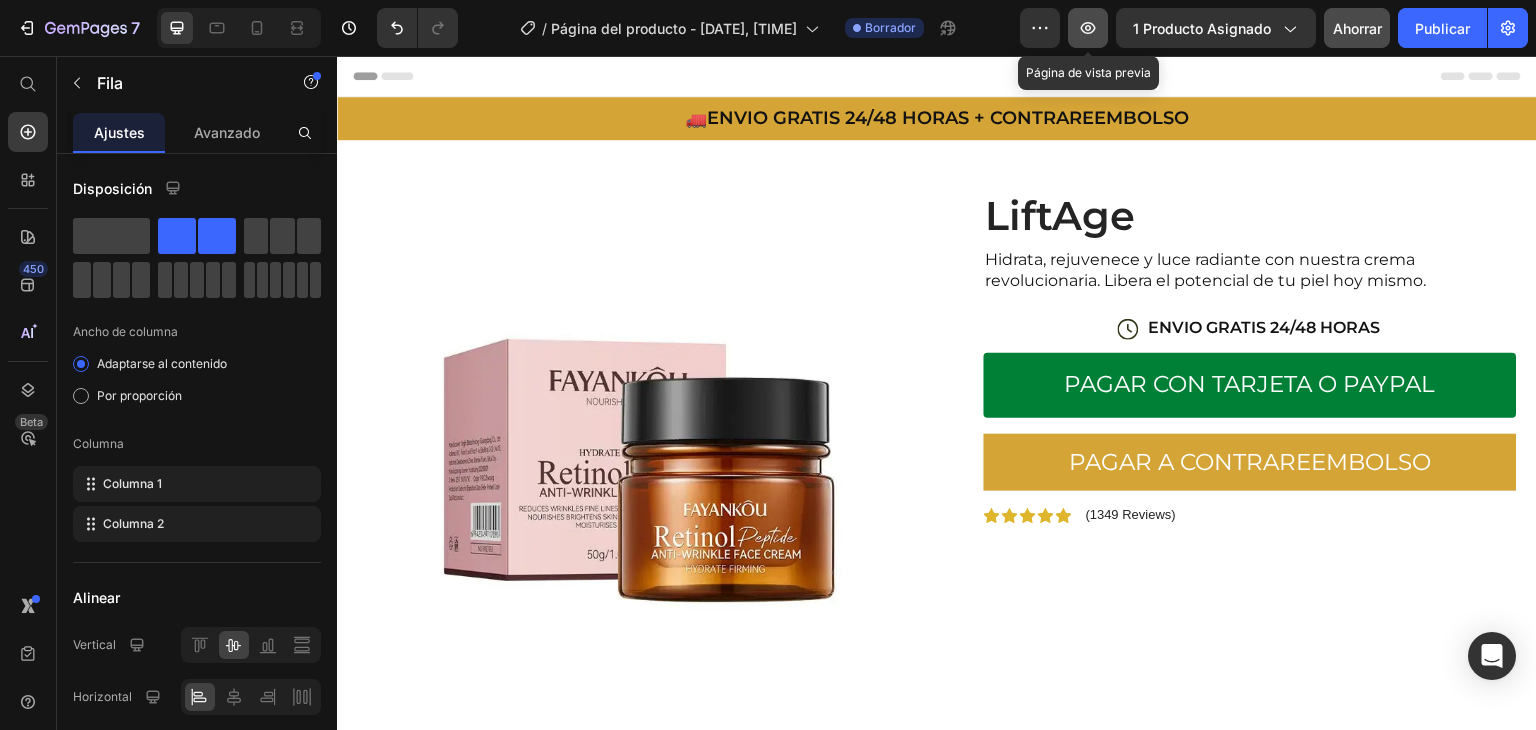 click 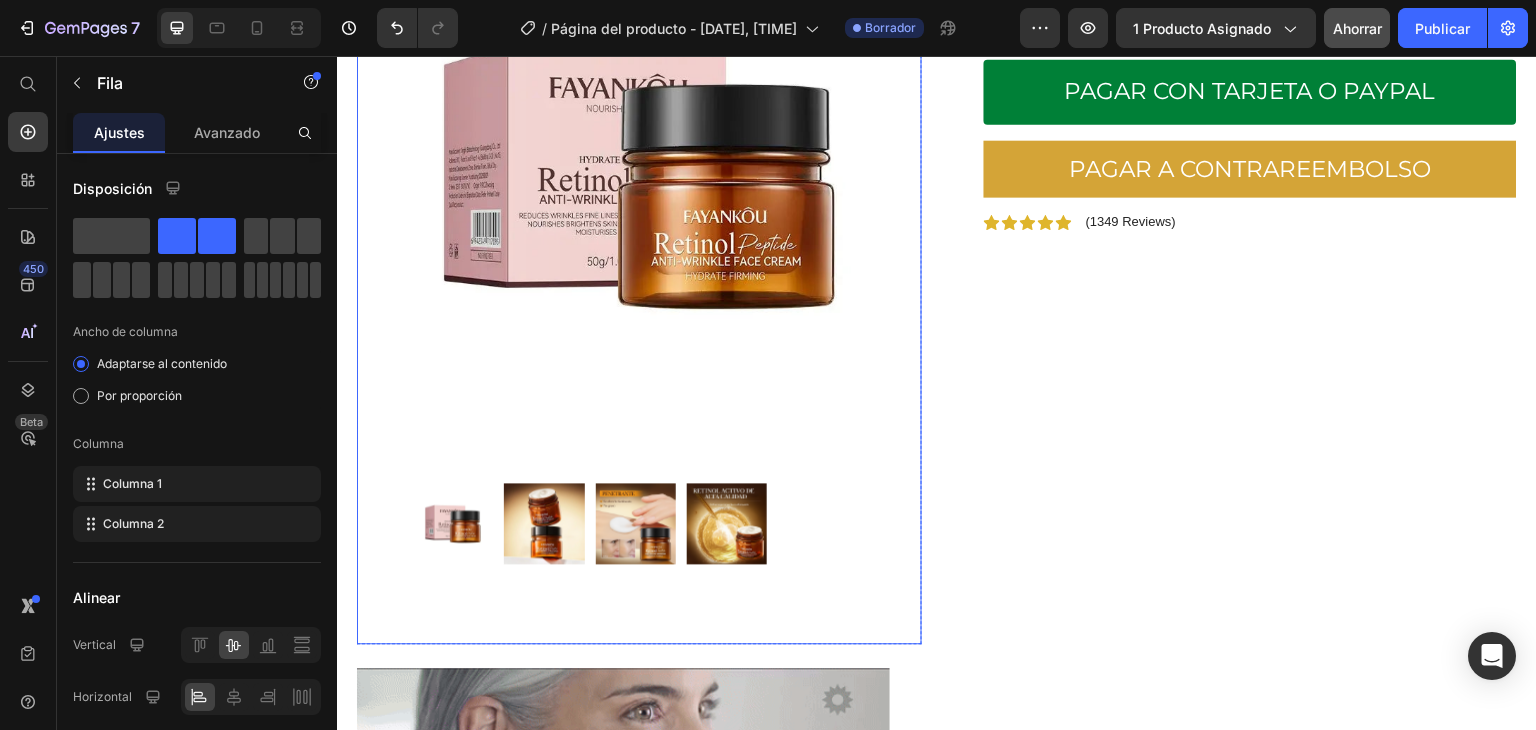 scroll, scrollTop: 0, scrollLeft: 0, axis: both 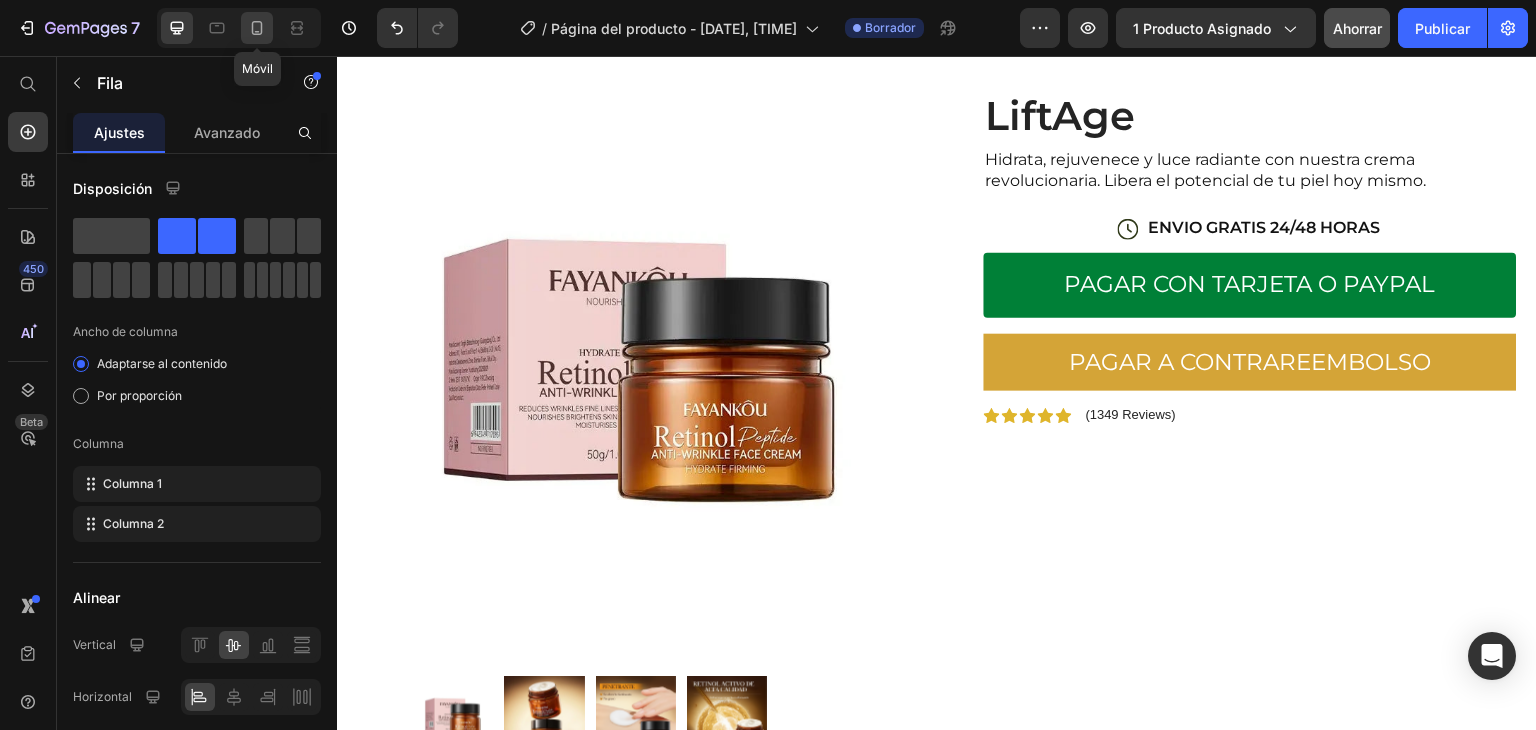 click 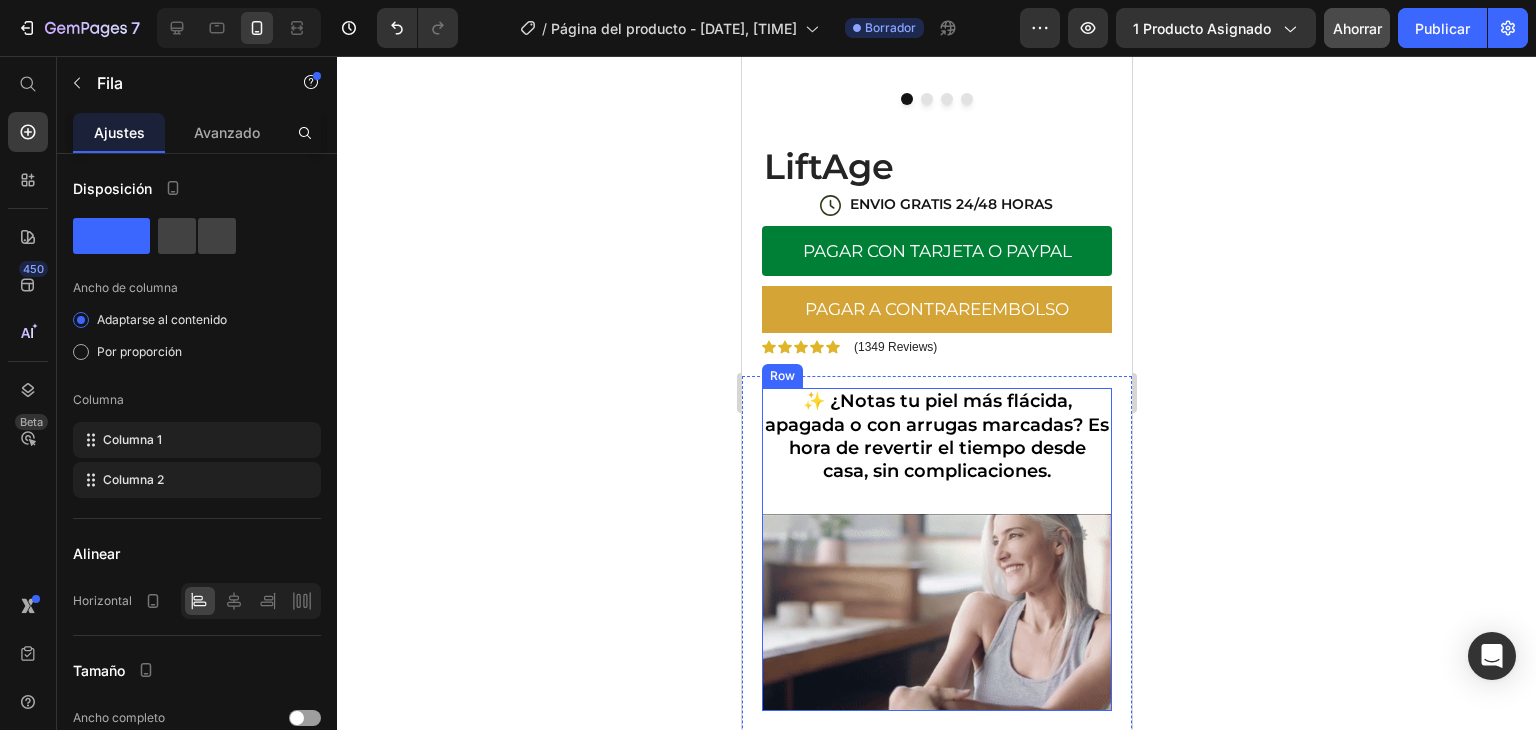 scroll, scrollTop: 300, scrollLeft: 0, axis: vertical 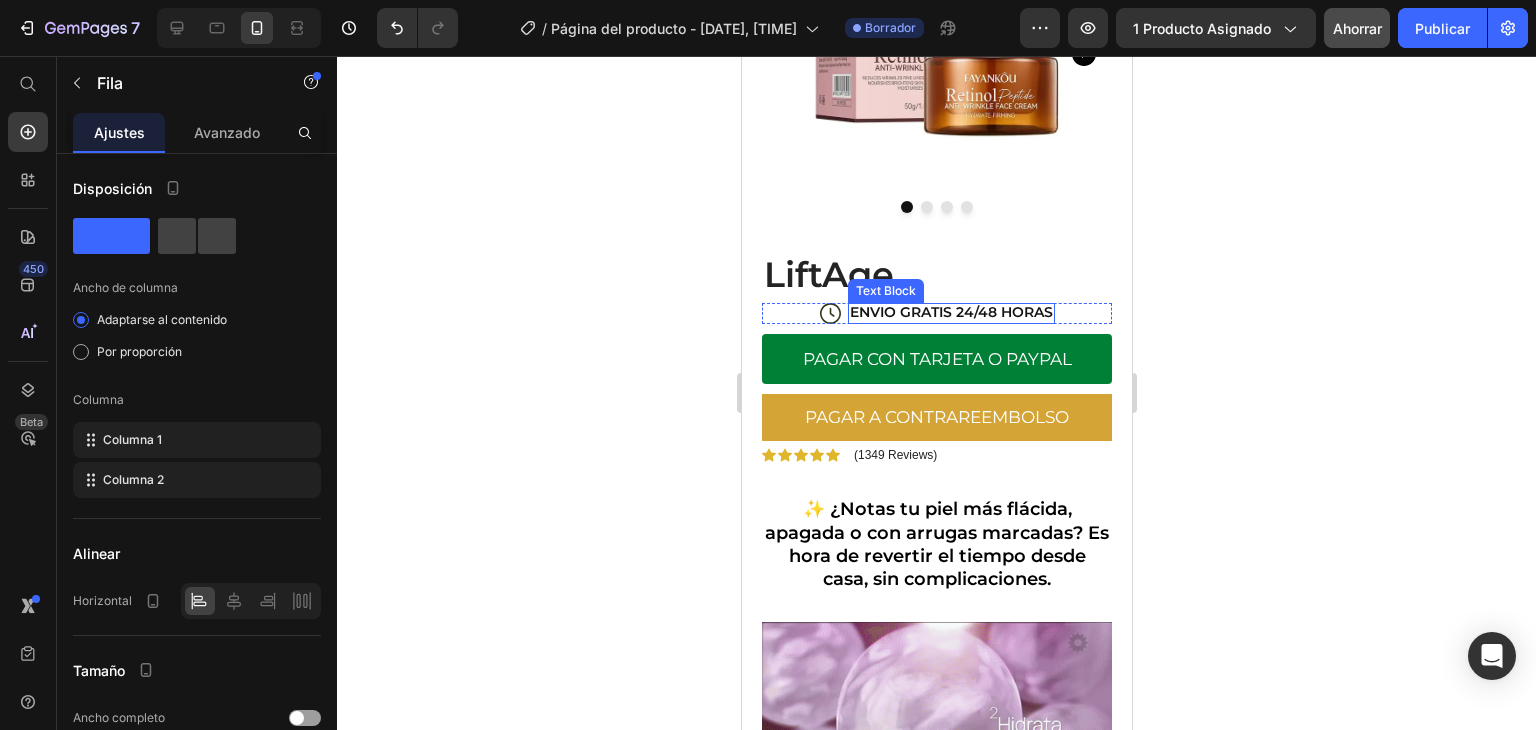 click on "ENVIO GRATIS 24/48 HORAS" at bounding box center [950, 312] 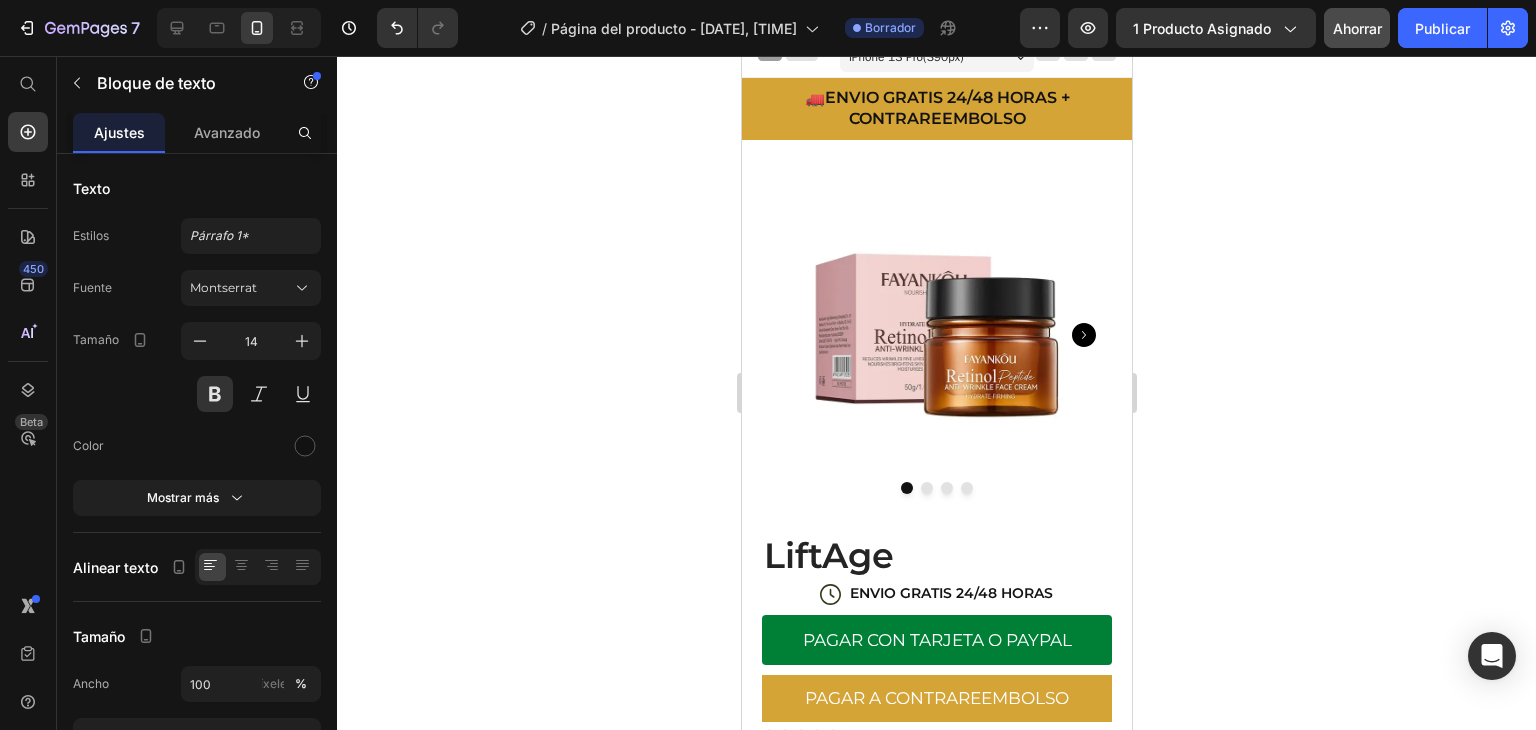 scroll, scrollTop: 0, scrollLeft: 0, axis: both 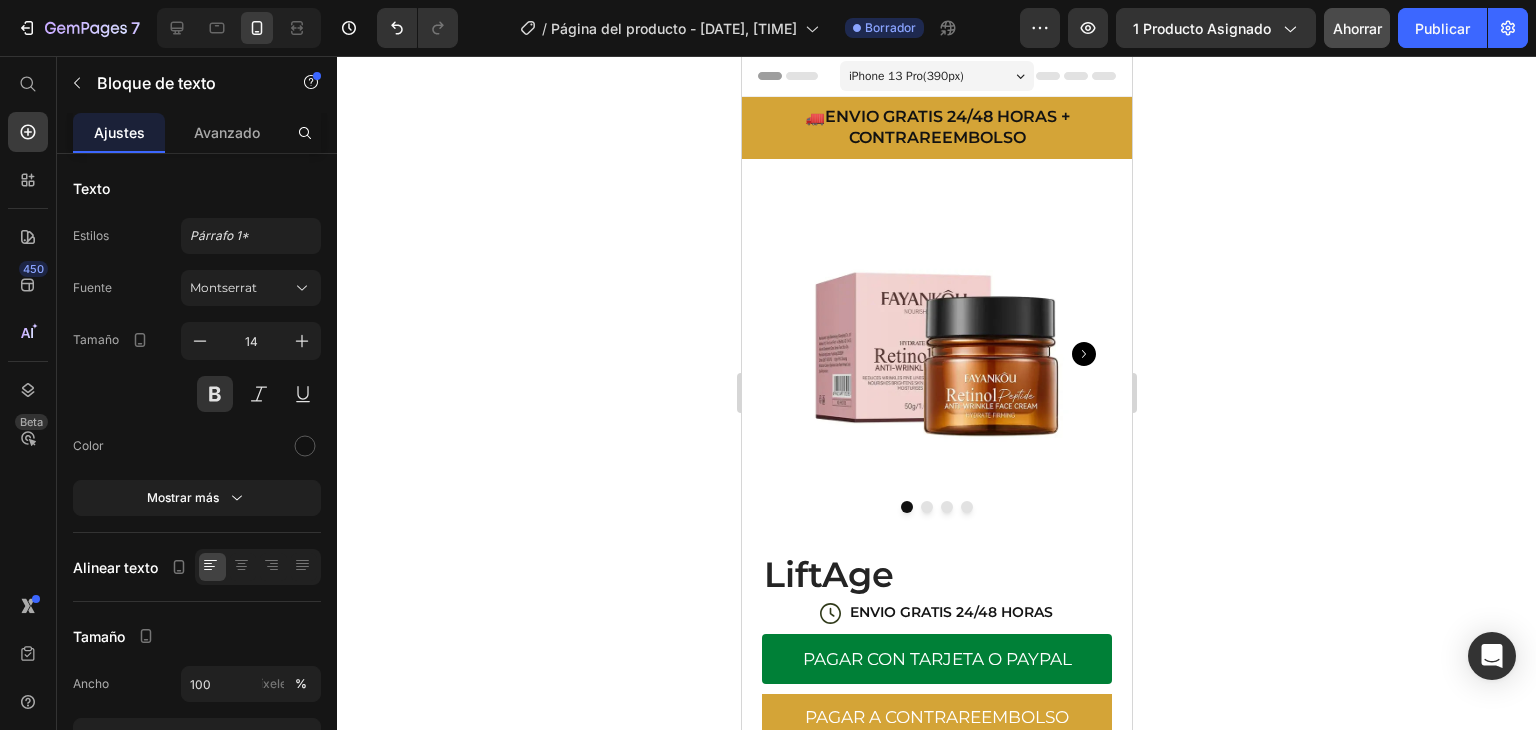 click 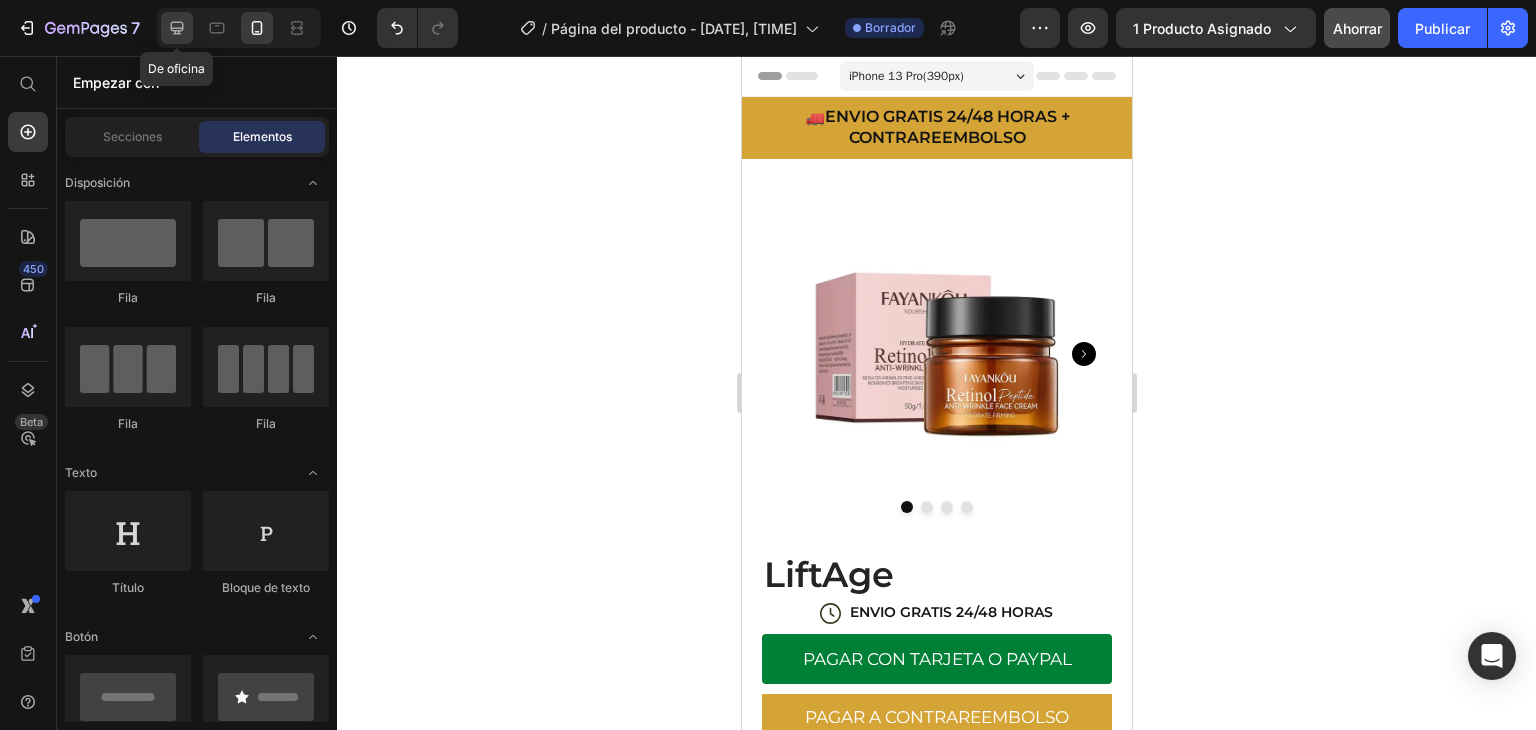 click 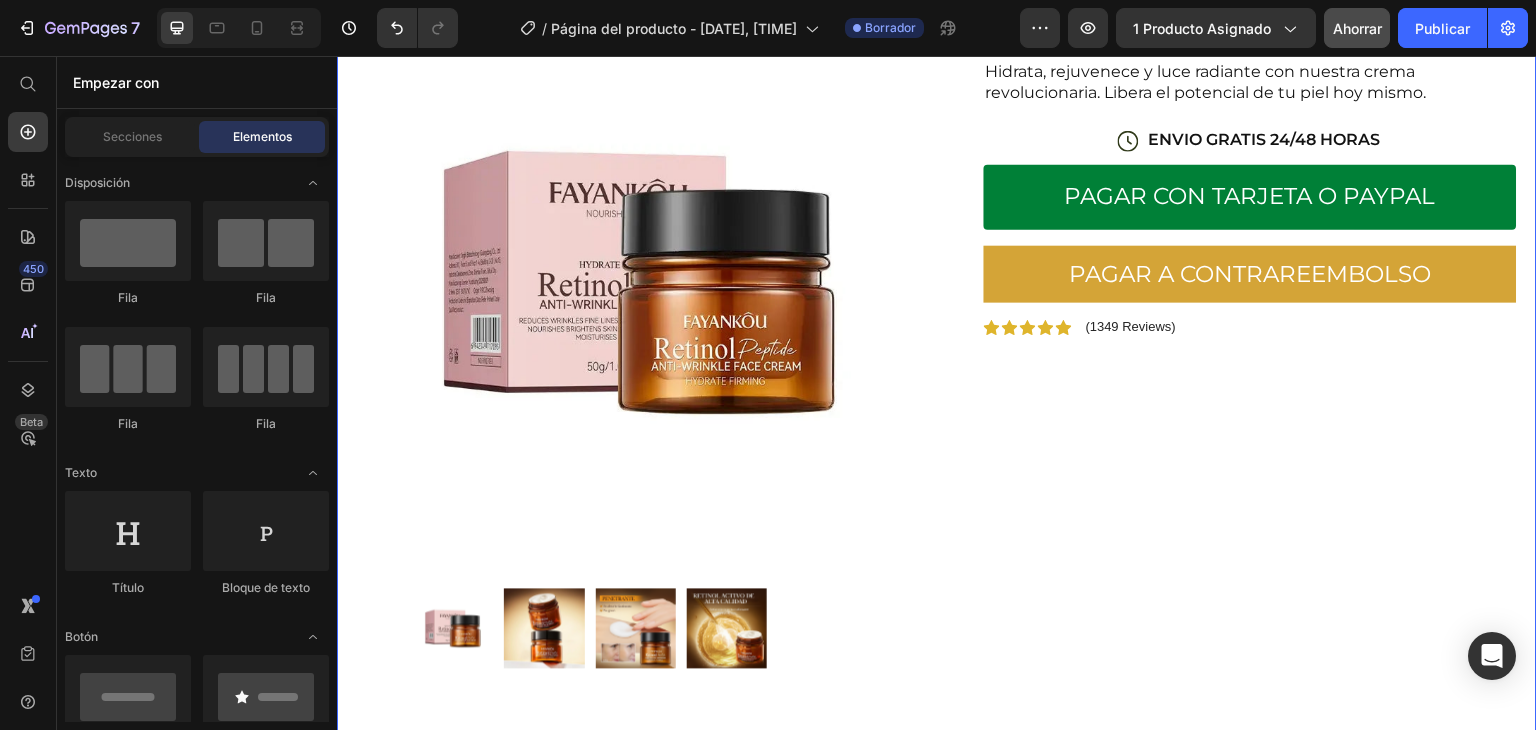 scroll, scrollTop: 0, scrollLeft: 0, axis: both 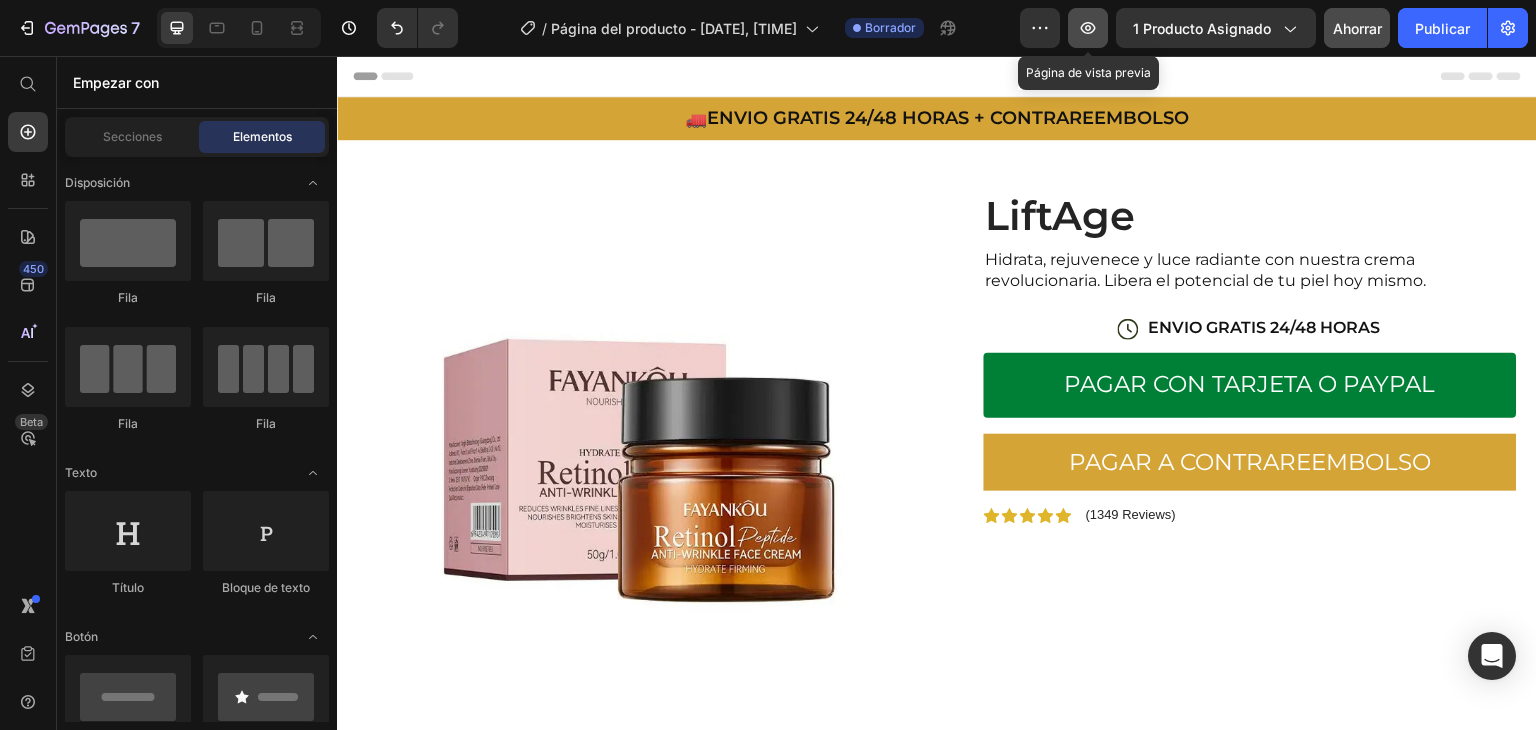 click 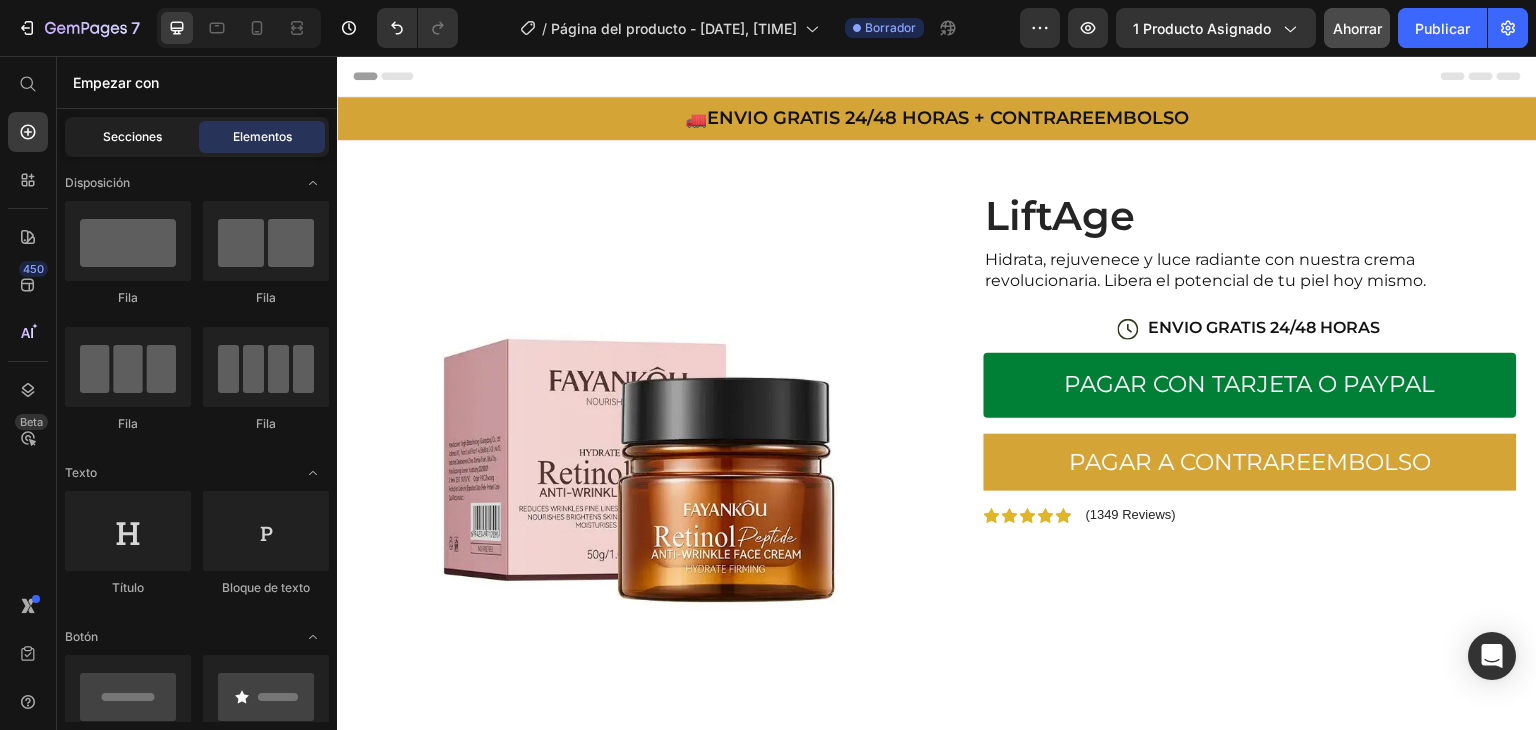 click on "Secciones" 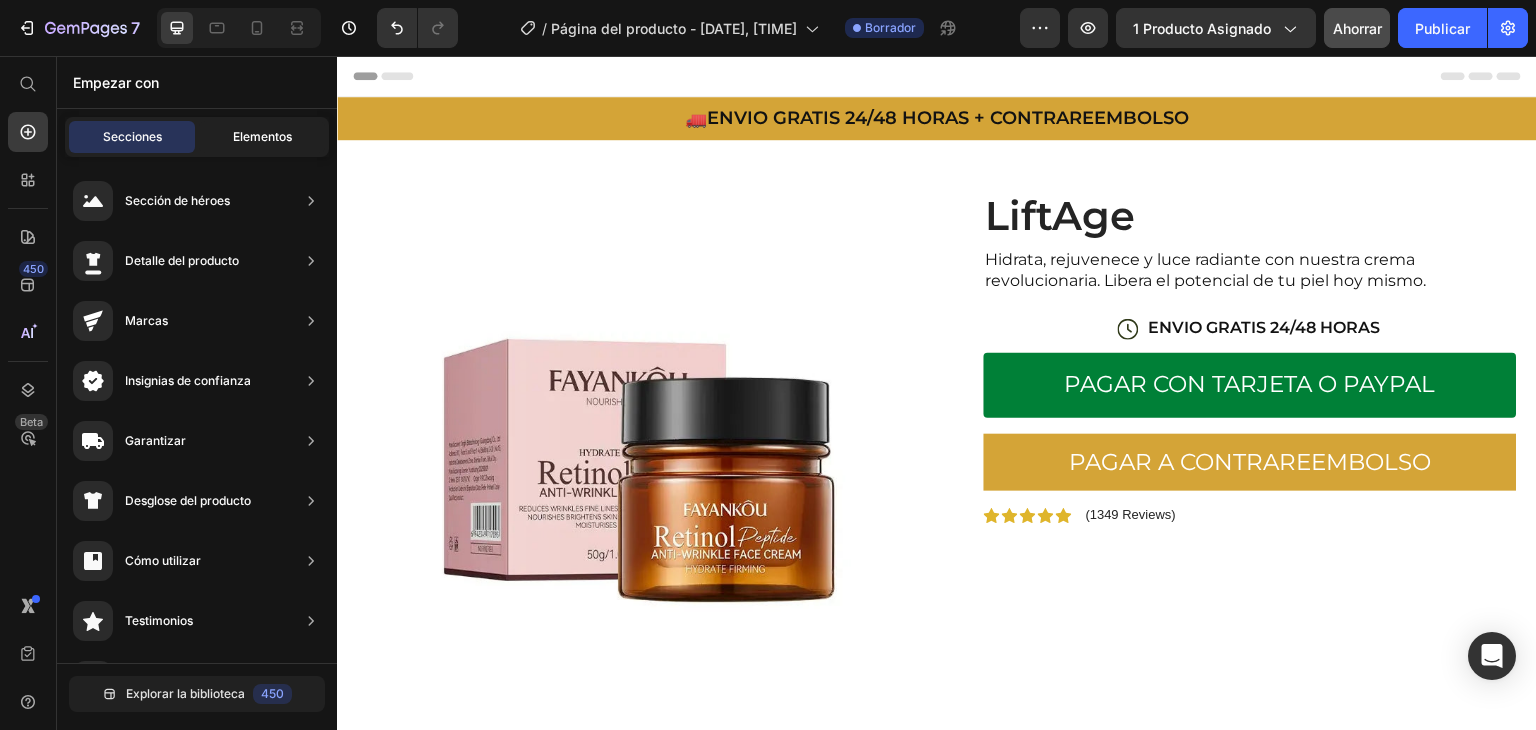 click on "Elementos" 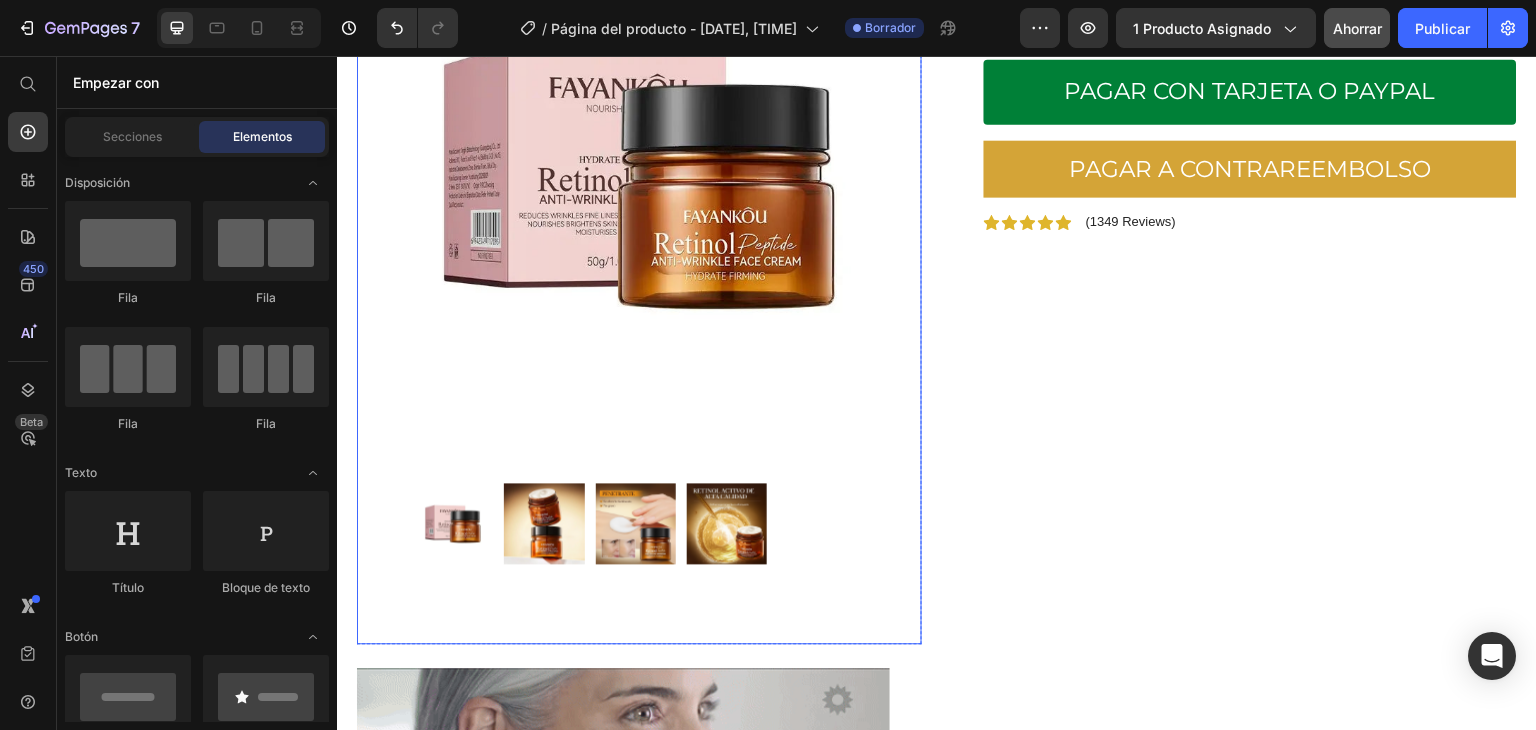 scroll, scrollTop: 0, scrollLeft: 0, axis: both 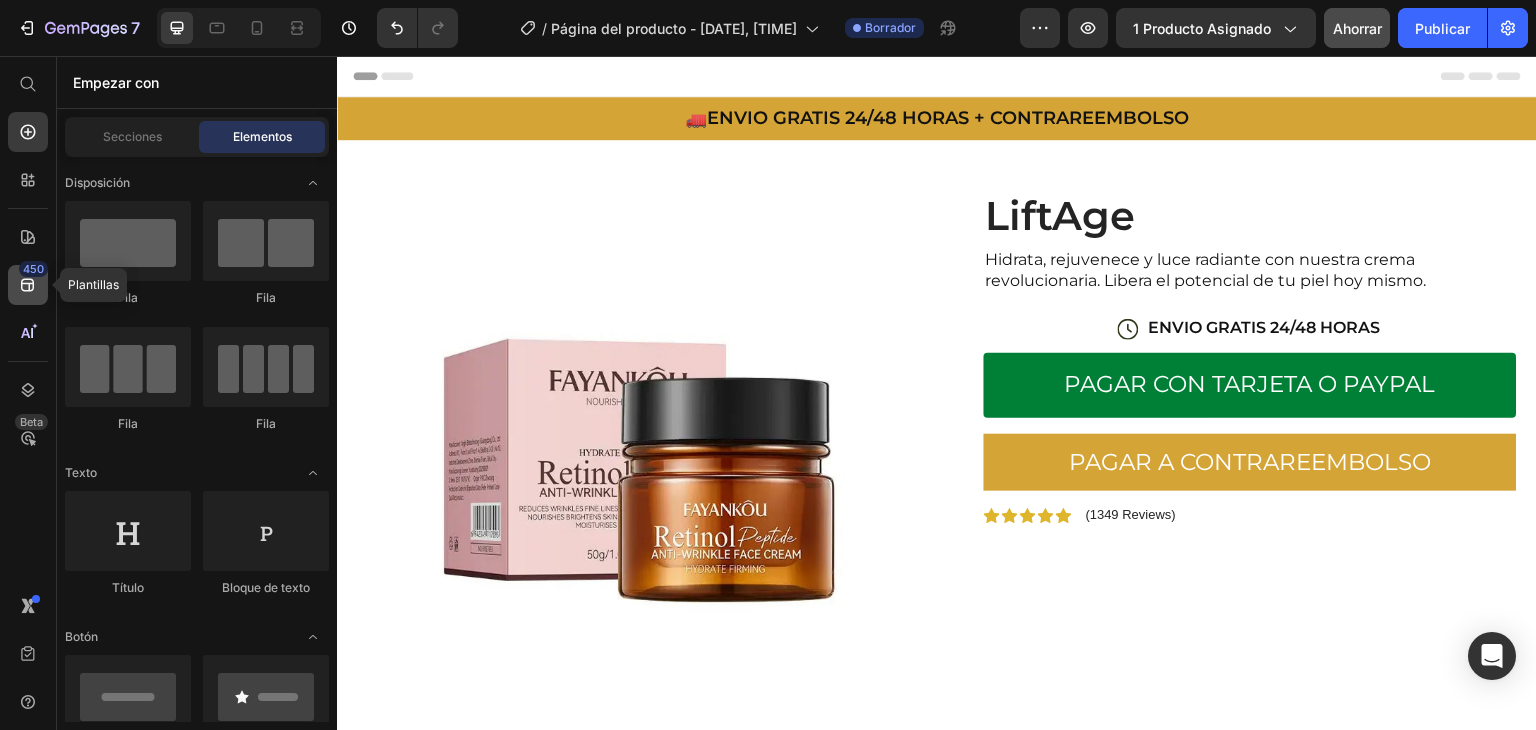 click 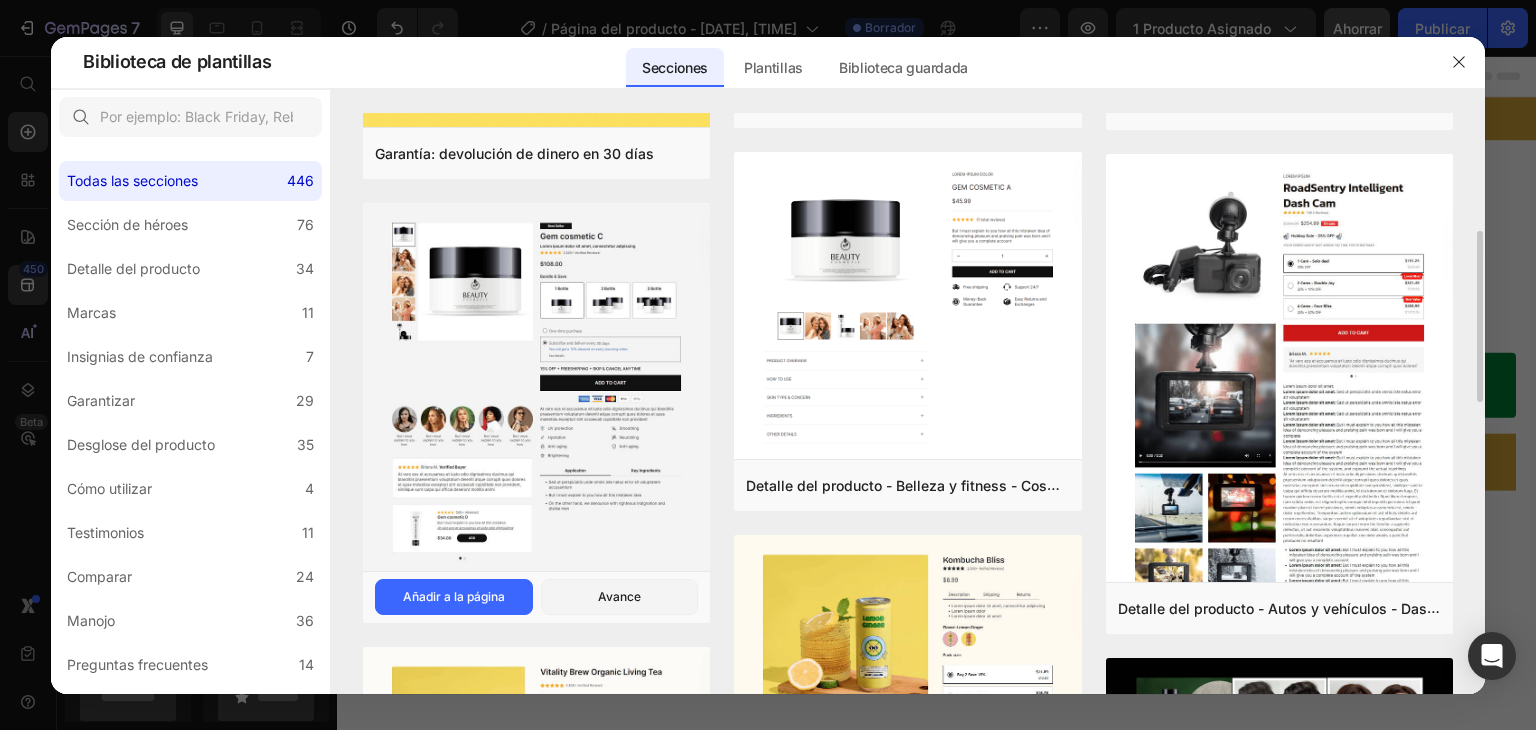 scroll, scrollTop: 500, scrollLeft: 0, axis: vertical 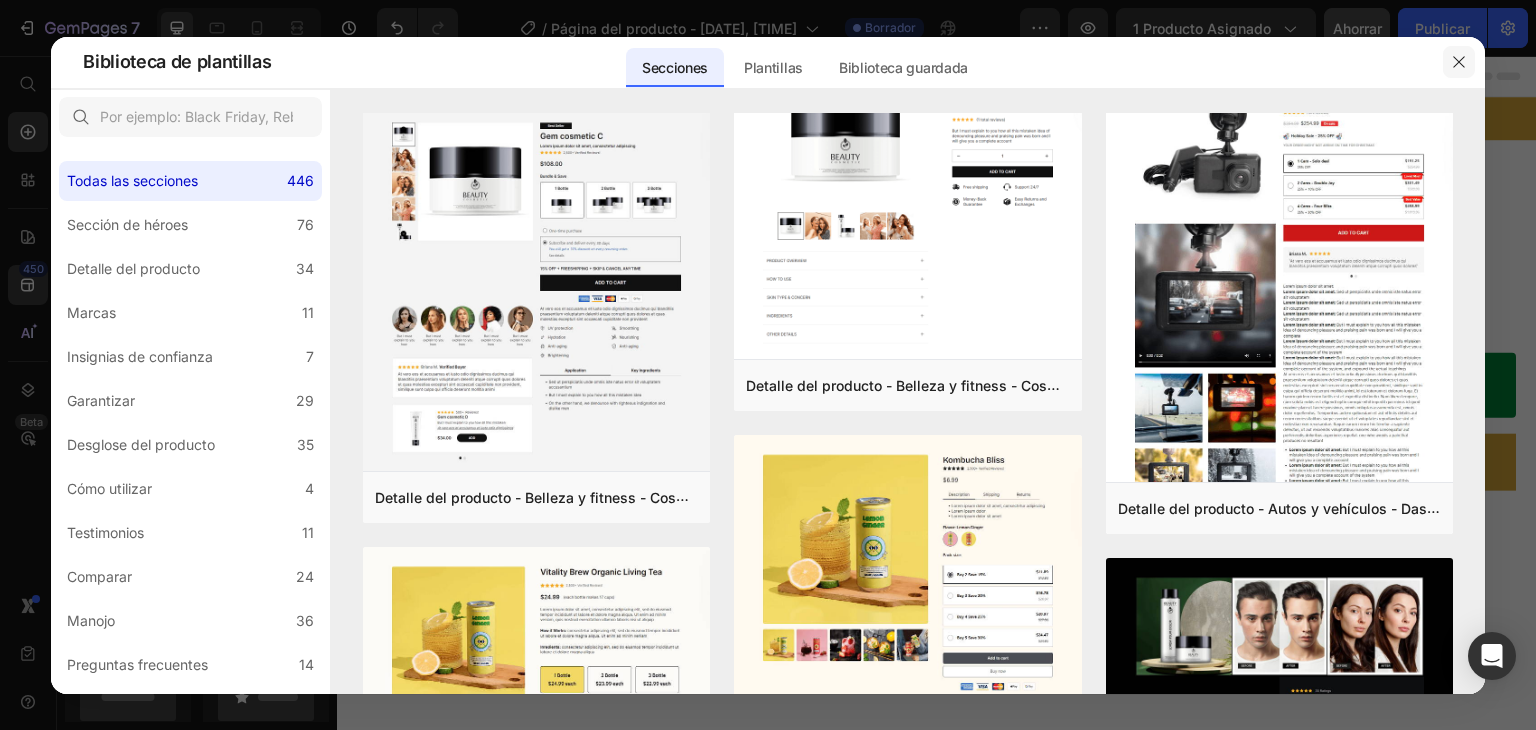 click at bounding box center (1459, 62) 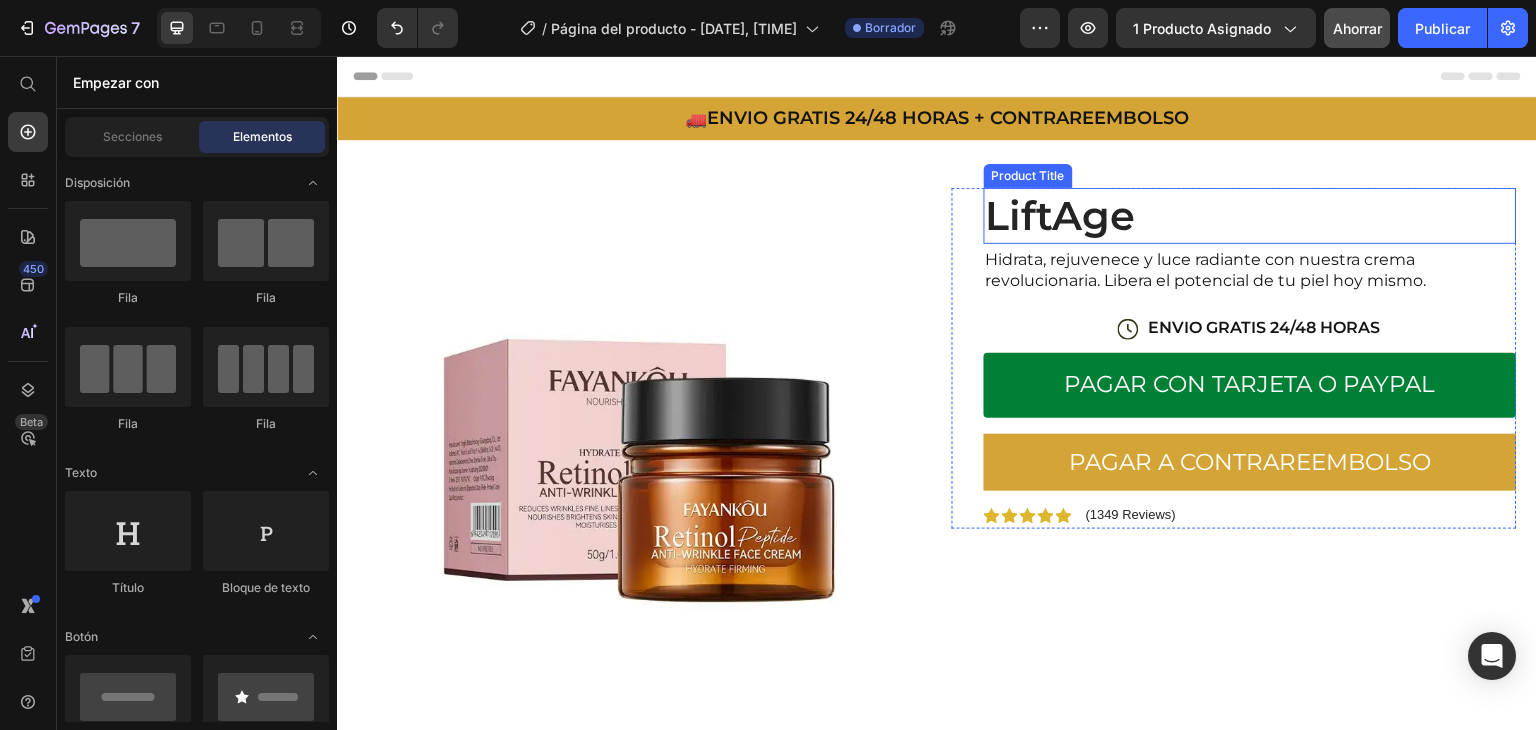 click on "LiftAge" at bounding box center (1250, 216) 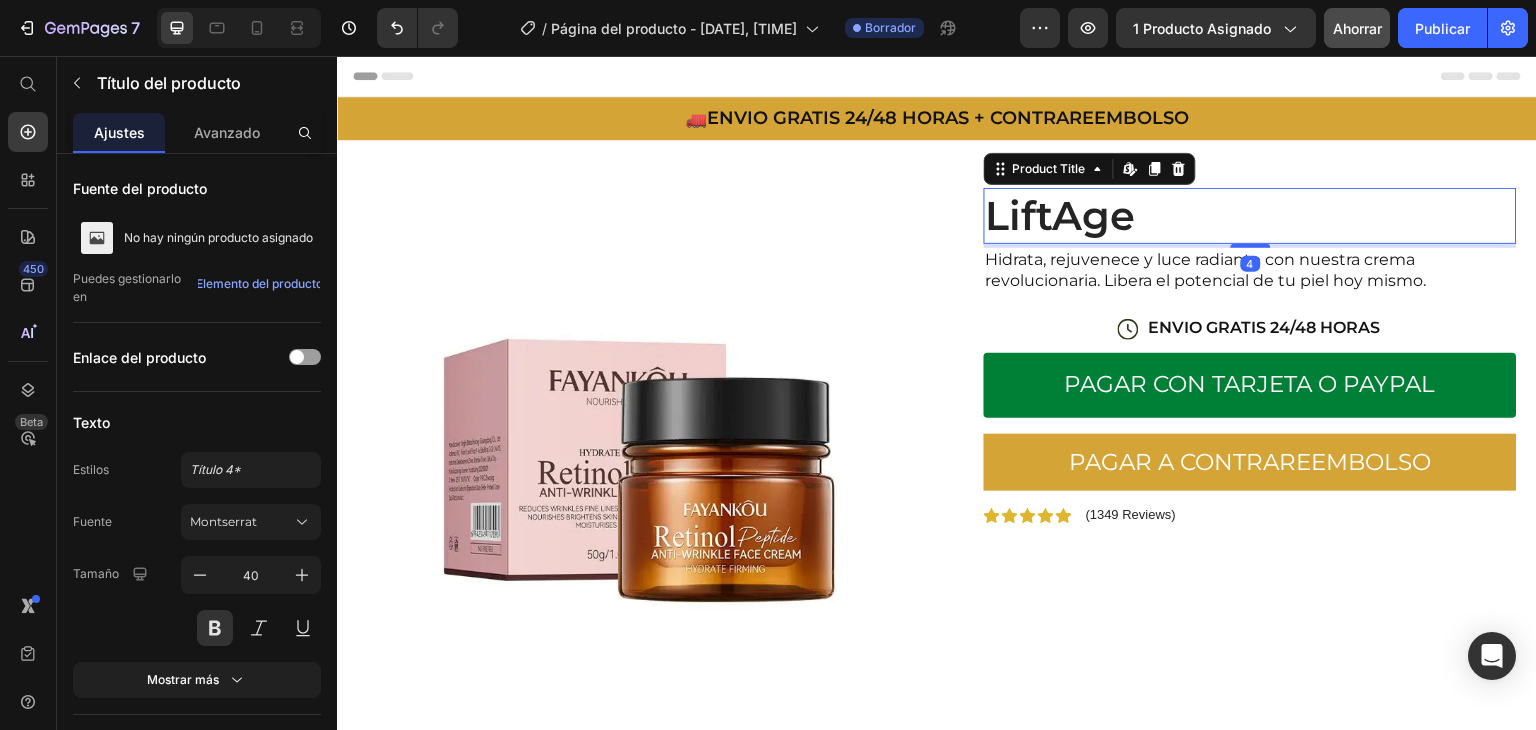 click on "LiftAge" at bounding box center [1250, 216] 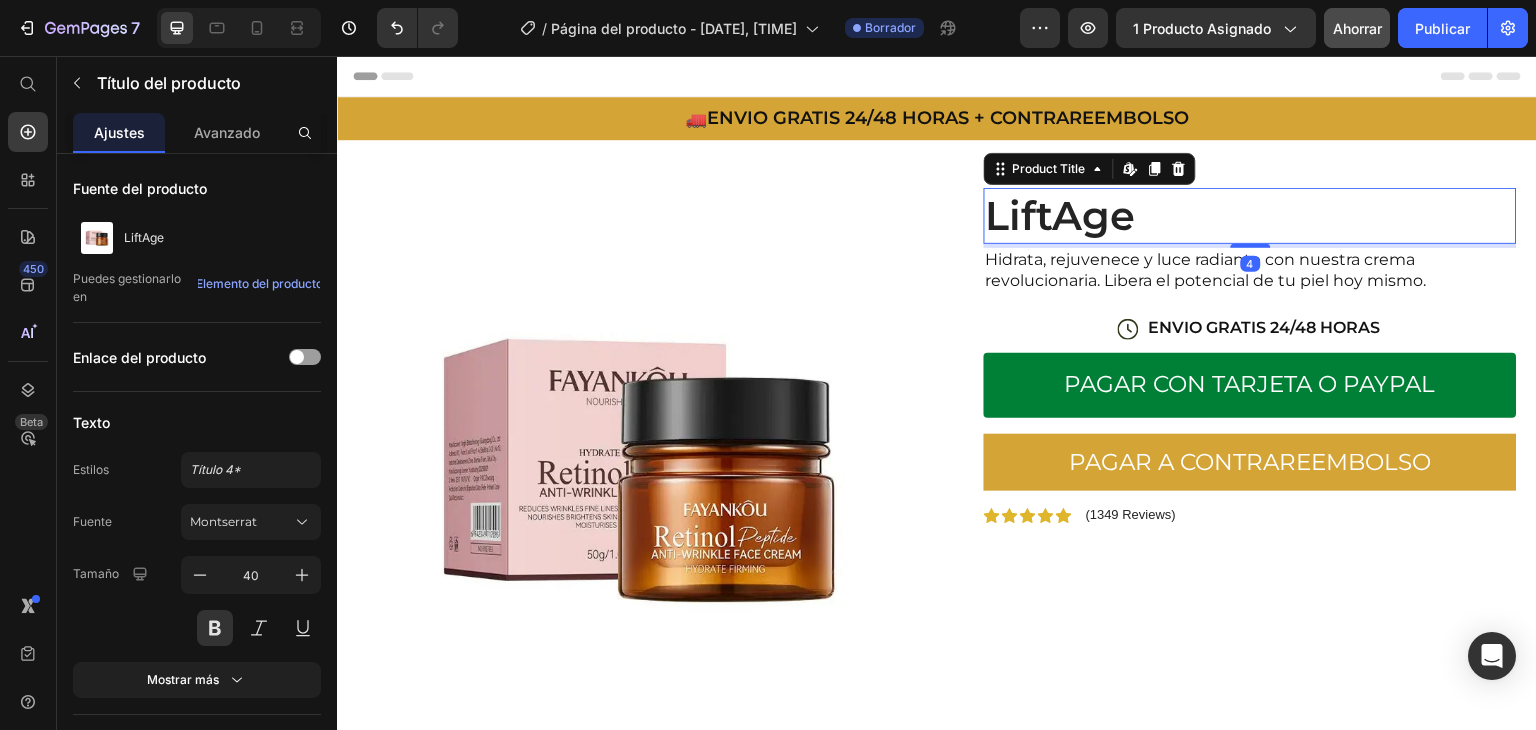 click on "LiftAge" at bounding box center (1250, 216) 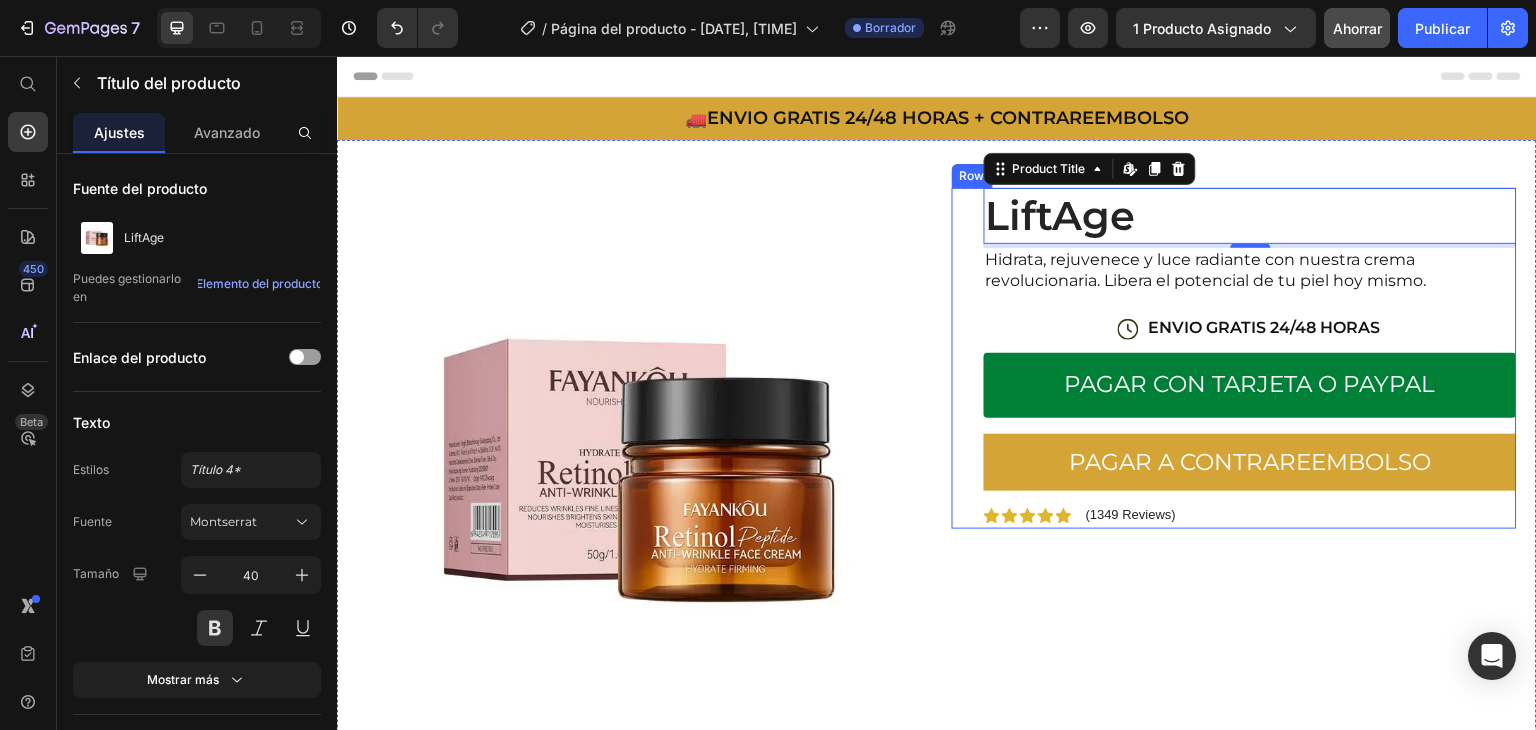 click on "LiftAge Product Title   Edit content in Shopify 4 Hidrata, rejuvenece y luce radiante con nuestra crema revolucionaria. Libera el potencial de tu piel hoy mismo. Text Block
Icon ENVIO GRATIS 24/48 HORAS Text Block Row PAGAR CON TARJETA O PAYPAL Add to Cart PAGAR A CONTRAREEMBOLSO Text Block Icon Icon Icon Icon Icon Icon List (1349 Reviews) Text Block Row Row" at bounding box center [1234, 358] 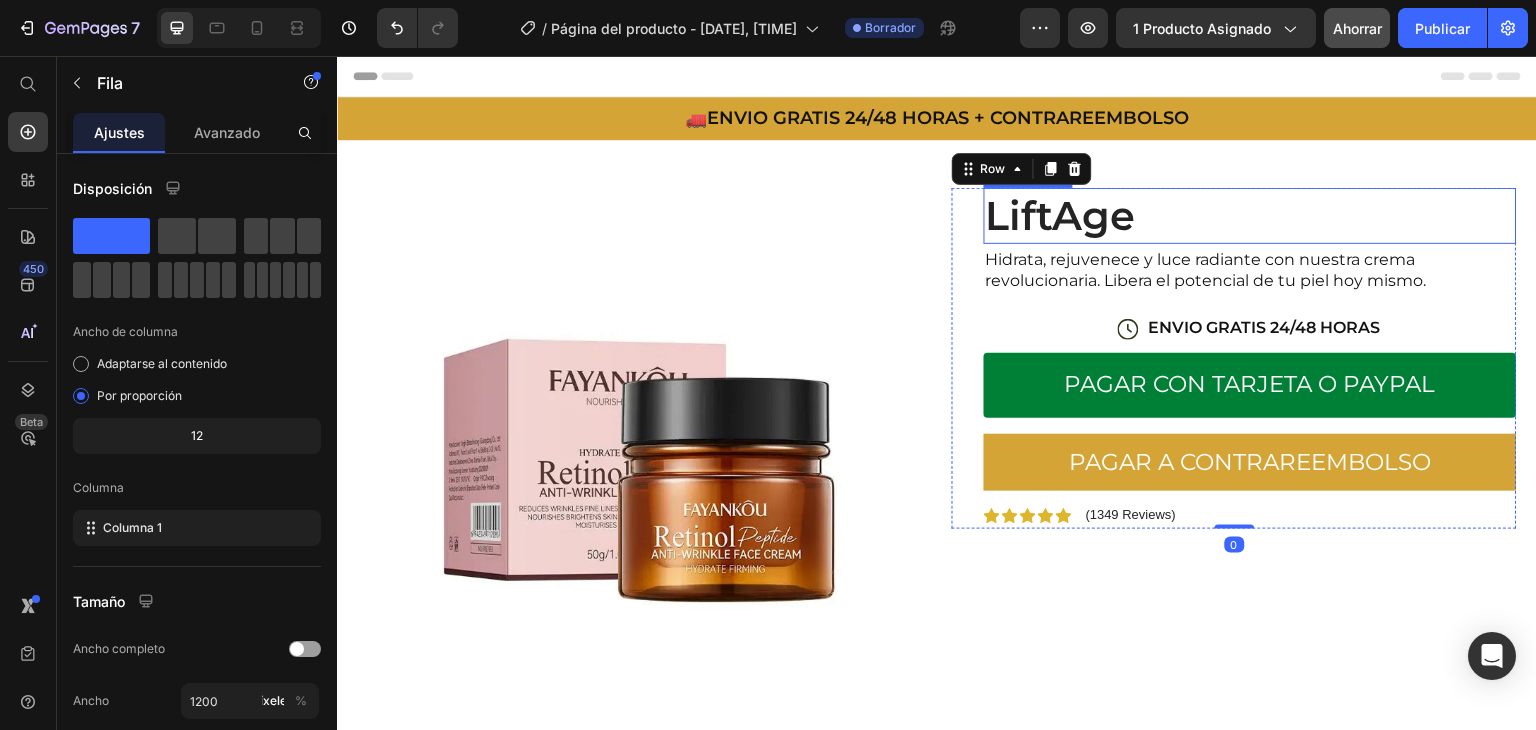 click on "LiftAge" at bounding box center (1250, 216) 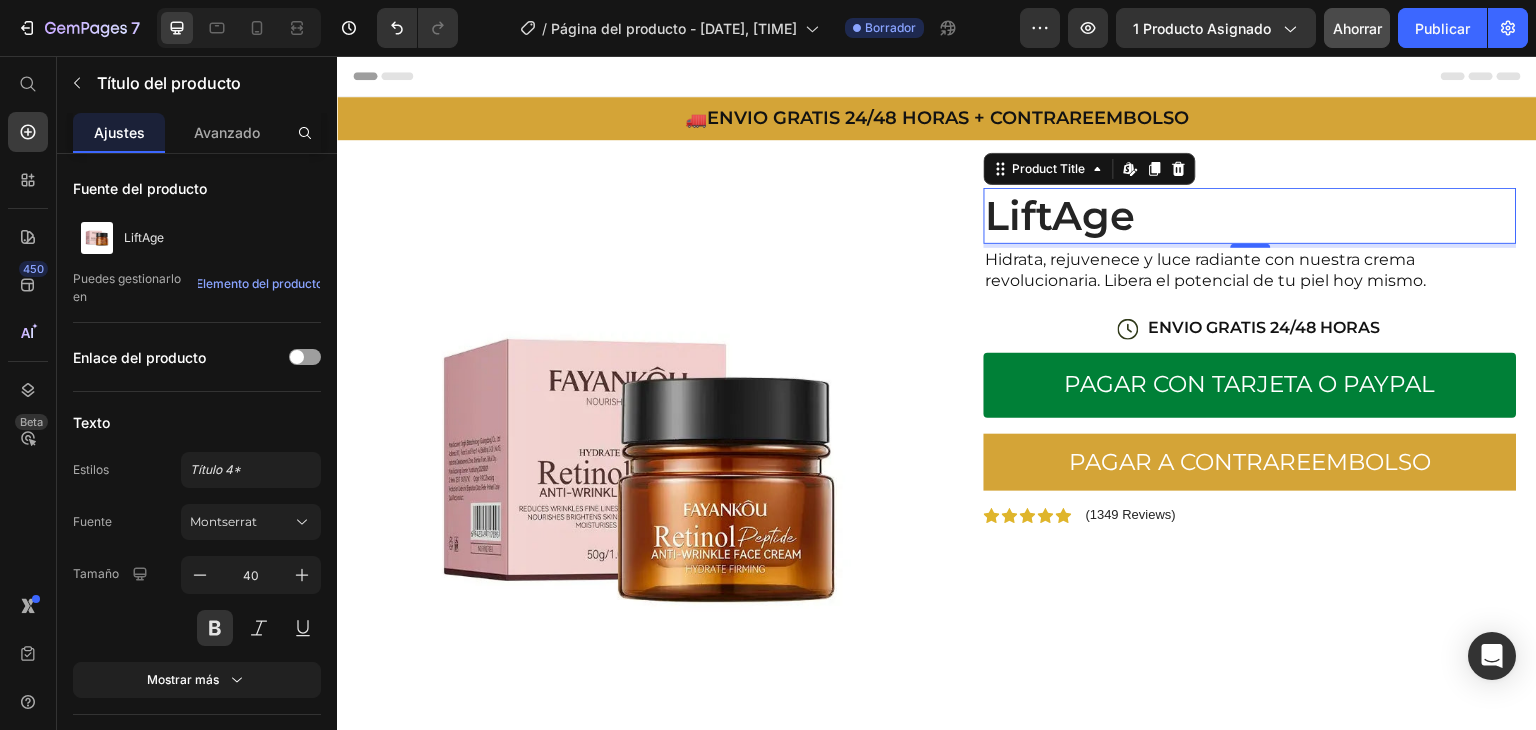 click on "LiftAge" at bounding box center (1250, 216) 